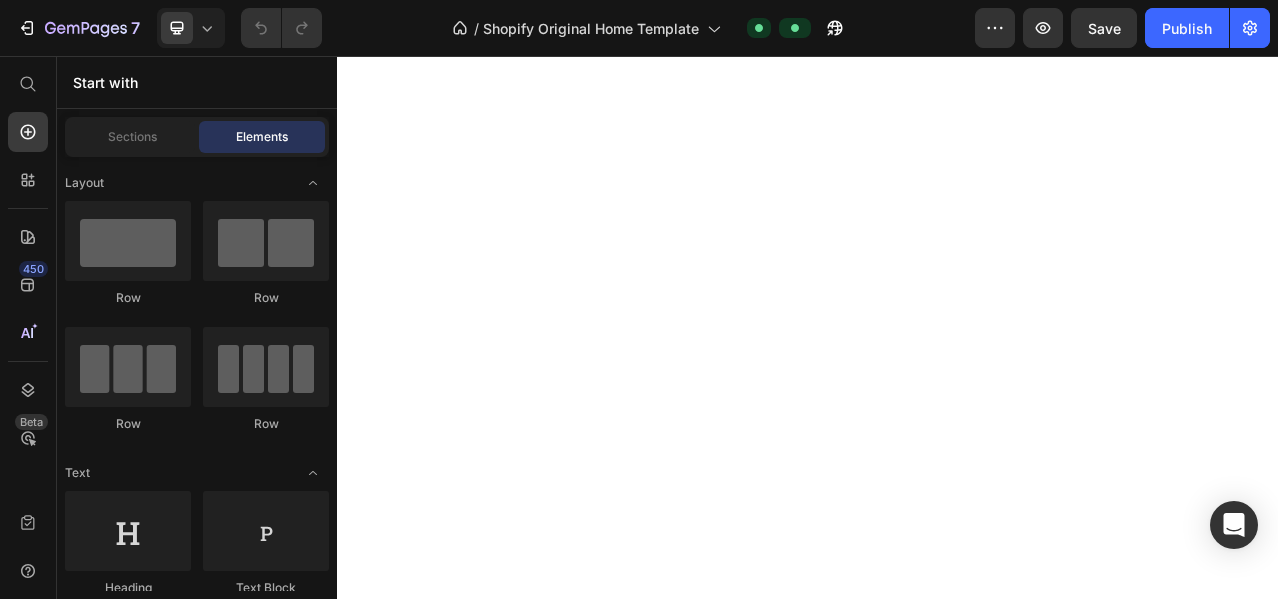 scroll, scrollTop: 0, scrollLeft: 0, axis: both 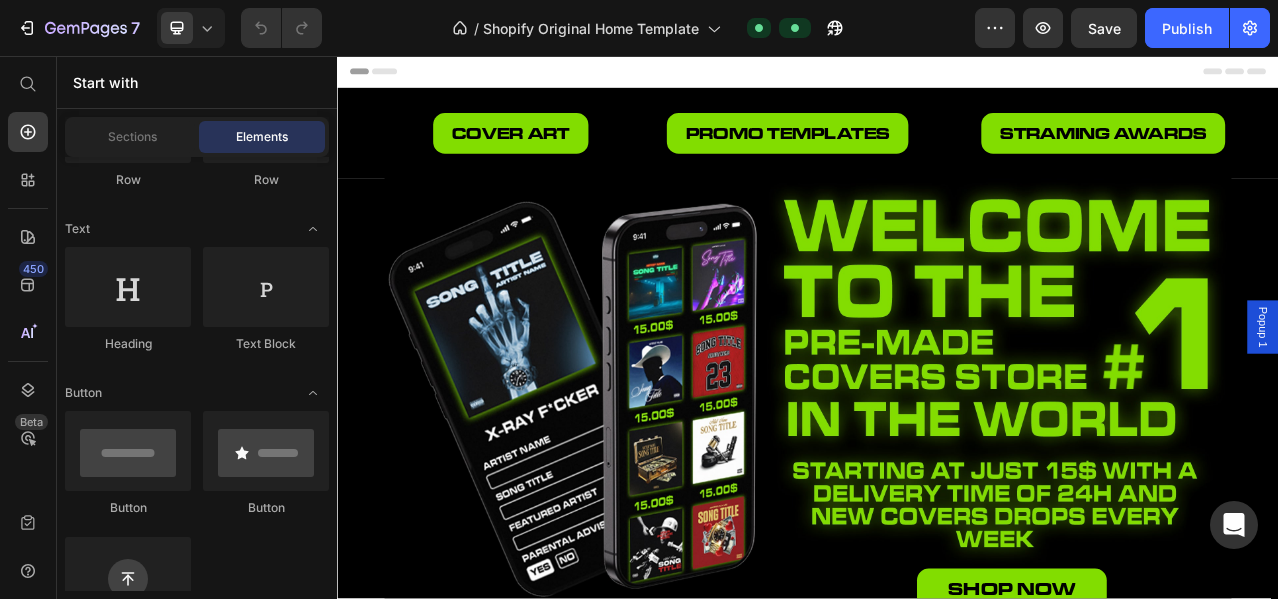 click 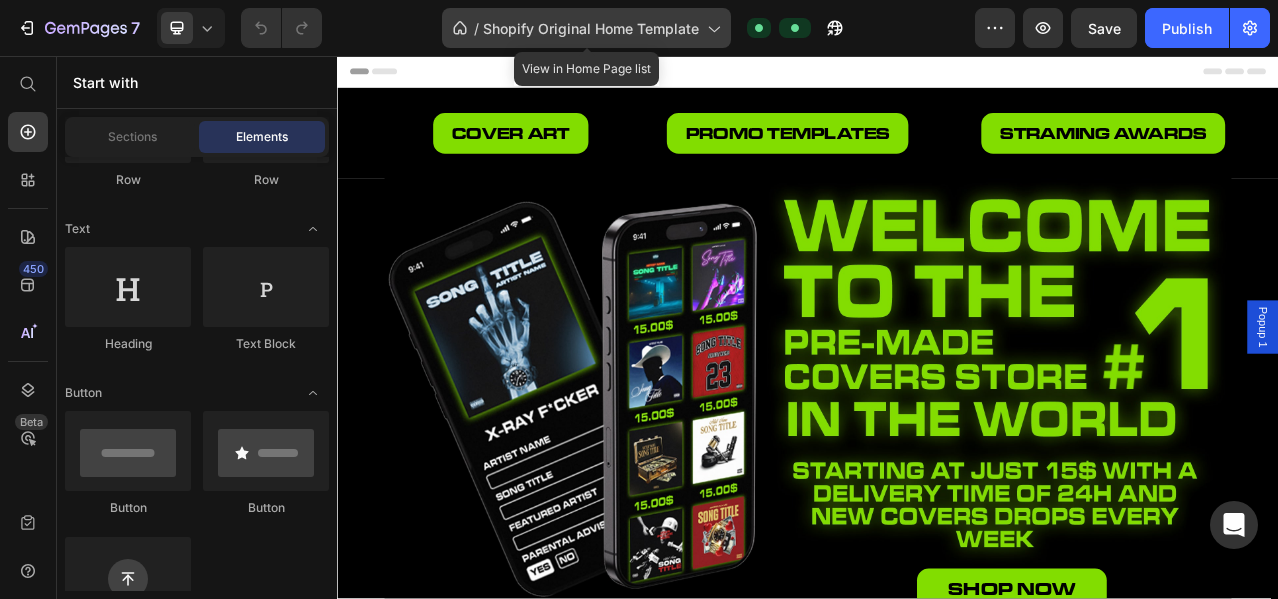 click on "Shopify Original Home Template" at bounding box center (591, 28) 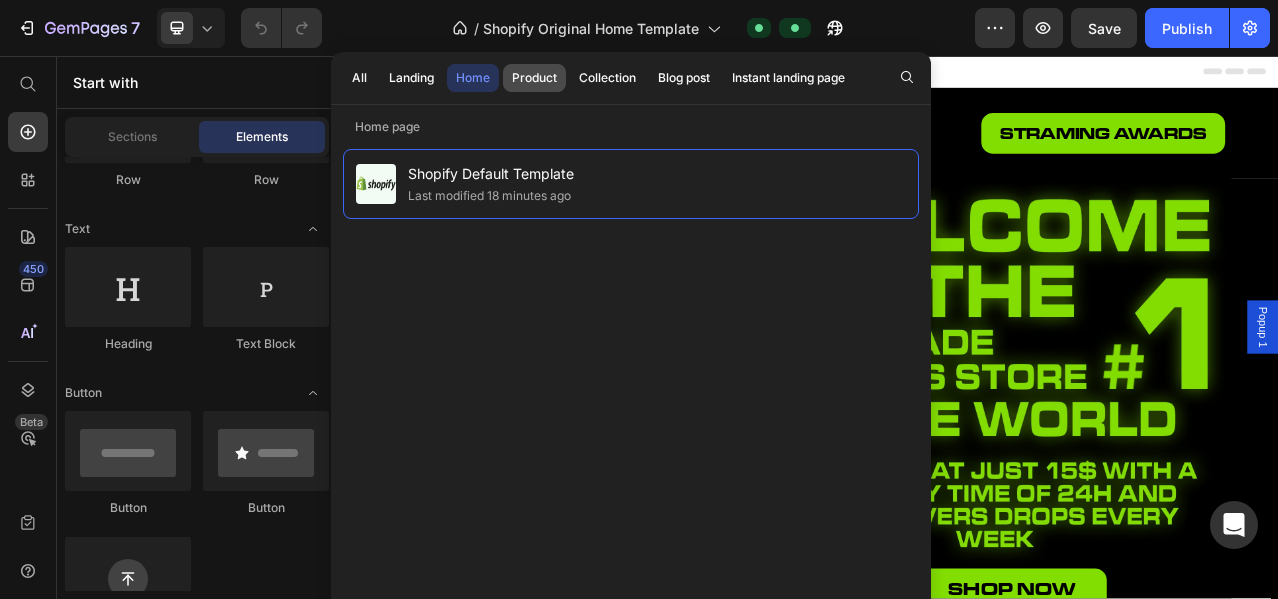 click on "Product" at bounding box center [534, 78] 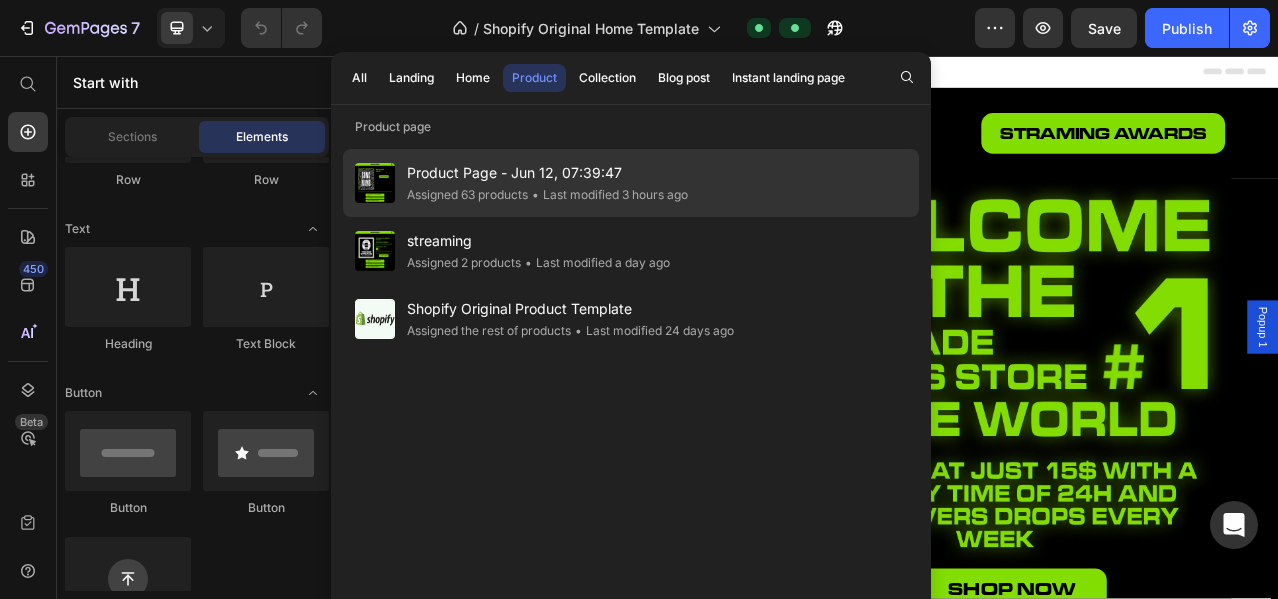 click on "Product Page - Jun 12, 07:39:47" at bounding box center (547, 173) 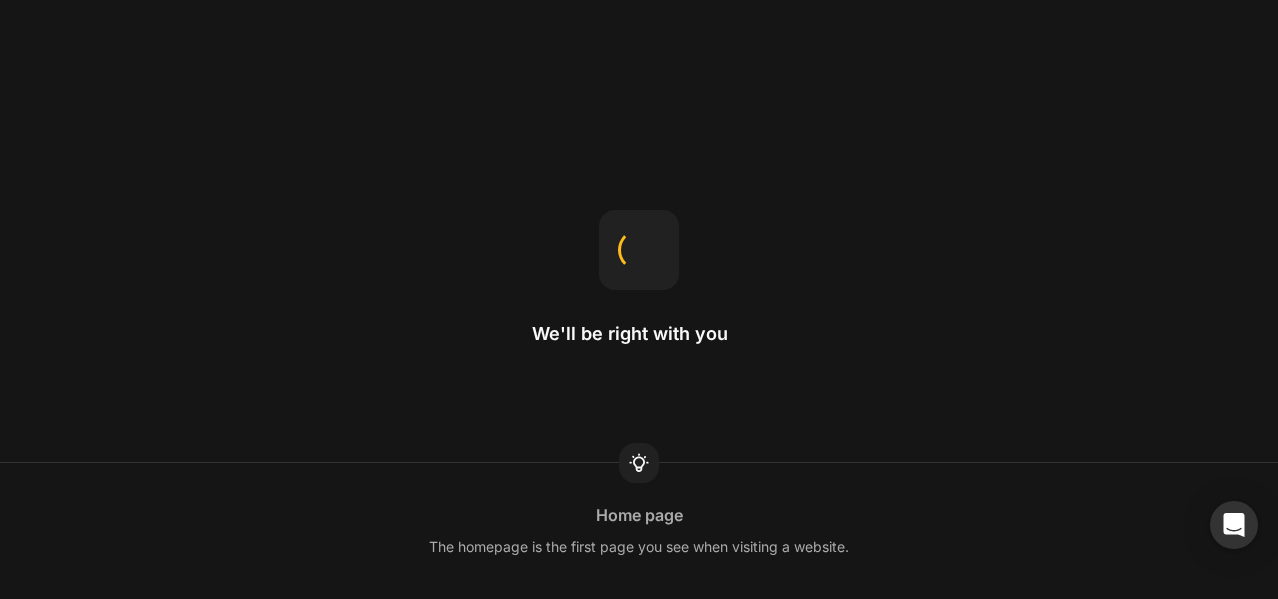 scroll, scrollTop: 0, scrollLeft: 0, axis: both 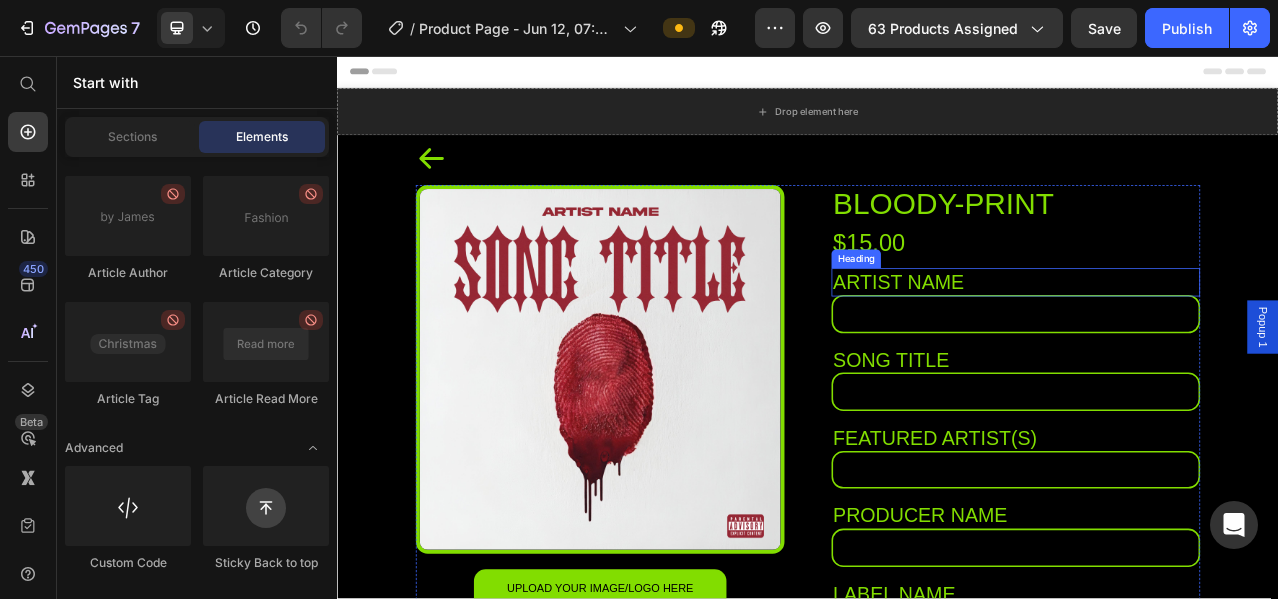 click on "artist name" at bounding box center (1202, 345) 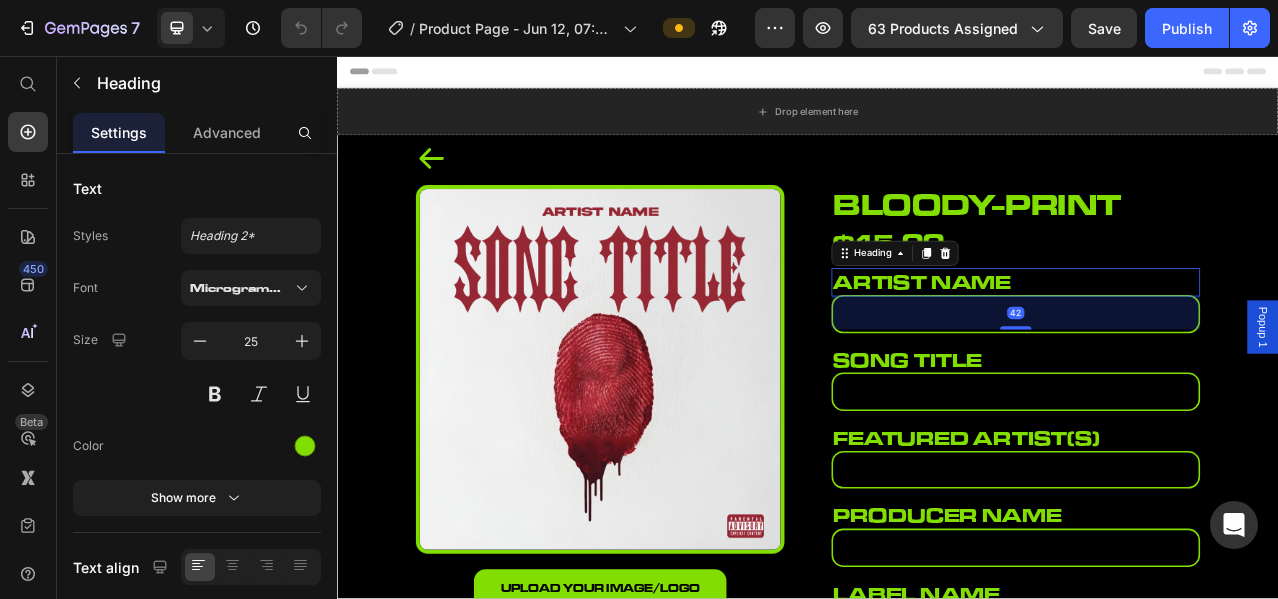 click on "artist name" at bounding box center [1202, 345] 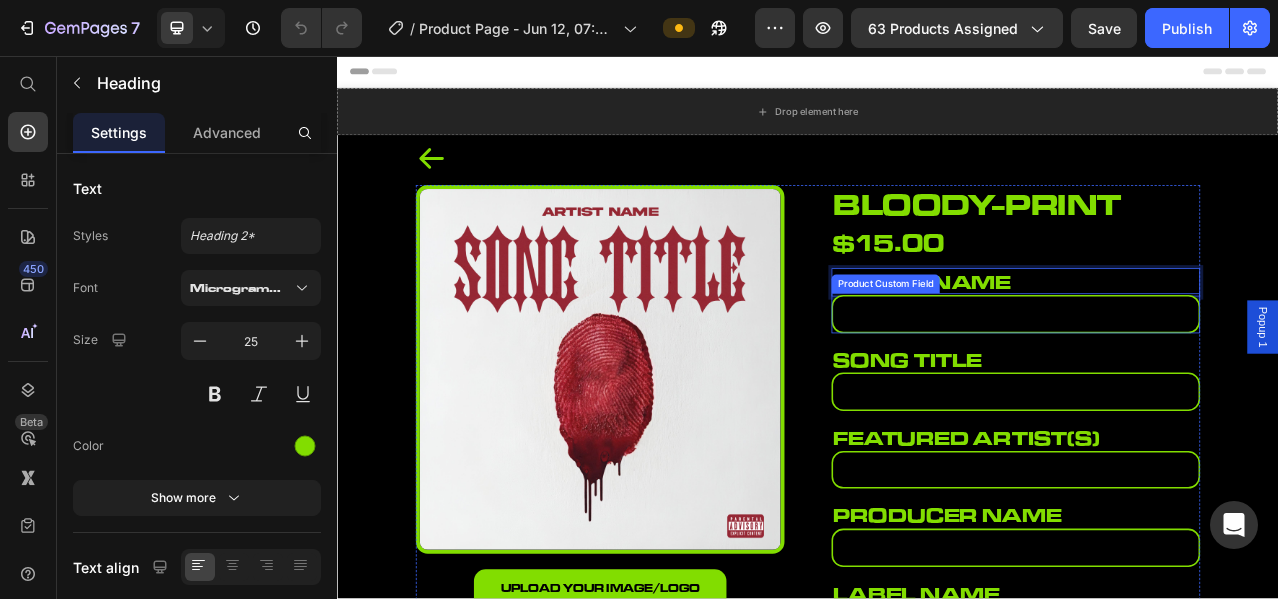 click on "Please enter or select a value" at bounding box center (1202, 385) 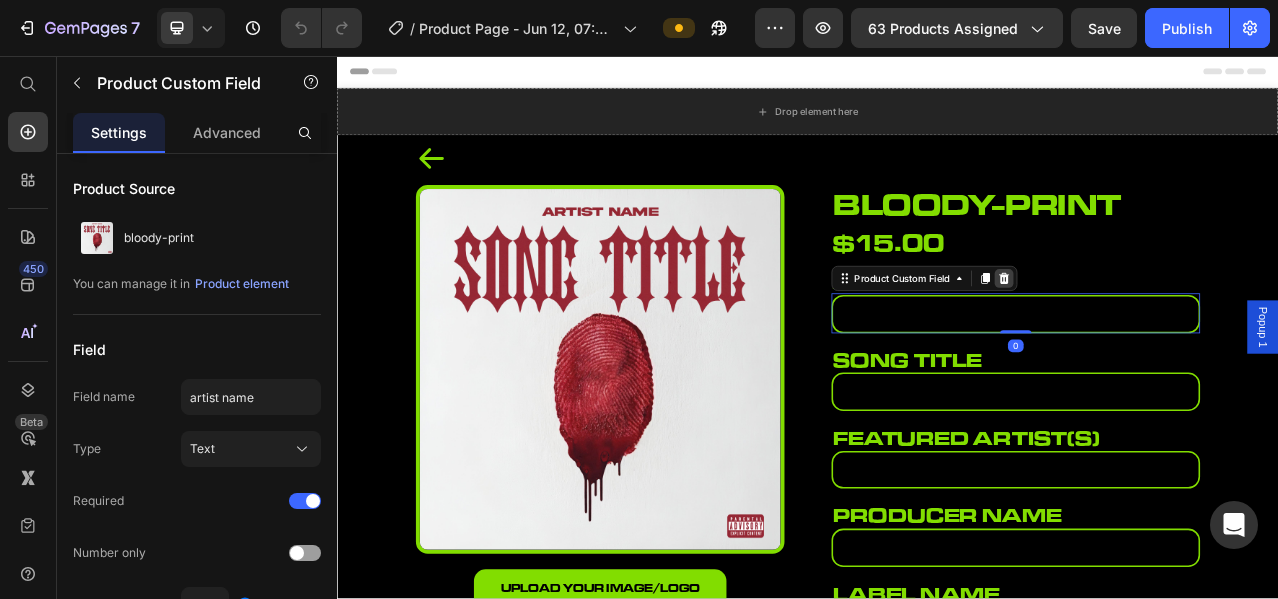 click 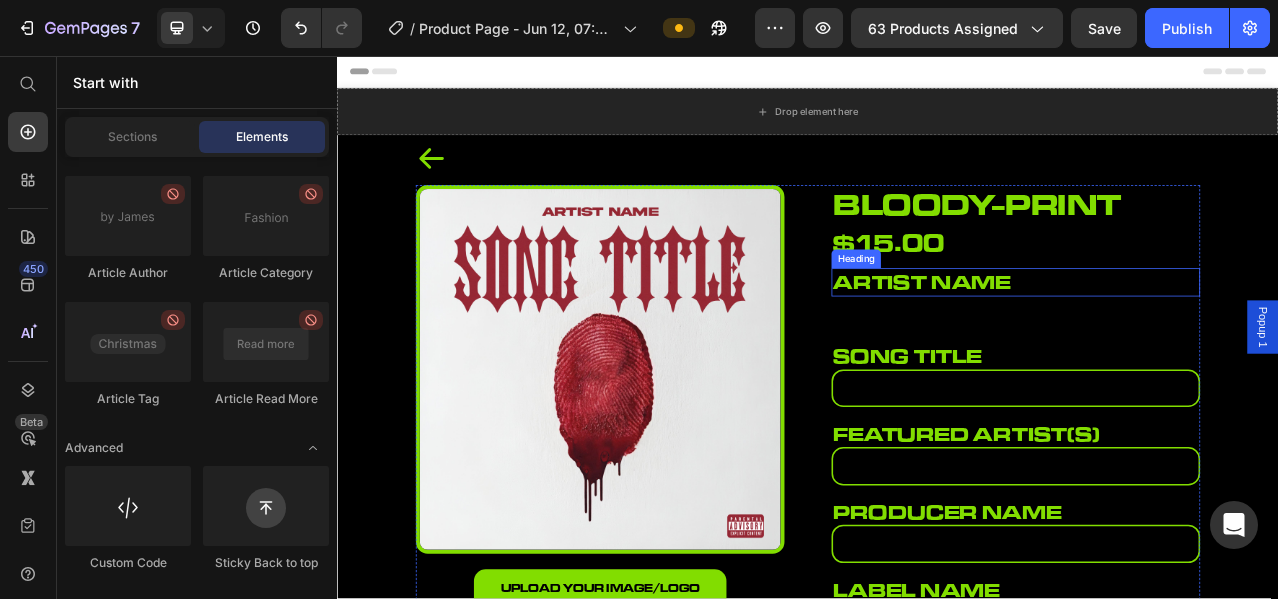 click on "artist name" at bounding box center (1202, 345) 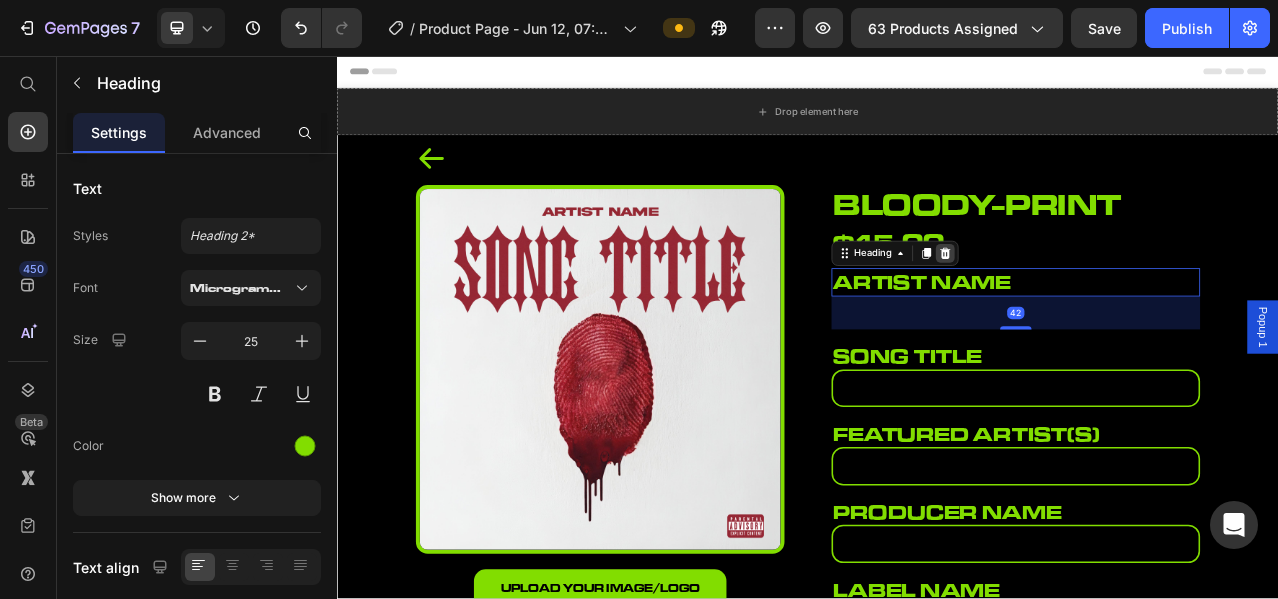 click 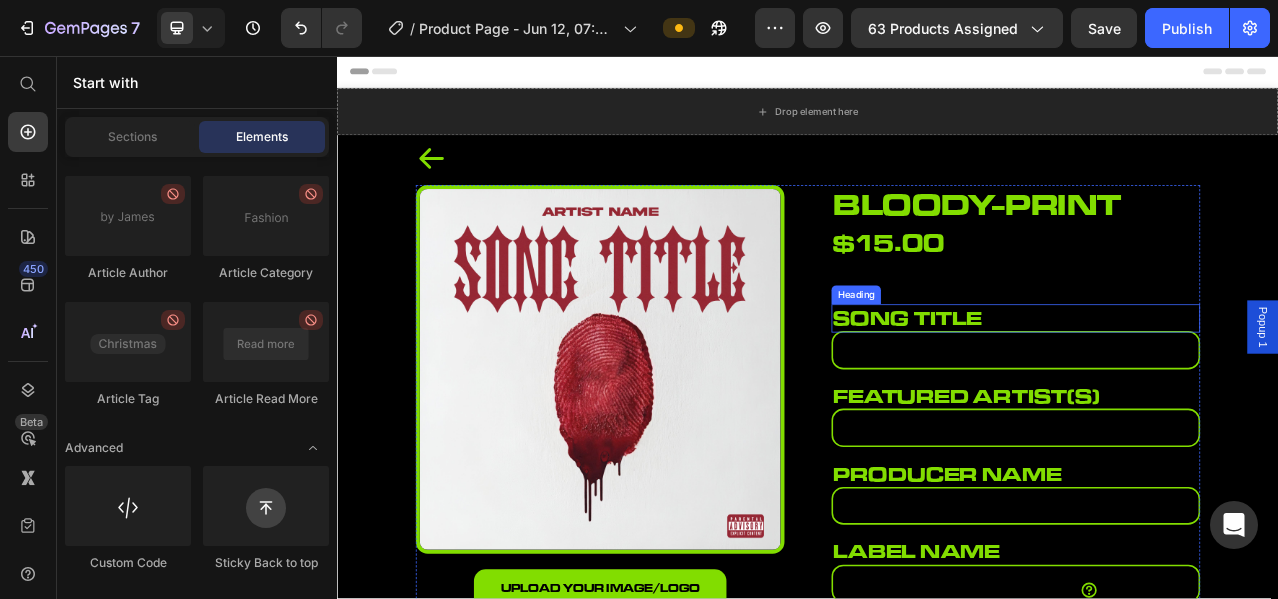 click on "song title" at bounding box center (1202, 391) 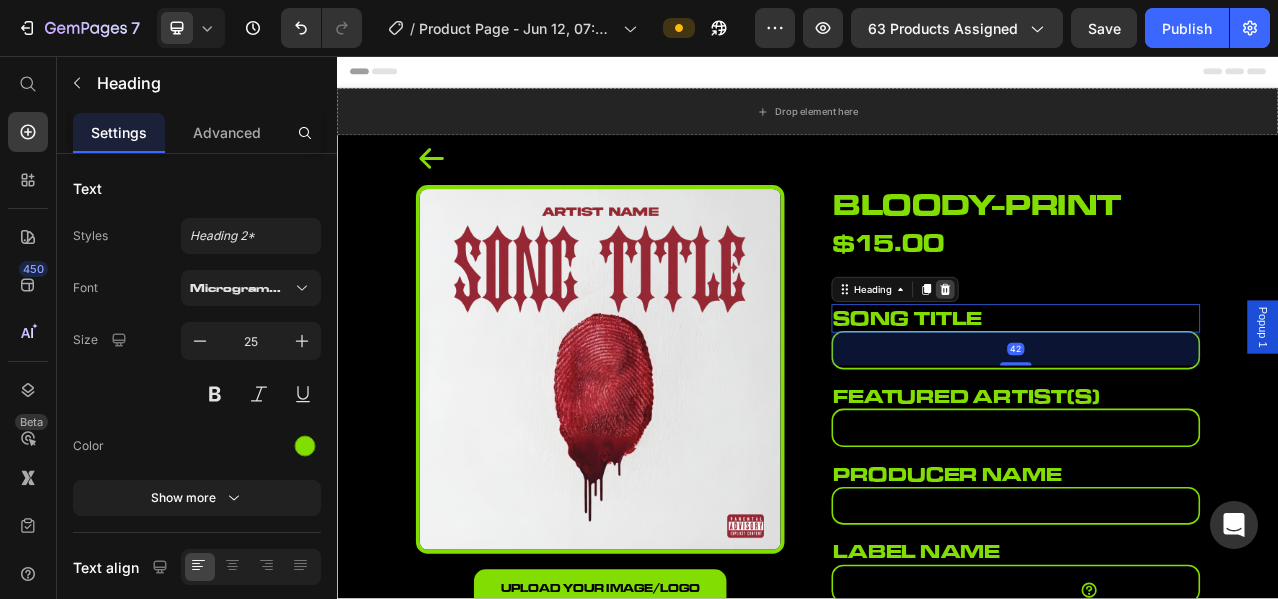 click 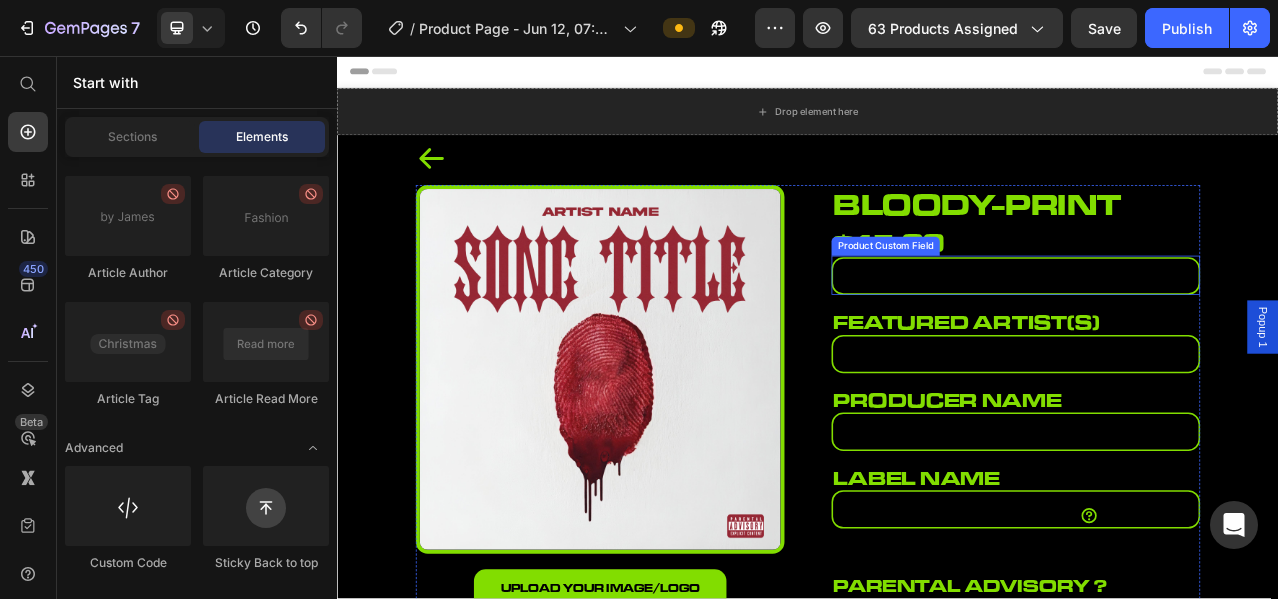 click at bounding box center [1202, 337] 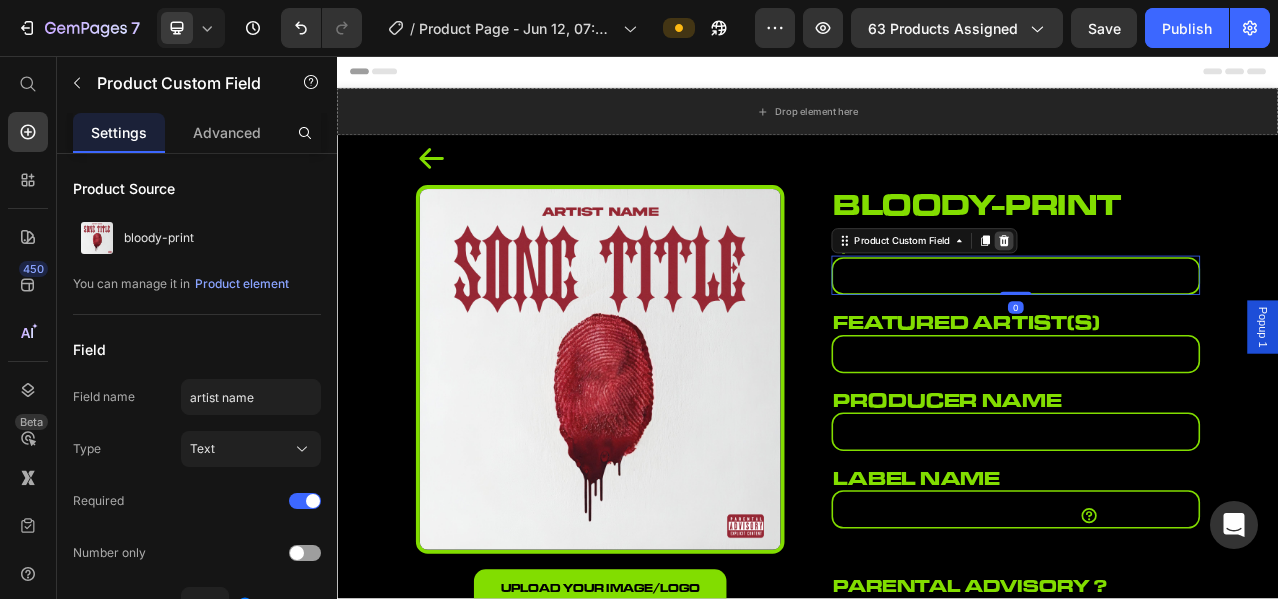 click 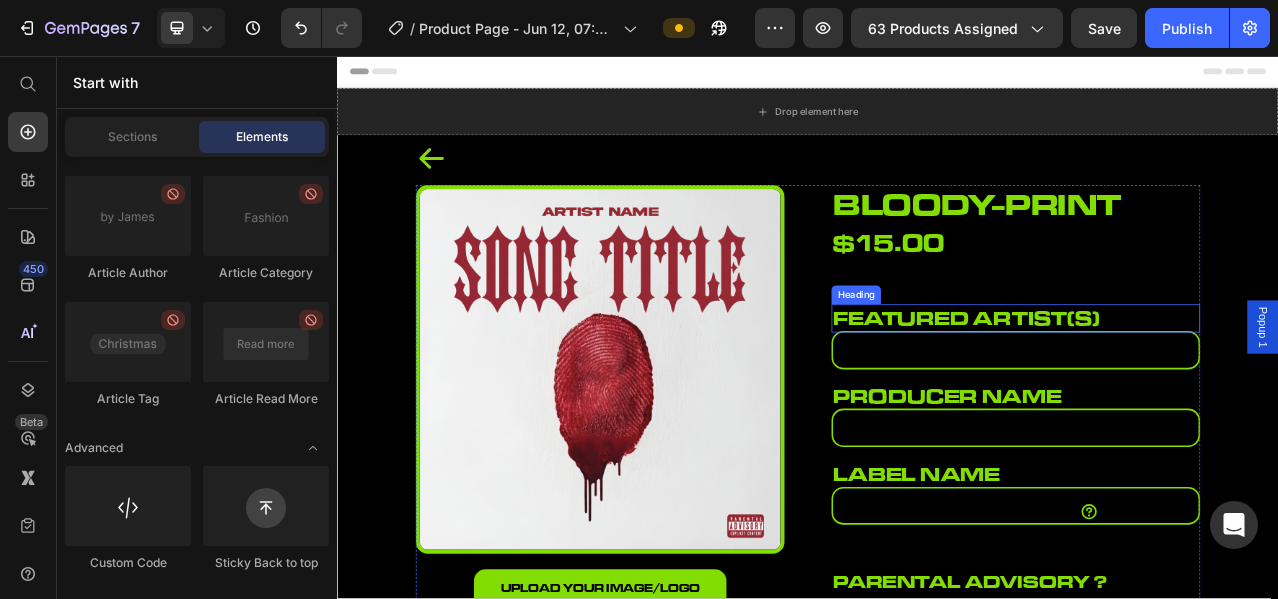 click on "featured artist(s)" at bounding box center [1202, 391] 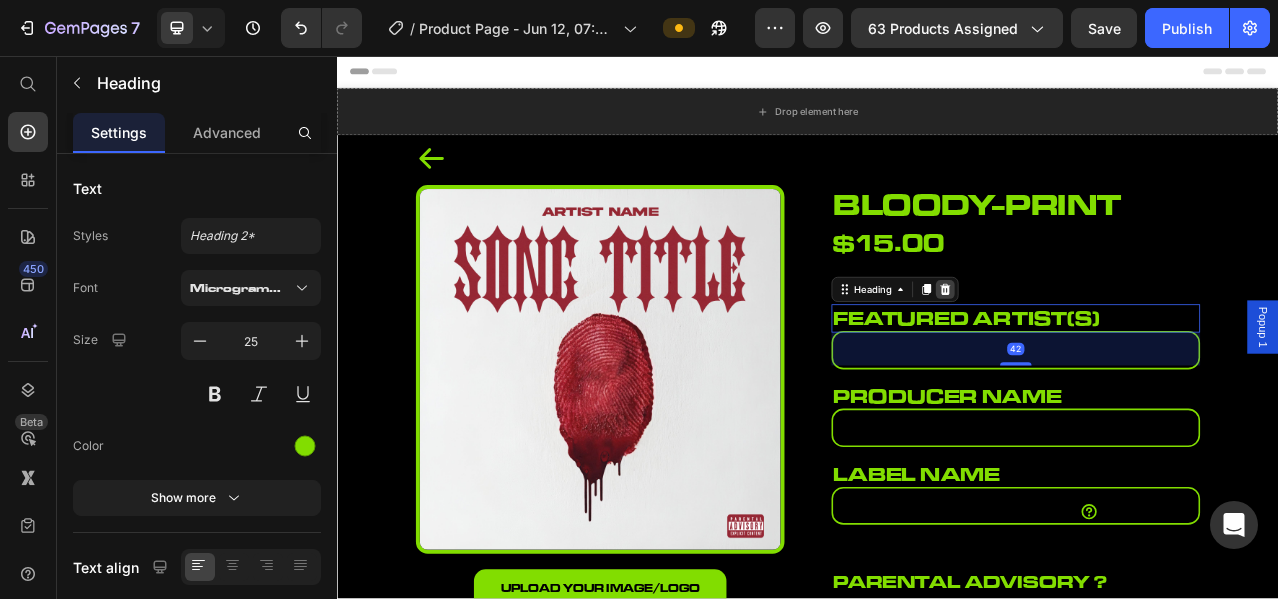 click 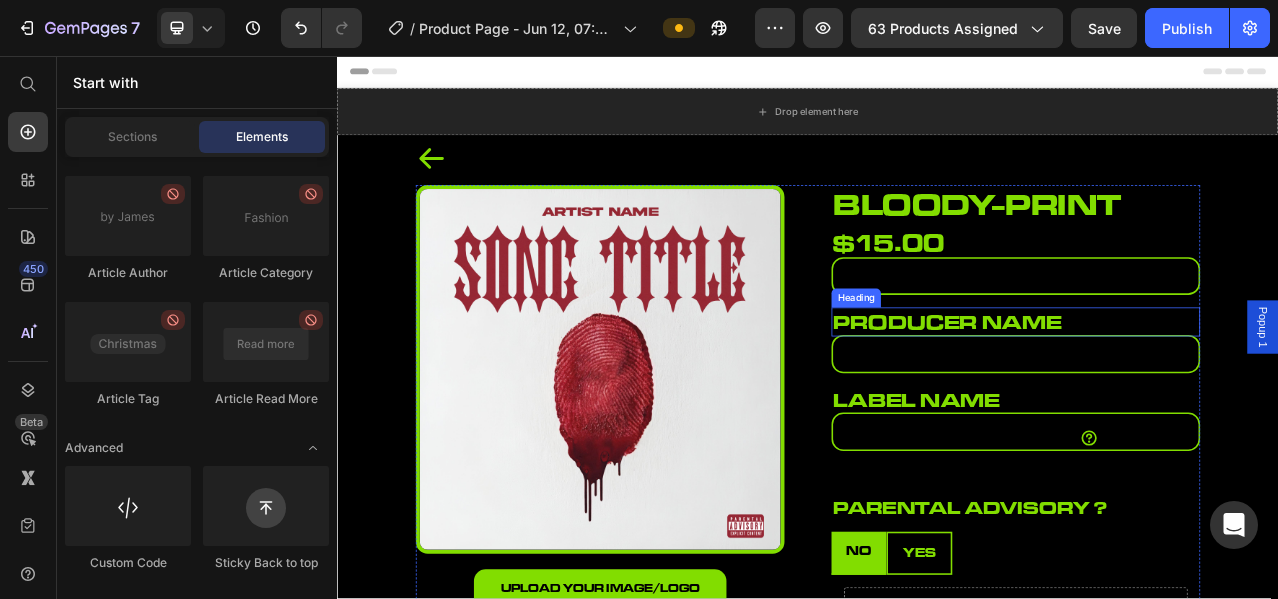 click on "producer name" at bounding box center [1202, 395] 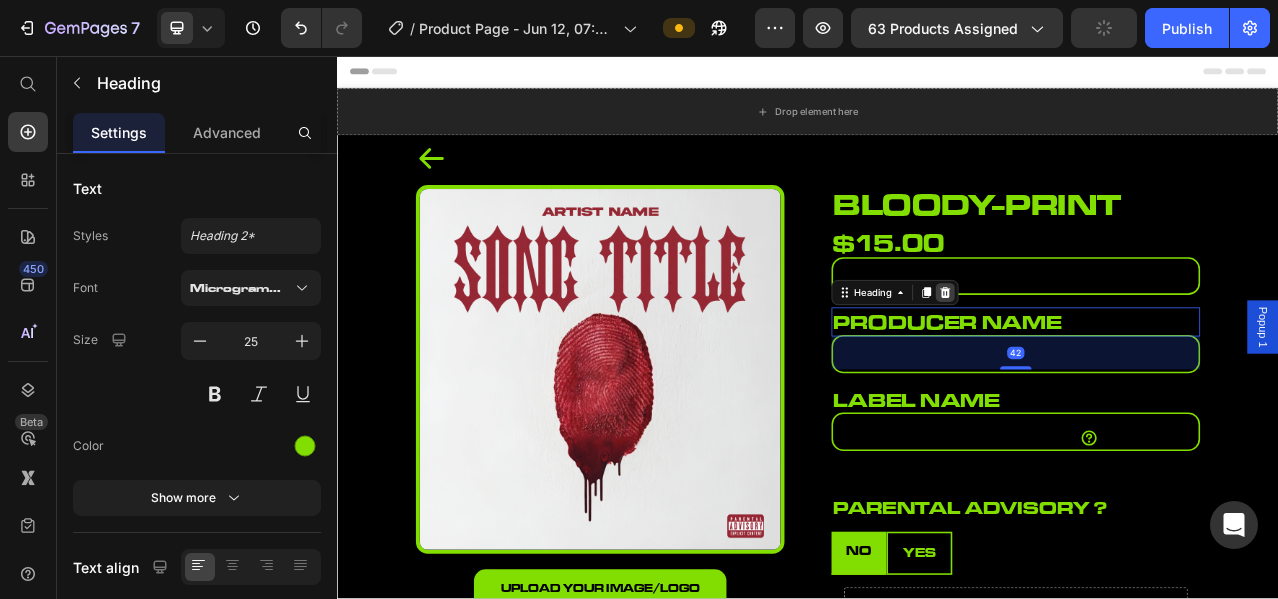 click 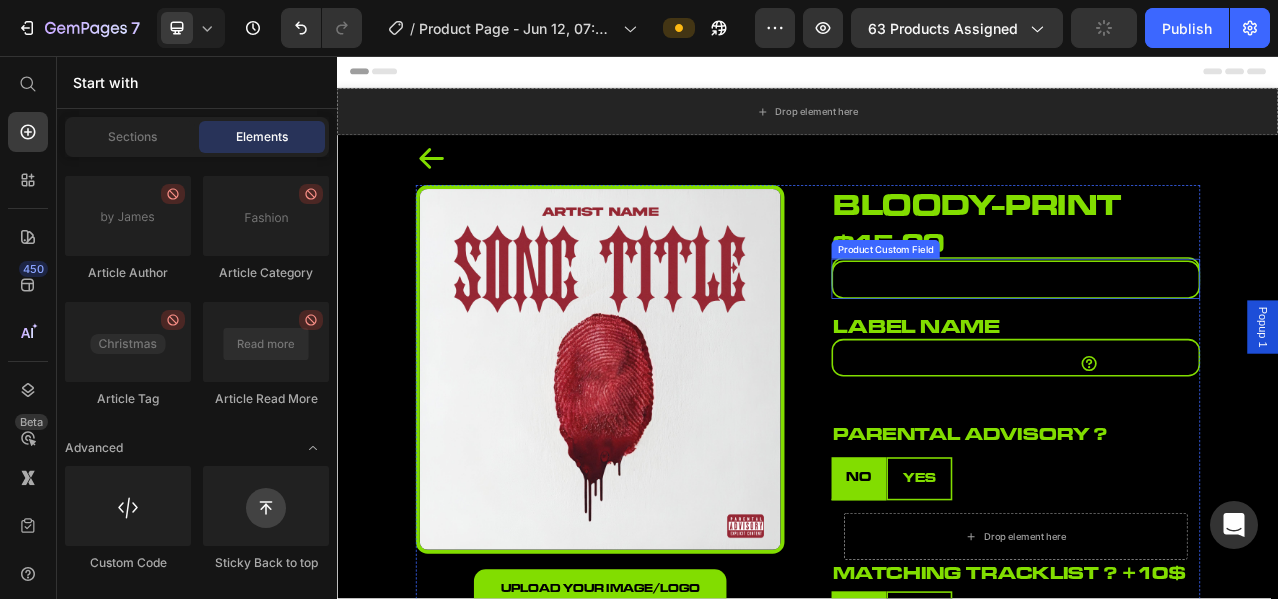 click at bounding box center [1202, 341] 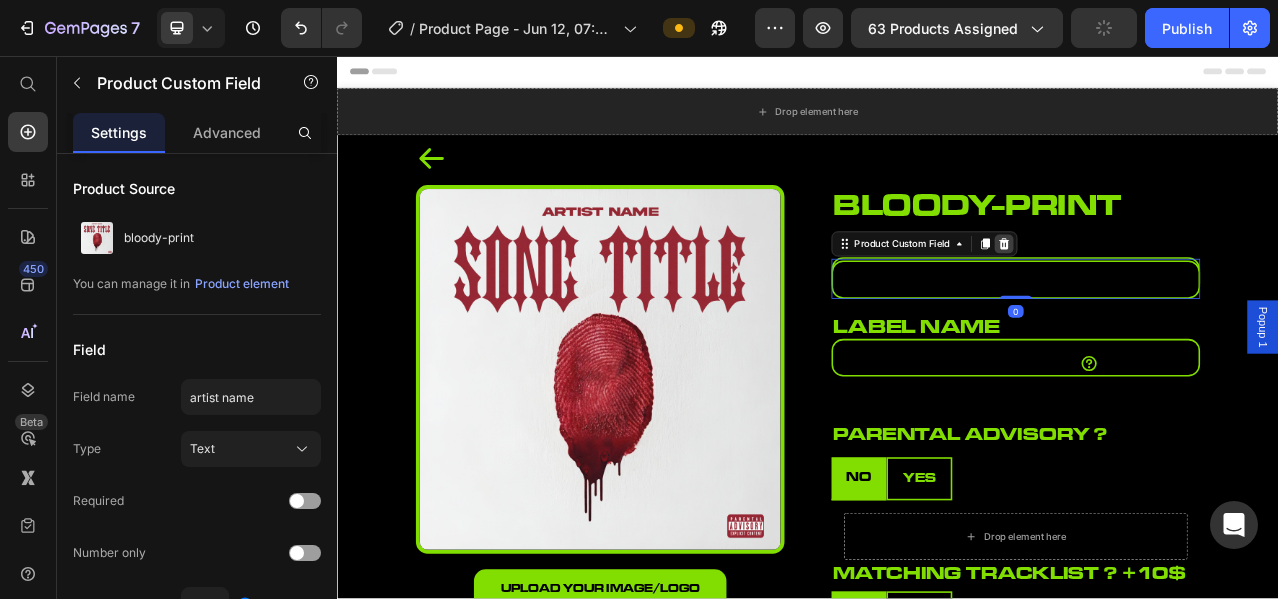 click 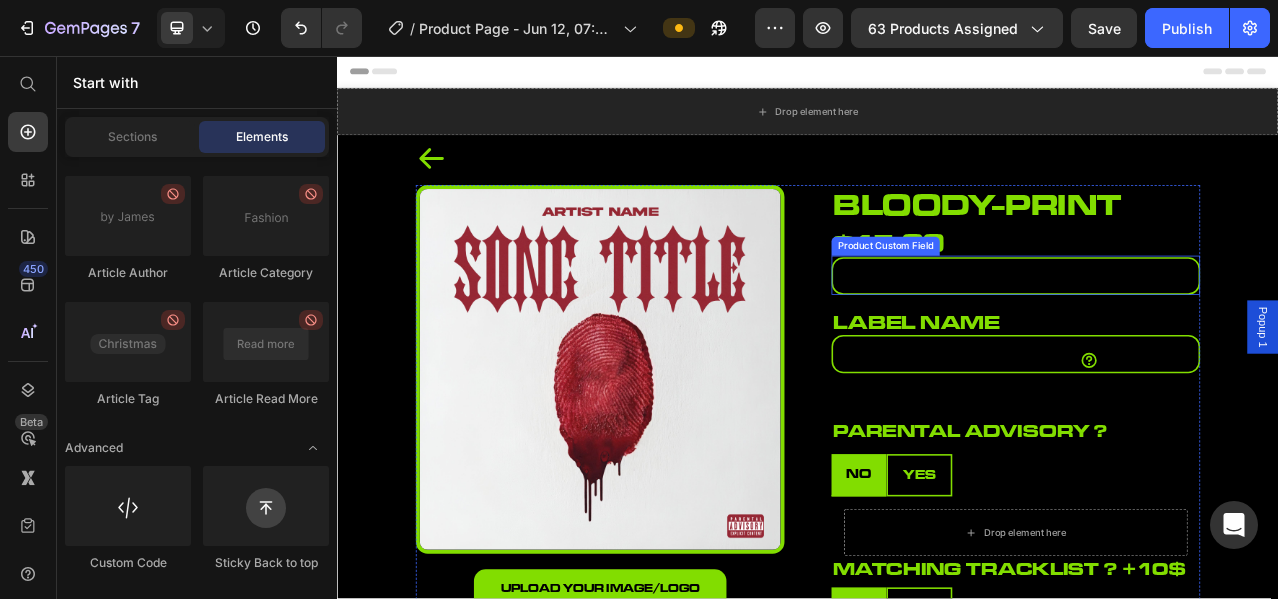 click at bounding box center [1202, 337] 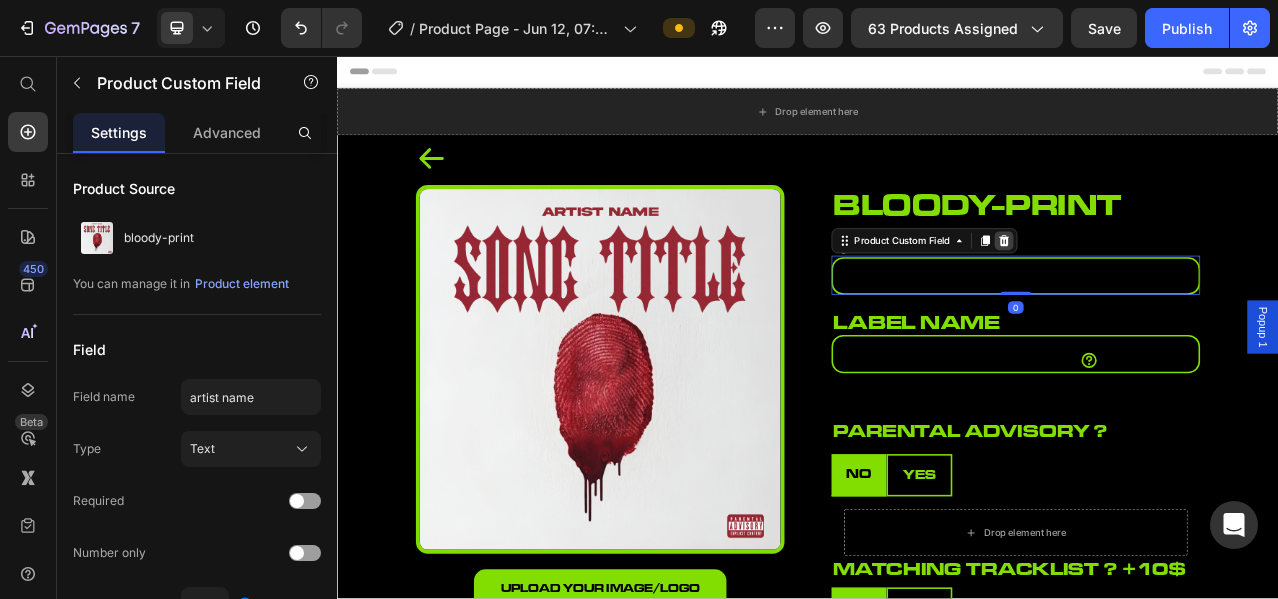 click 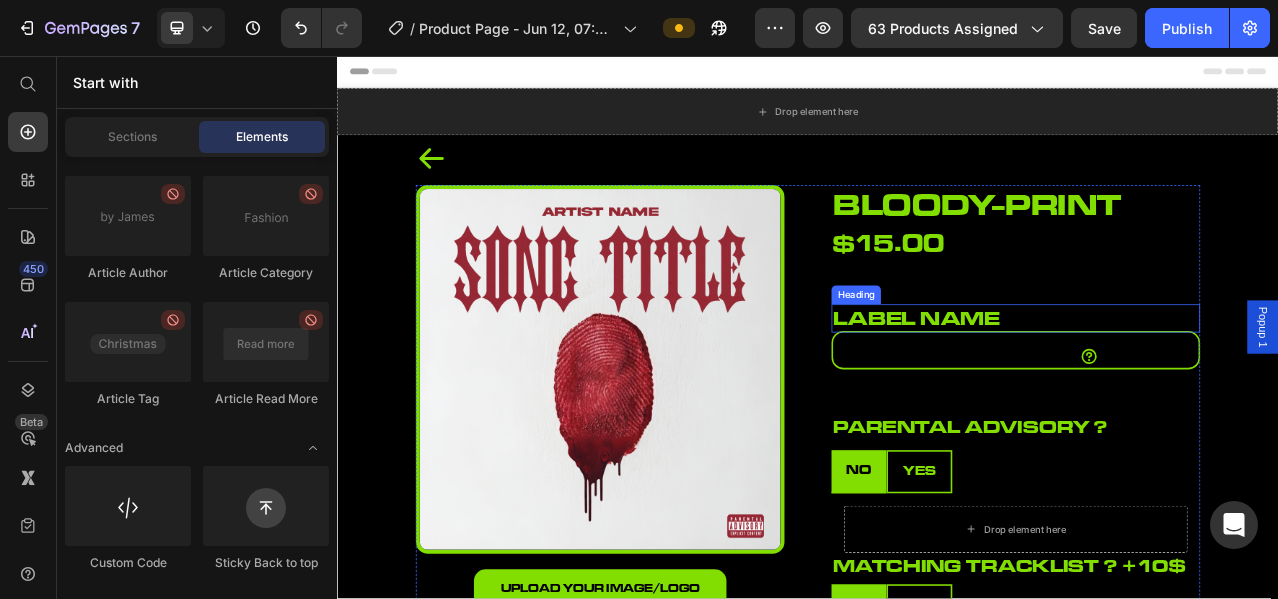 click on "label name" at bounding box center [1202, 391] 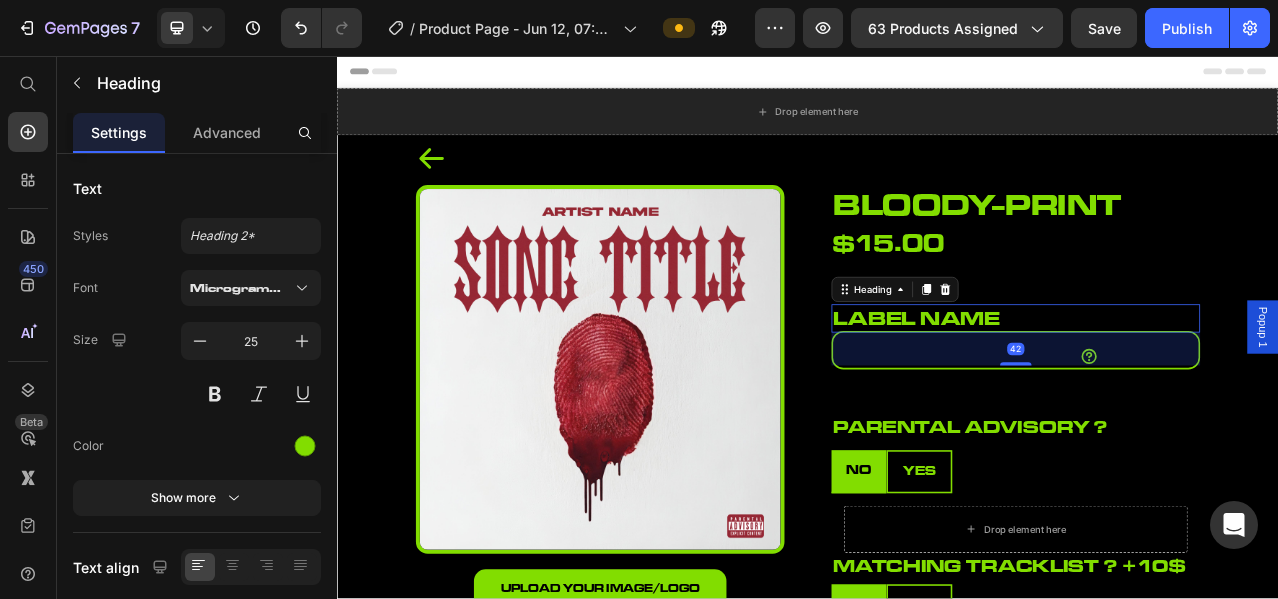 click on "Heading" at bounding box center [1048, 354] 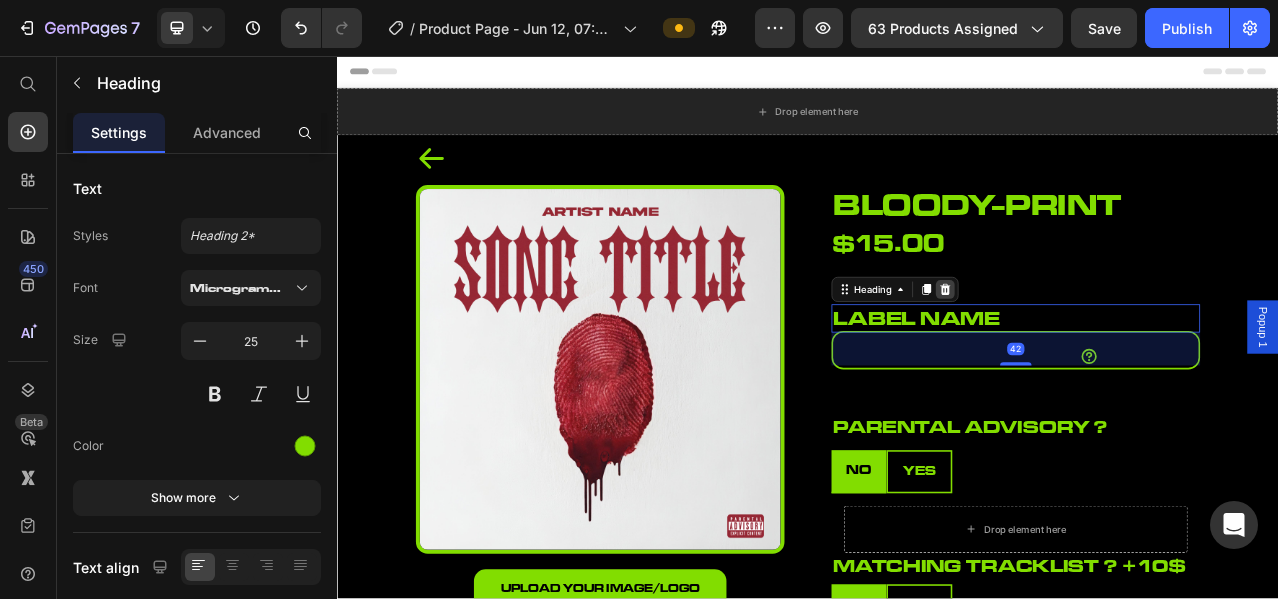 click at bounding box center (1112, 354) 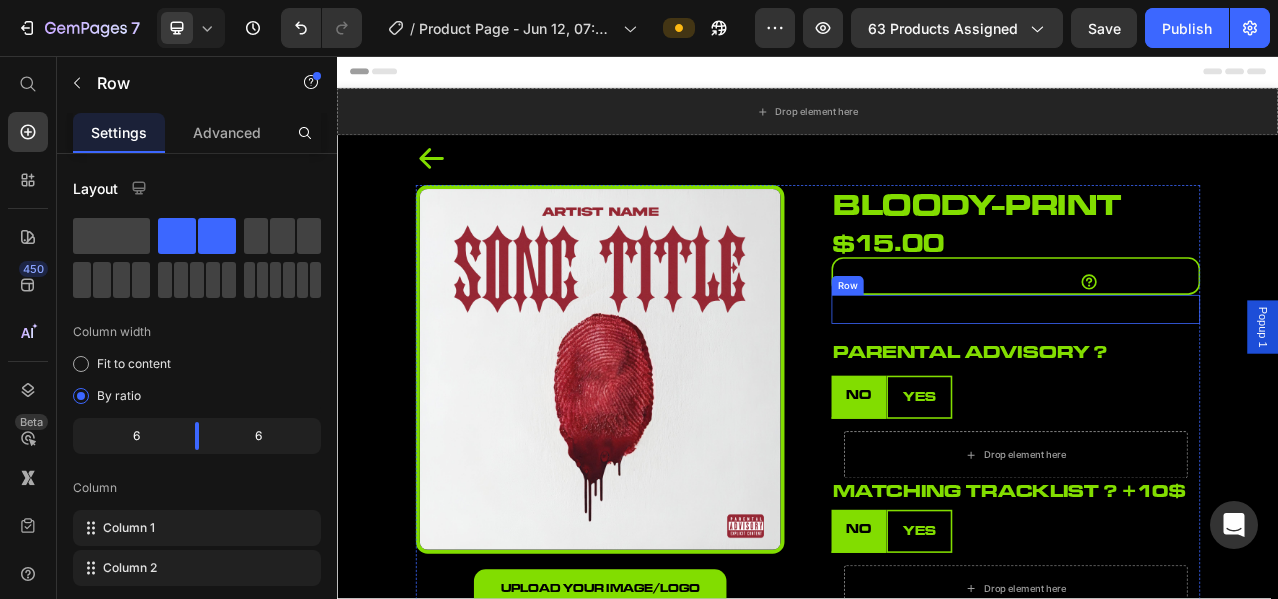 click on "add motion ? + 50$ Heading" at bounding box center (1082, 379) 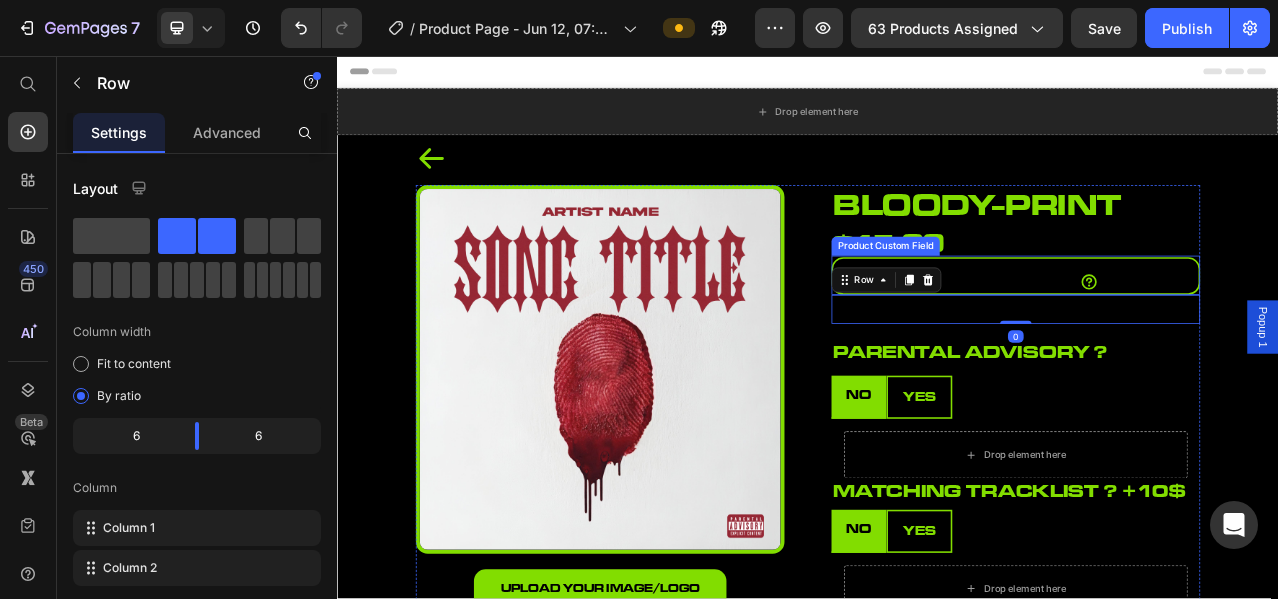 click at bounding box center [1202, 337] 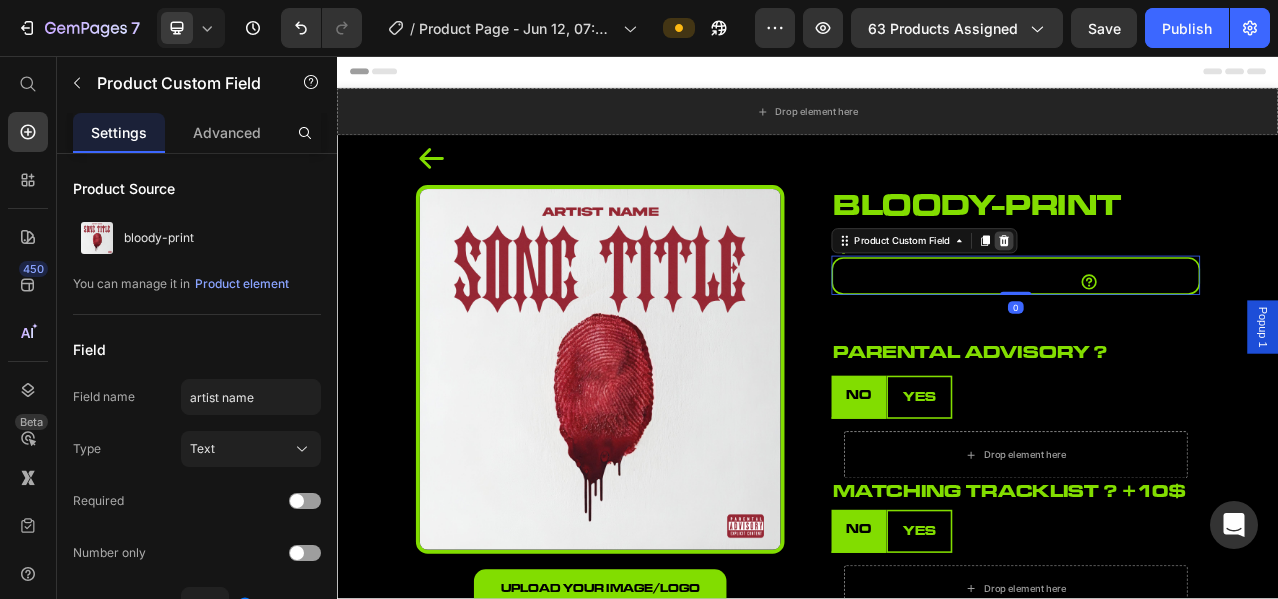 click 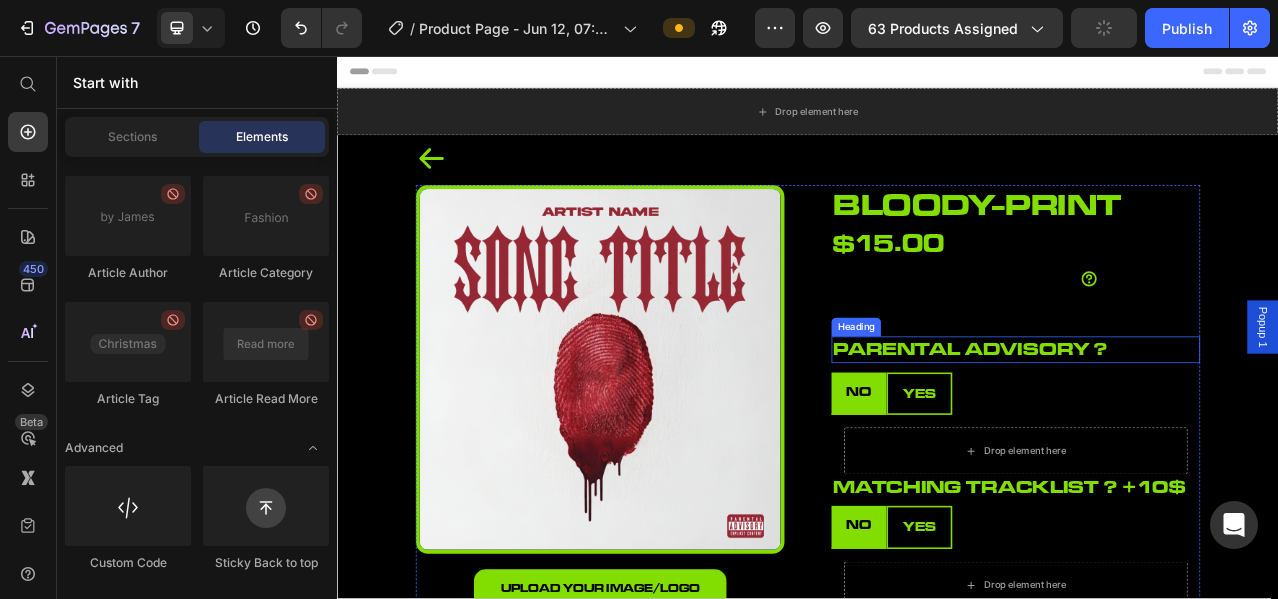 click on "parental advisory ?" at bounding box center (1202, 431) 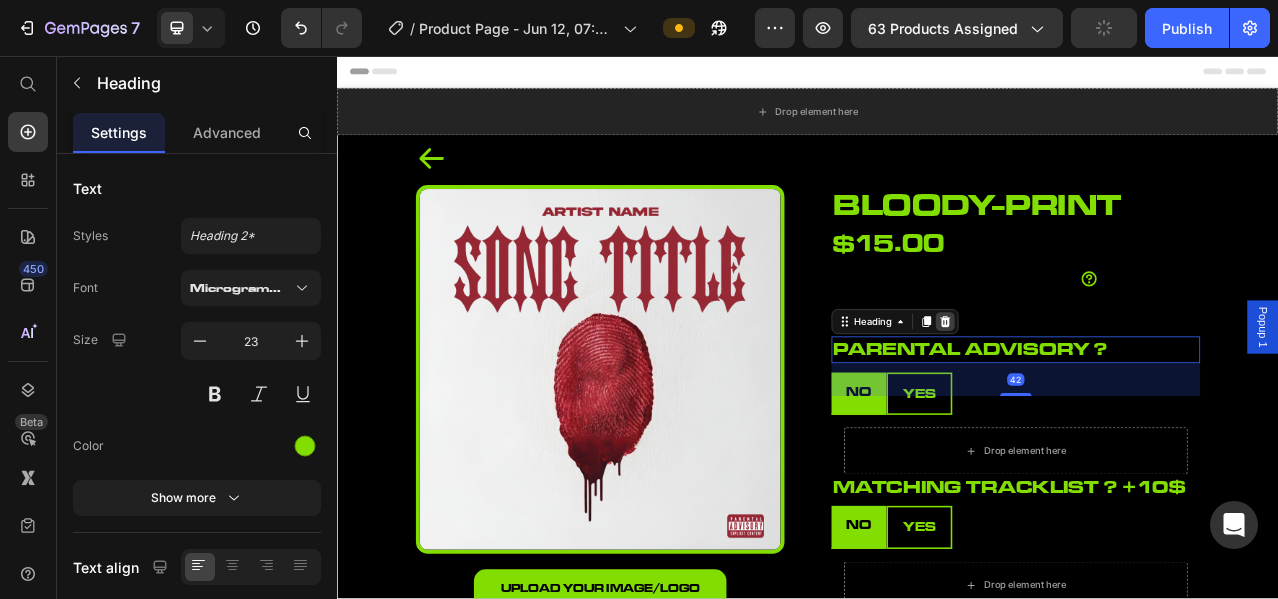 click 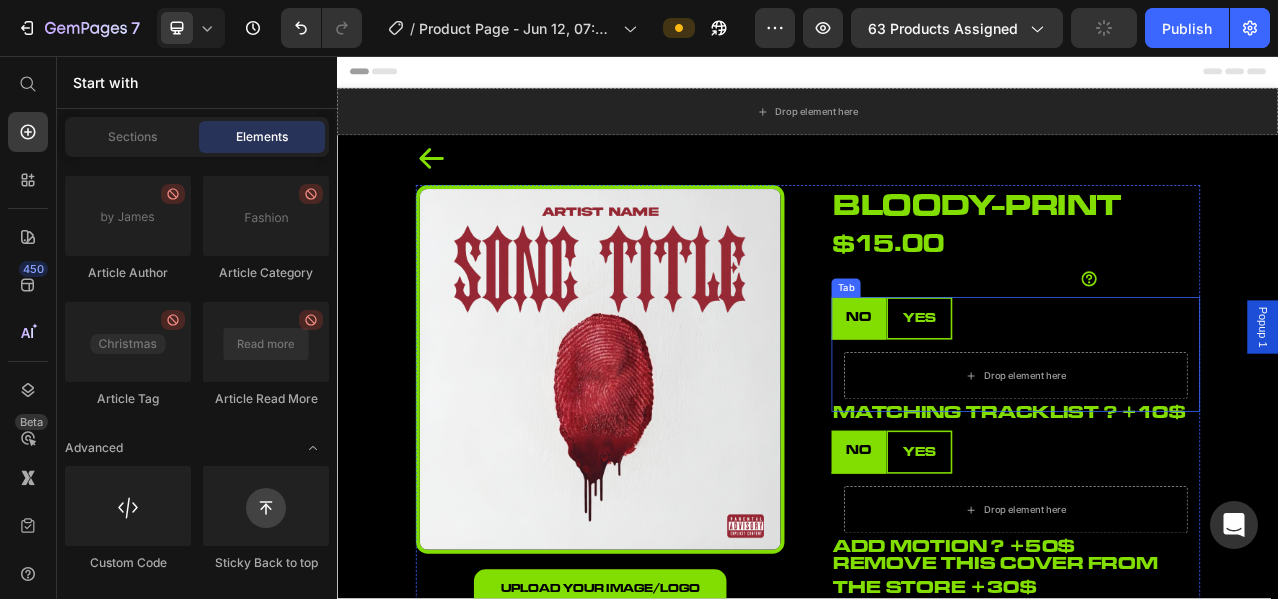 click on "NO YES" at bounding box center [1202, 391] 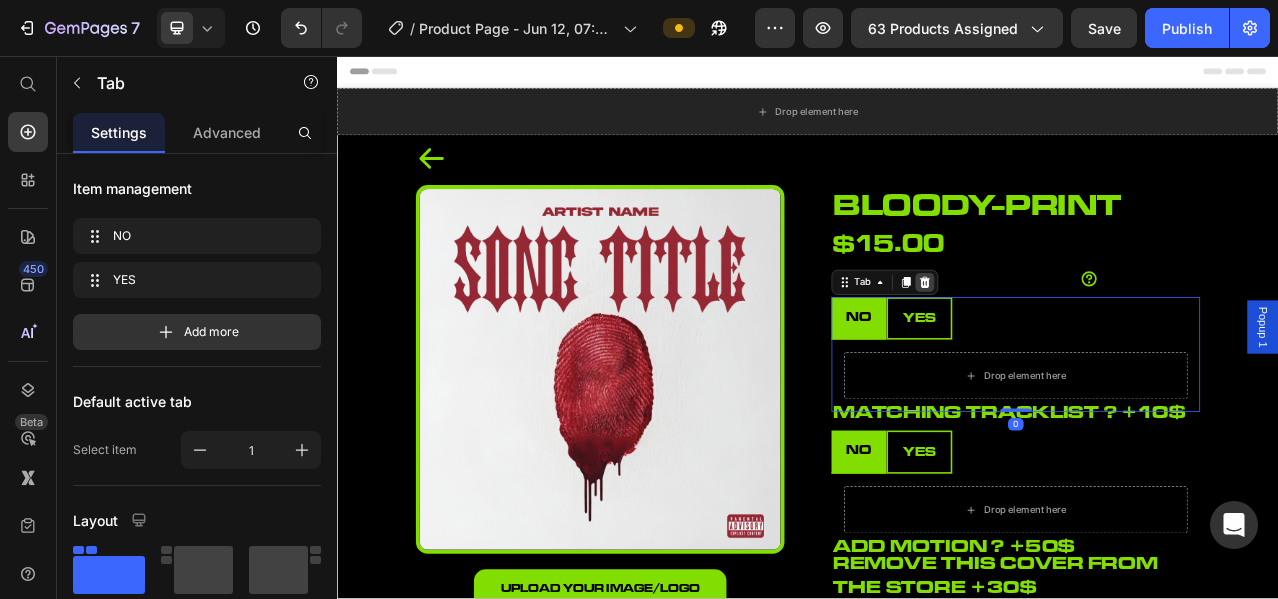 click 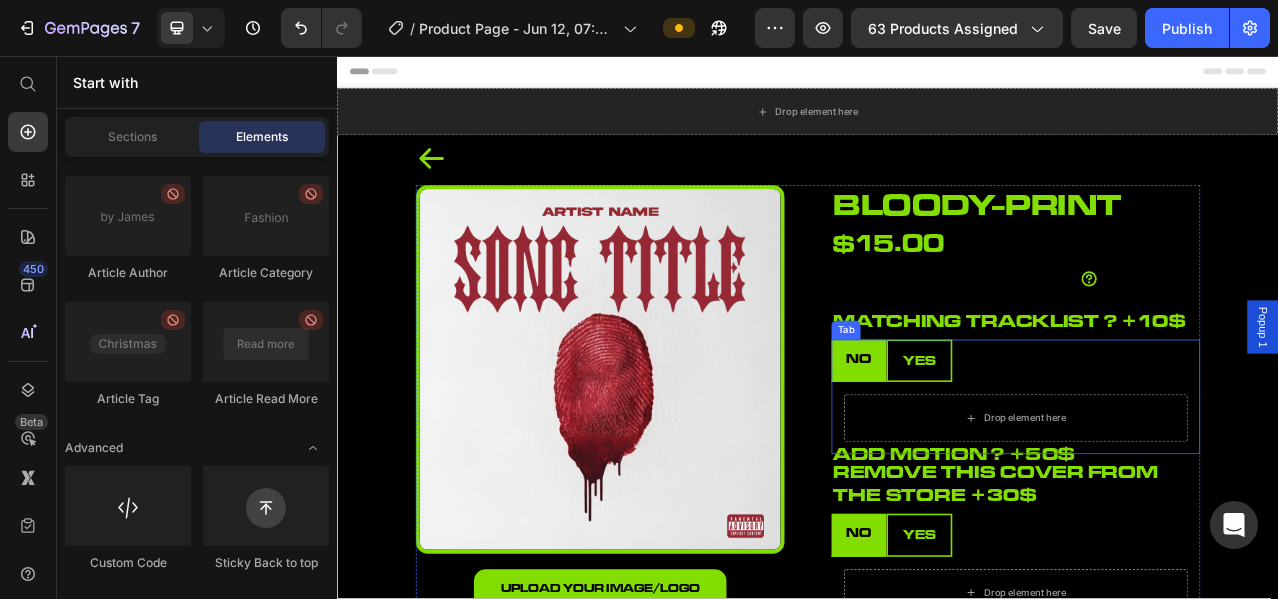 click on "NO YES" at bounding box center (1202, 445) 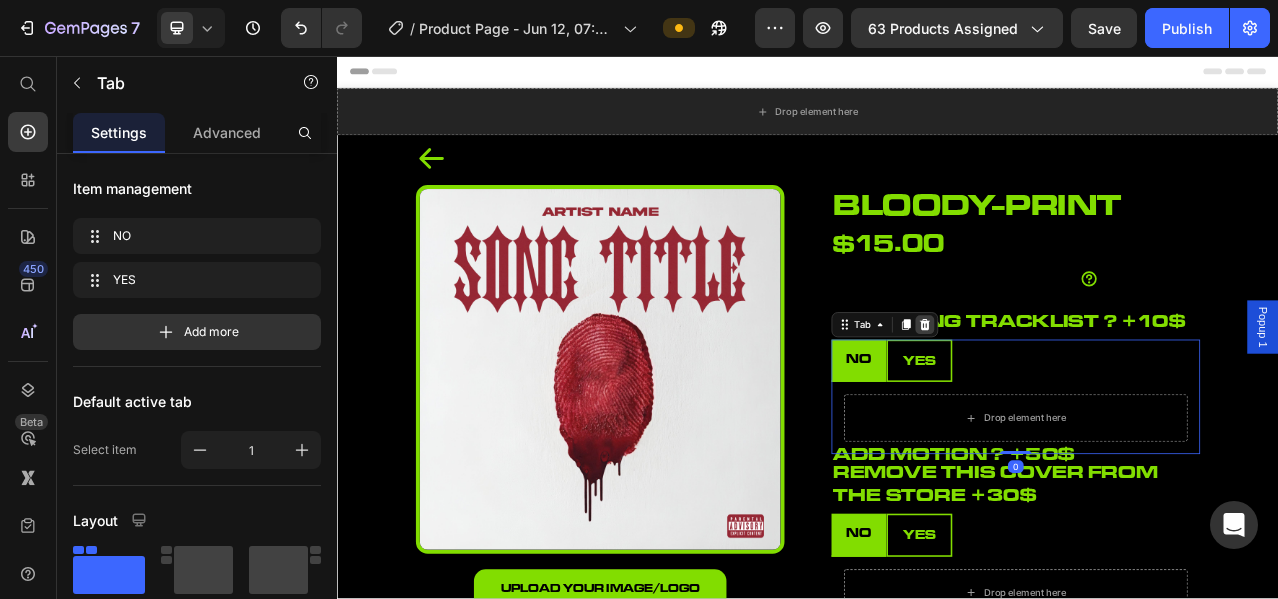 click at bounding box center [1086, 399] 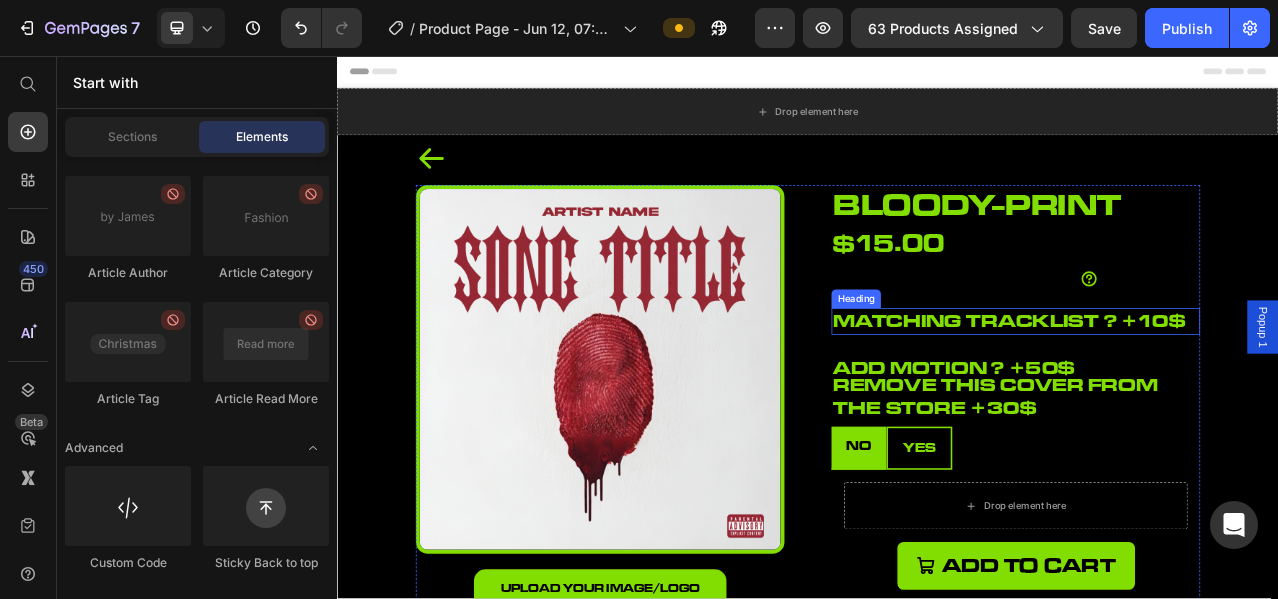 click on "matching tracklist ? +10$" at bounding box center (1202, 395) 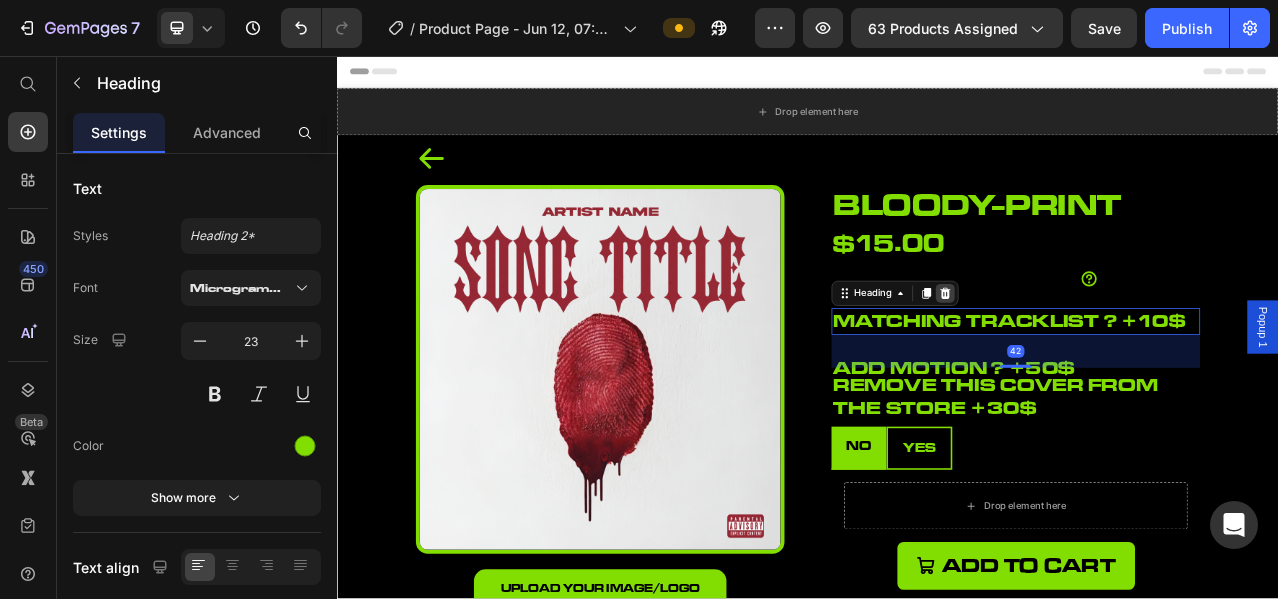 click 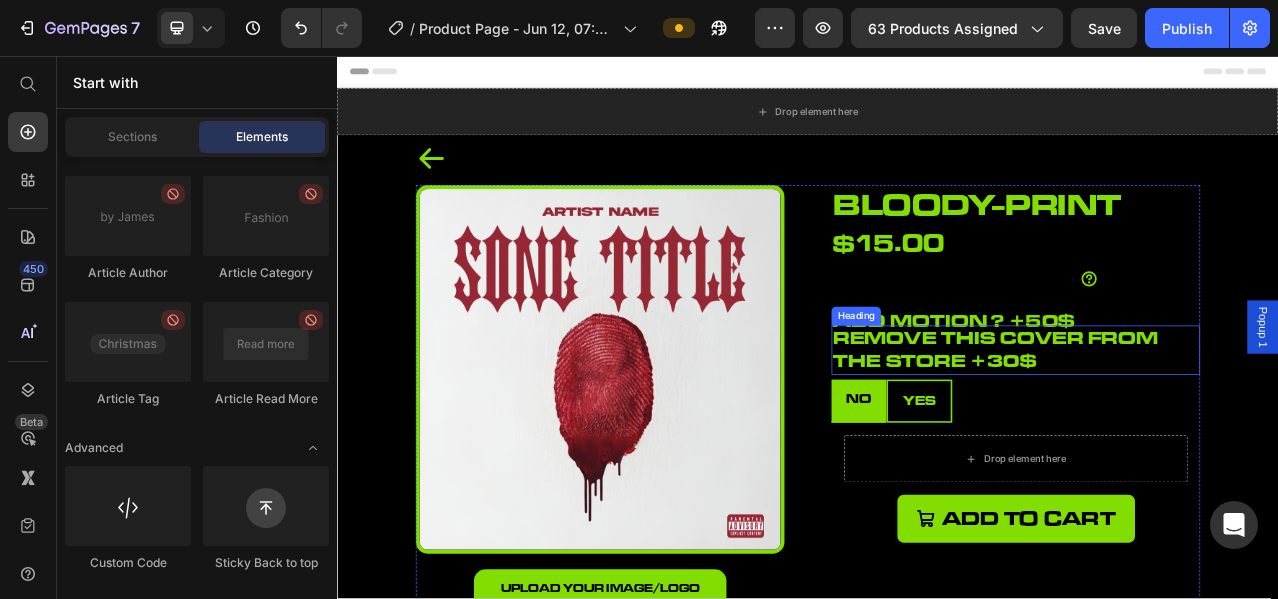 click on "remove this cover from the store +30$" at bounding box center [1202, 432] 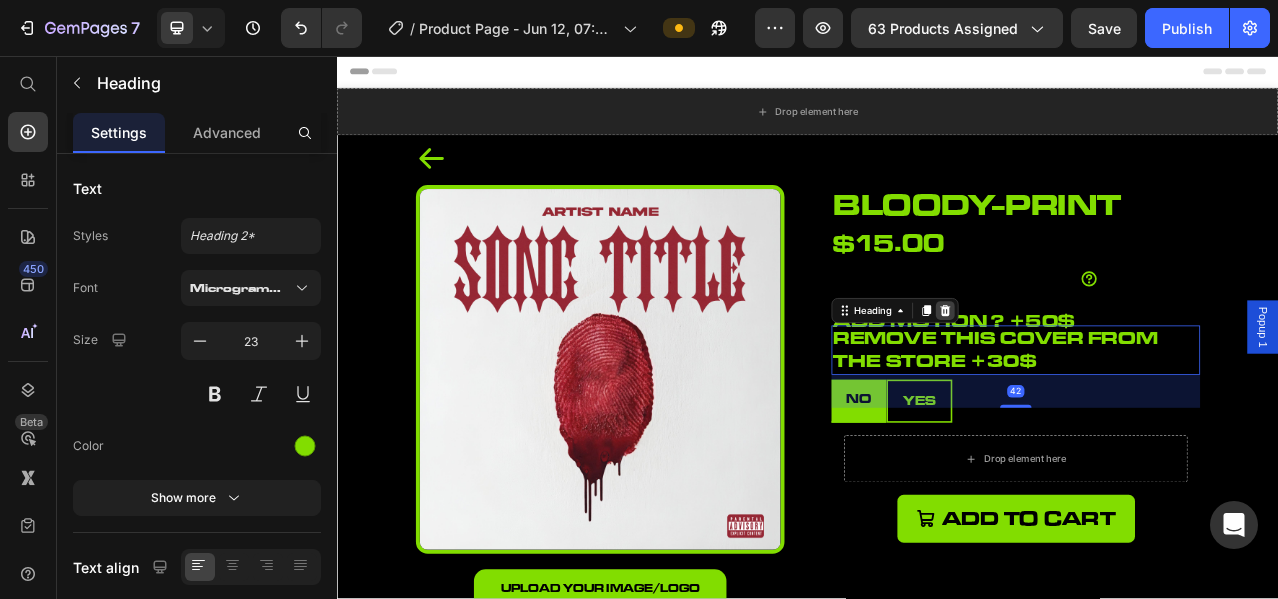 click 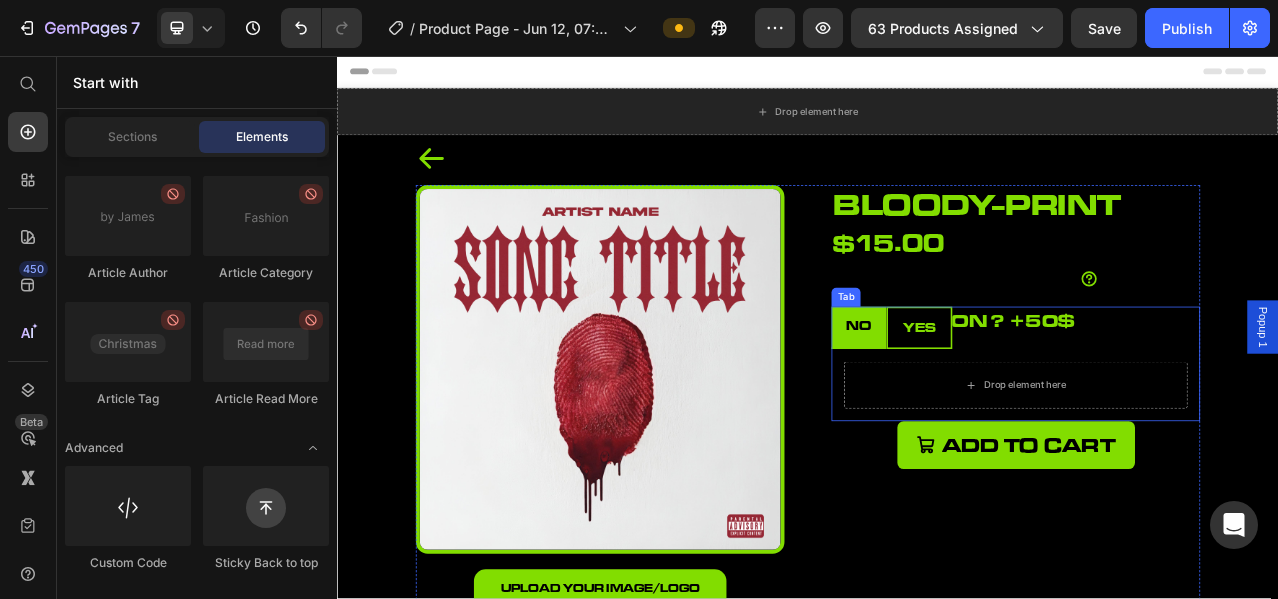 click on "NO YES" at bounding box center (1202, 403) 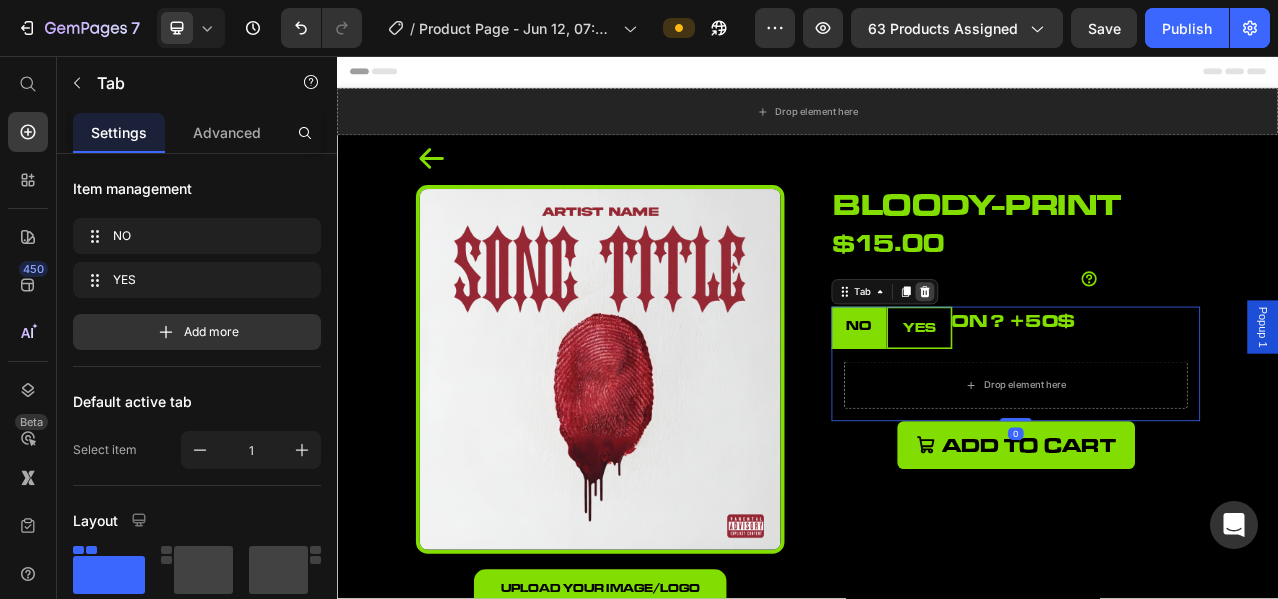 click 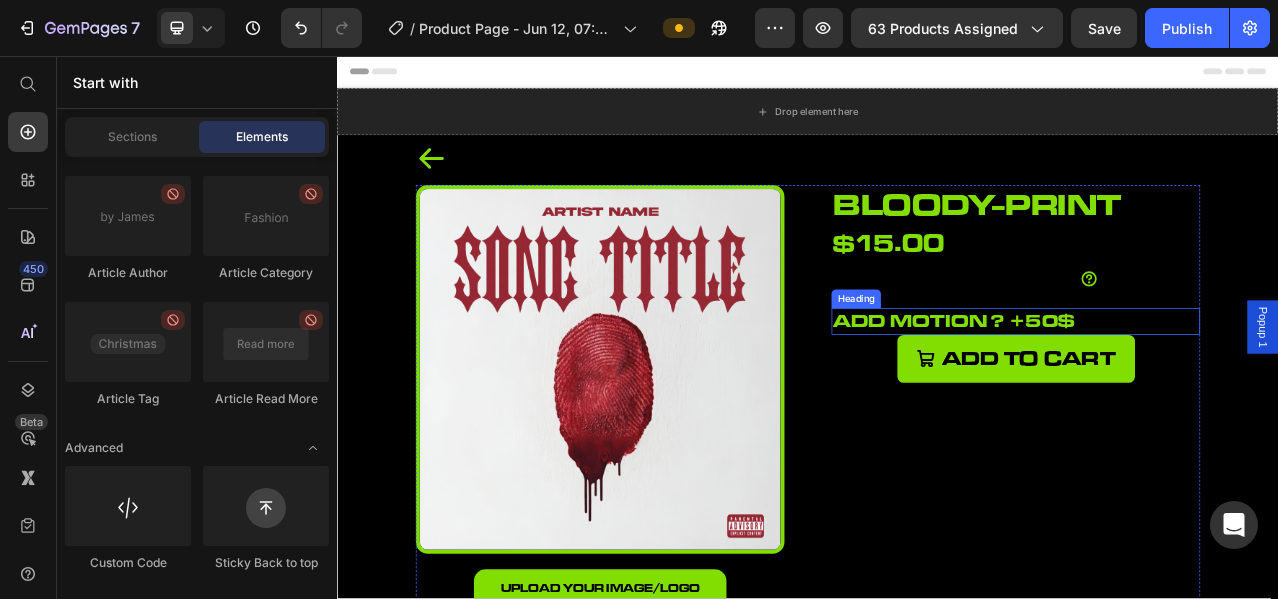 click on "add motion ? +50$" at bounding box center [1202, 395] 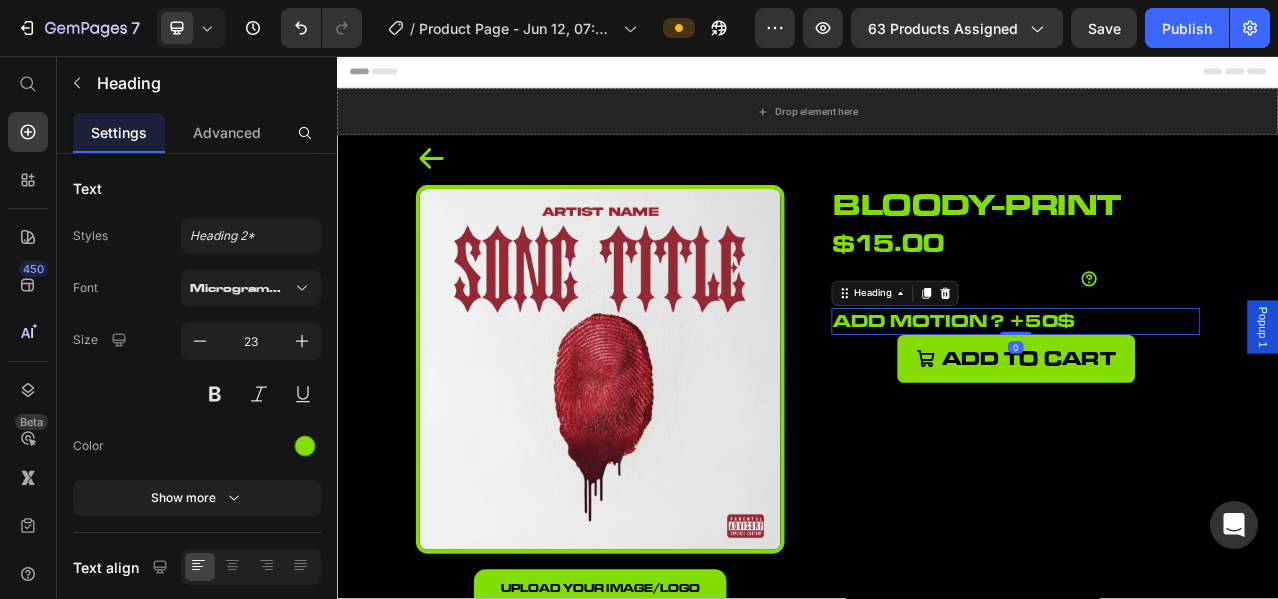 click 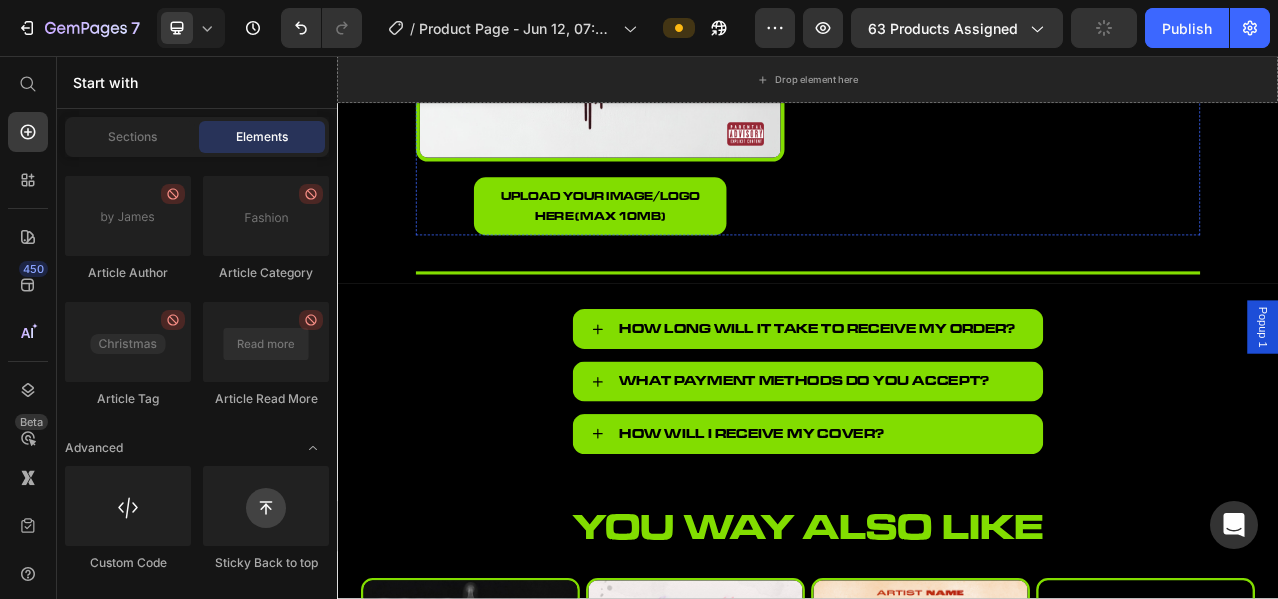 scroll, scrollTop: 166, scrollLeft: 0, axis: vertical 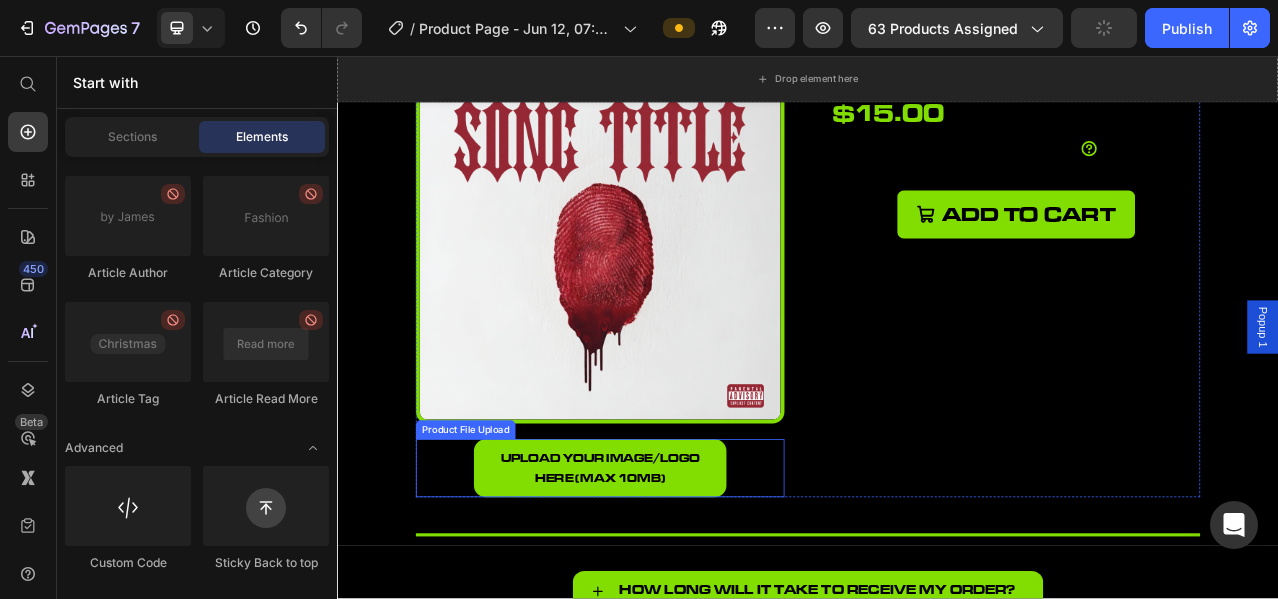 click on "upload your image/logo here (Max 10MB) Product File Upload" at bounding box center [672, 582] 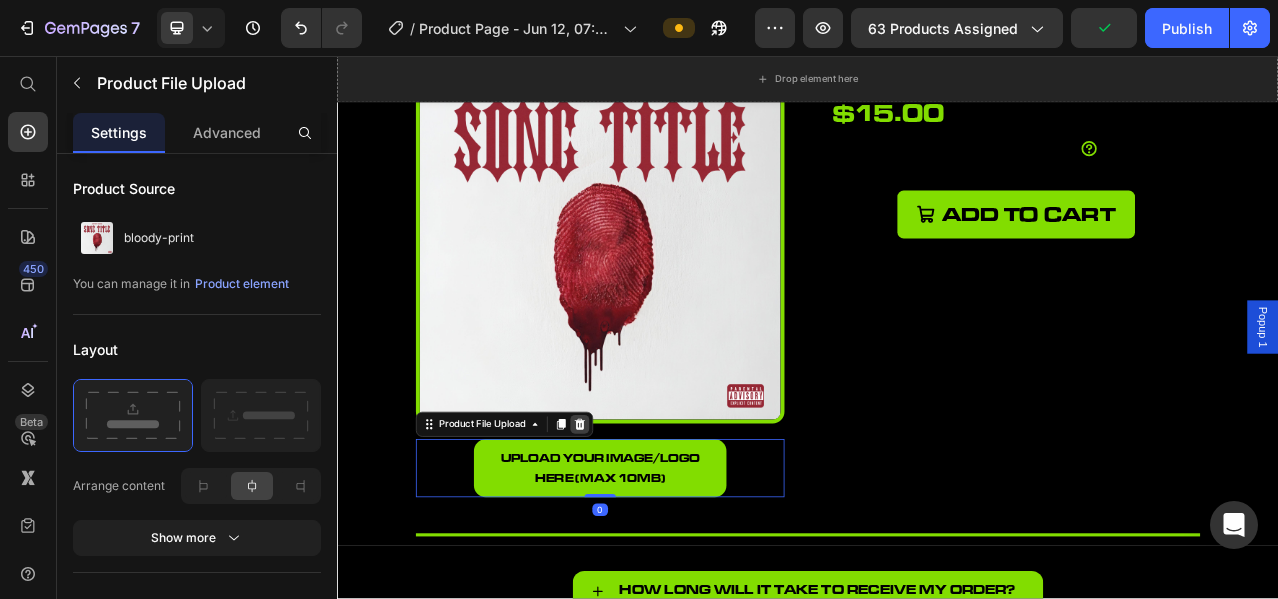 click 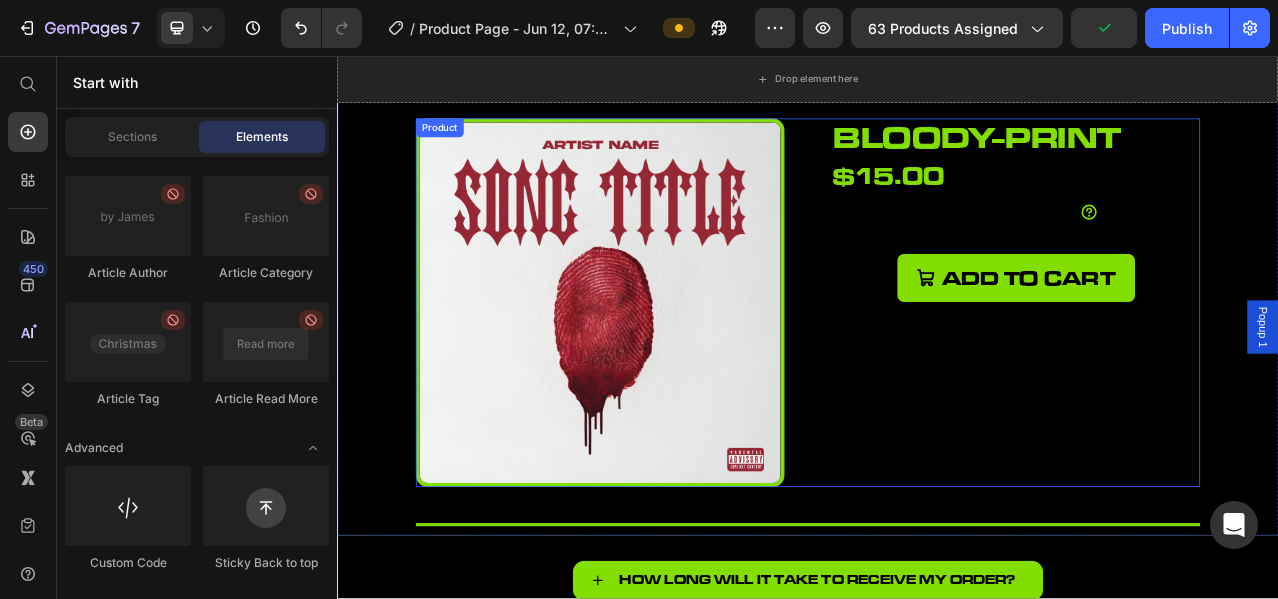 scroll, scrollTop: 0, scrollLeft: 0, axis: both 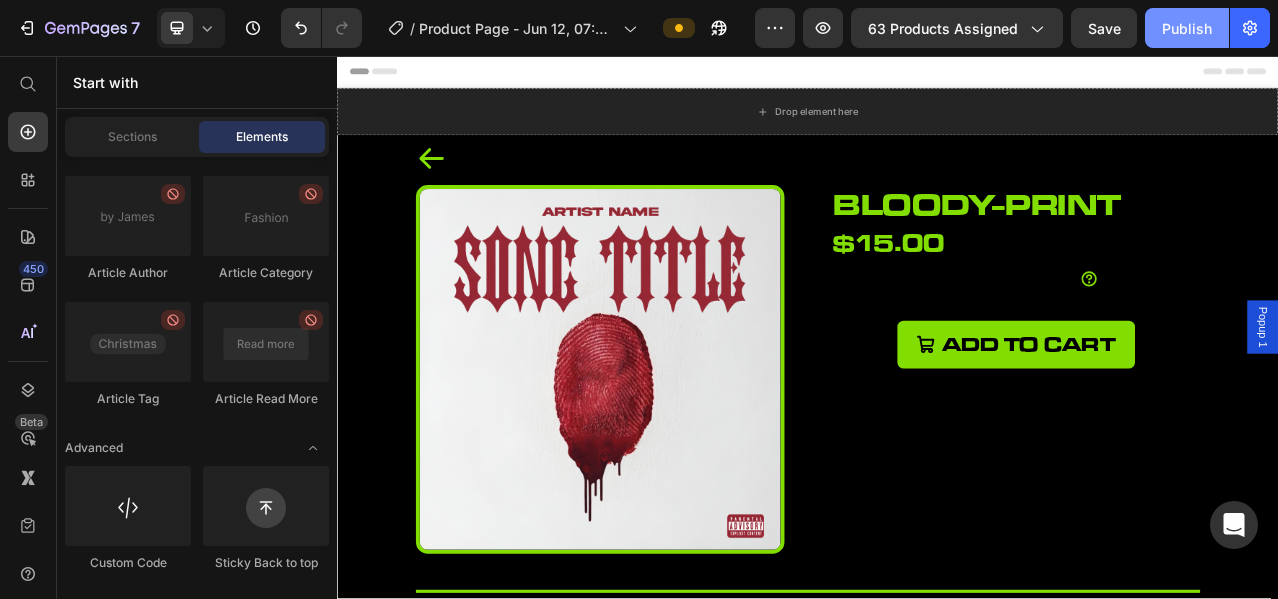 click on "Publish" at bounding box center (1187, 28) 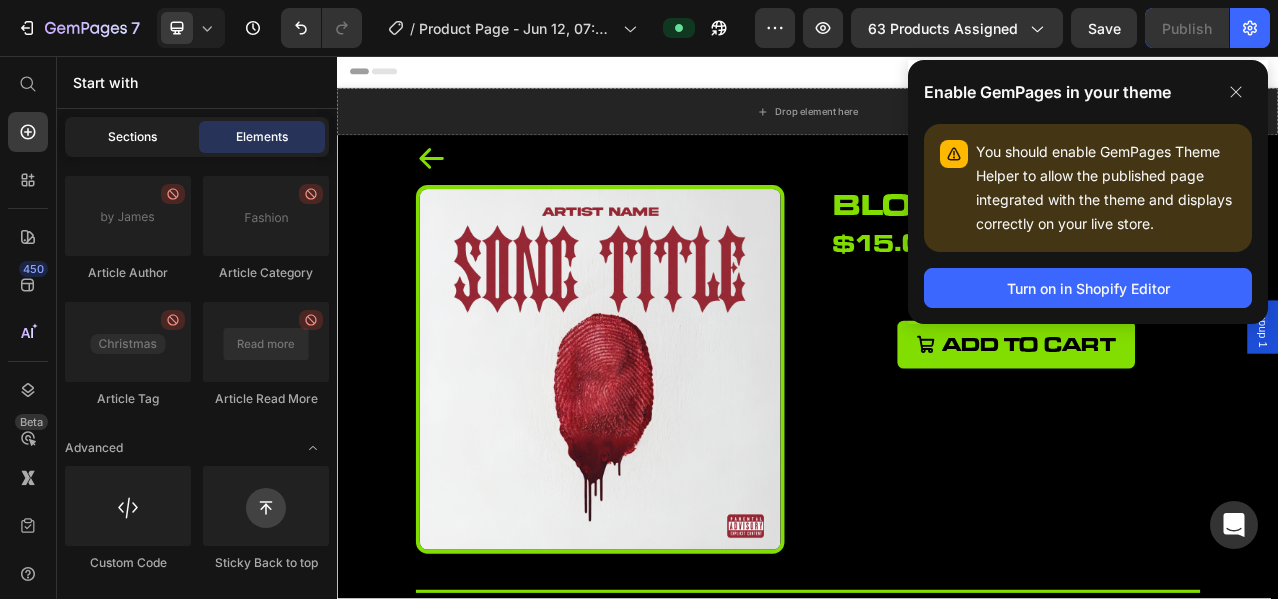 click on "Sections" at bounding box center [132, 137] 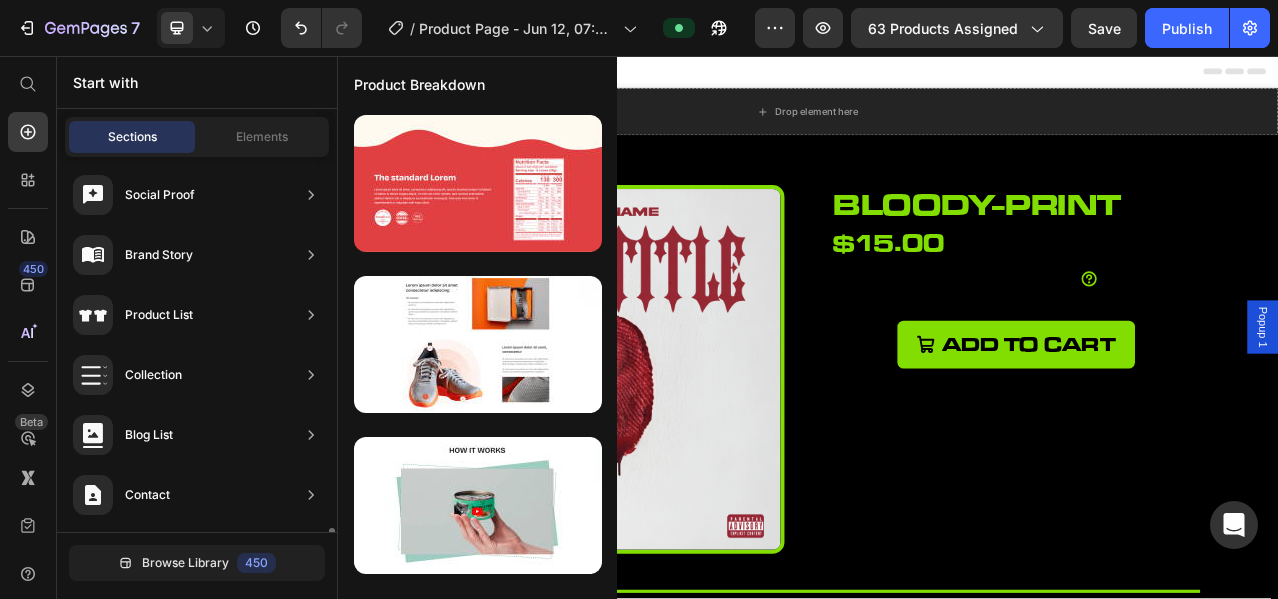 scroll, scrollTop: 784, scrollLeft: 0, axis: vertical 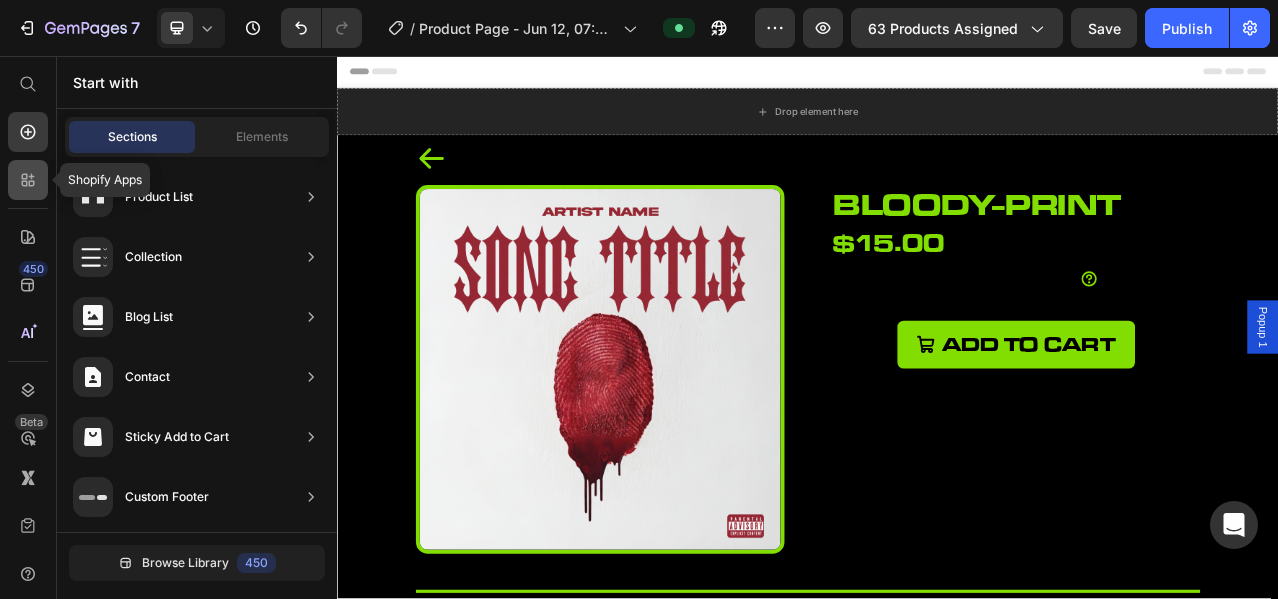 click 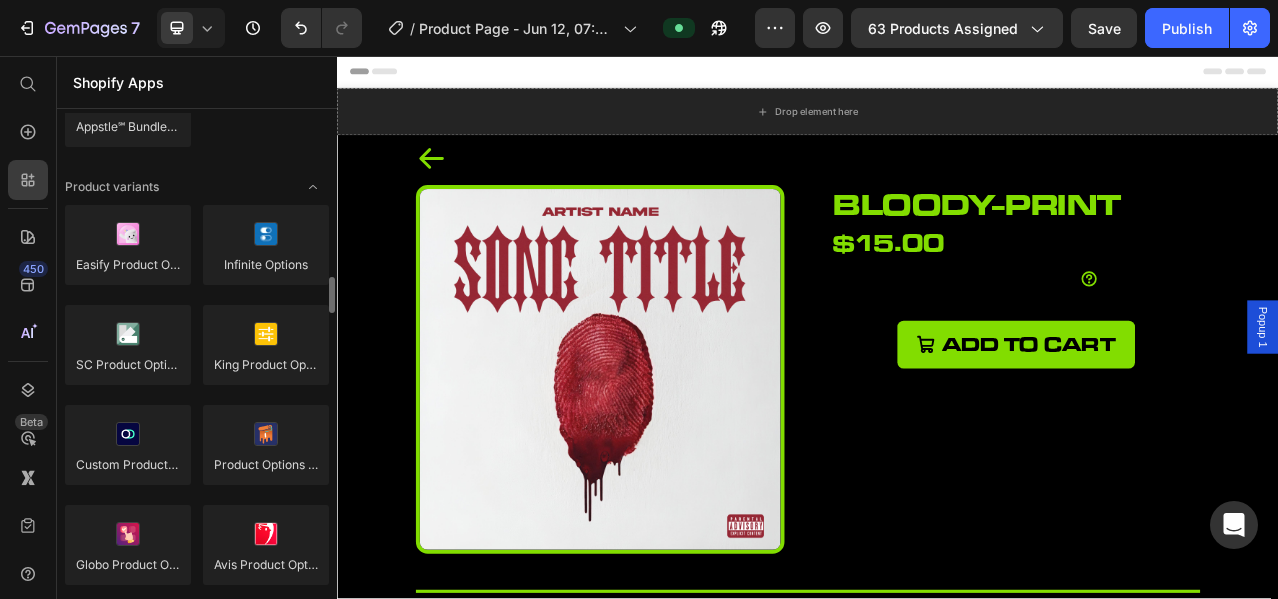 scroll, scrollTop: 2333, scrollLeft: 0, axis: vertical 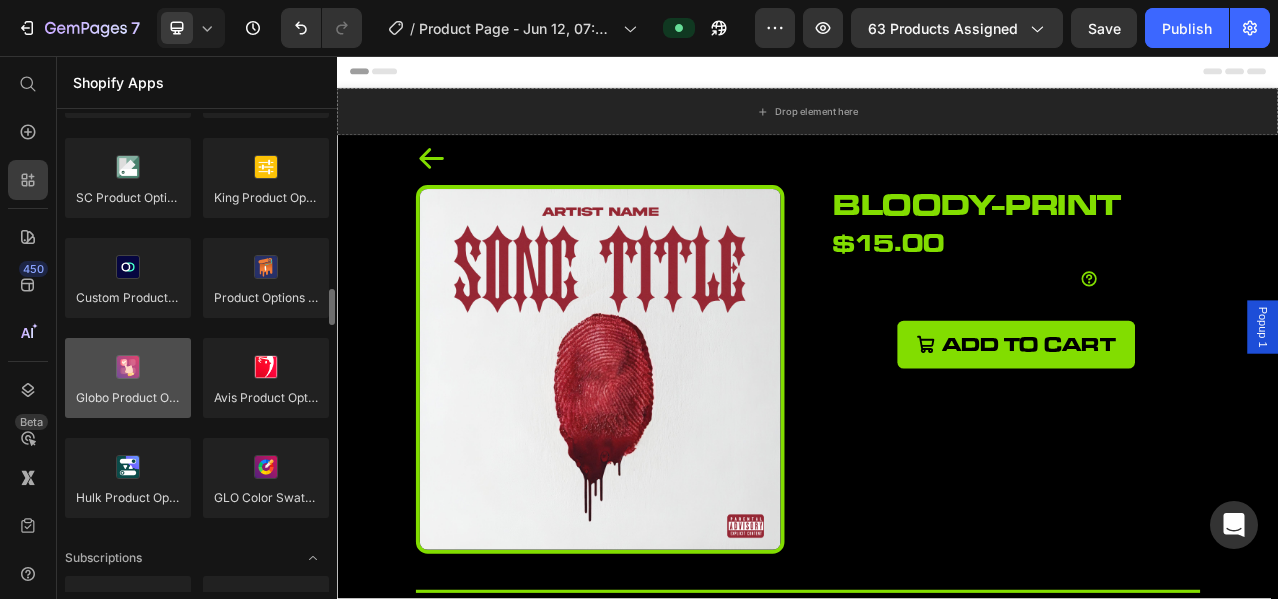 click at bounding box center (128, 378) 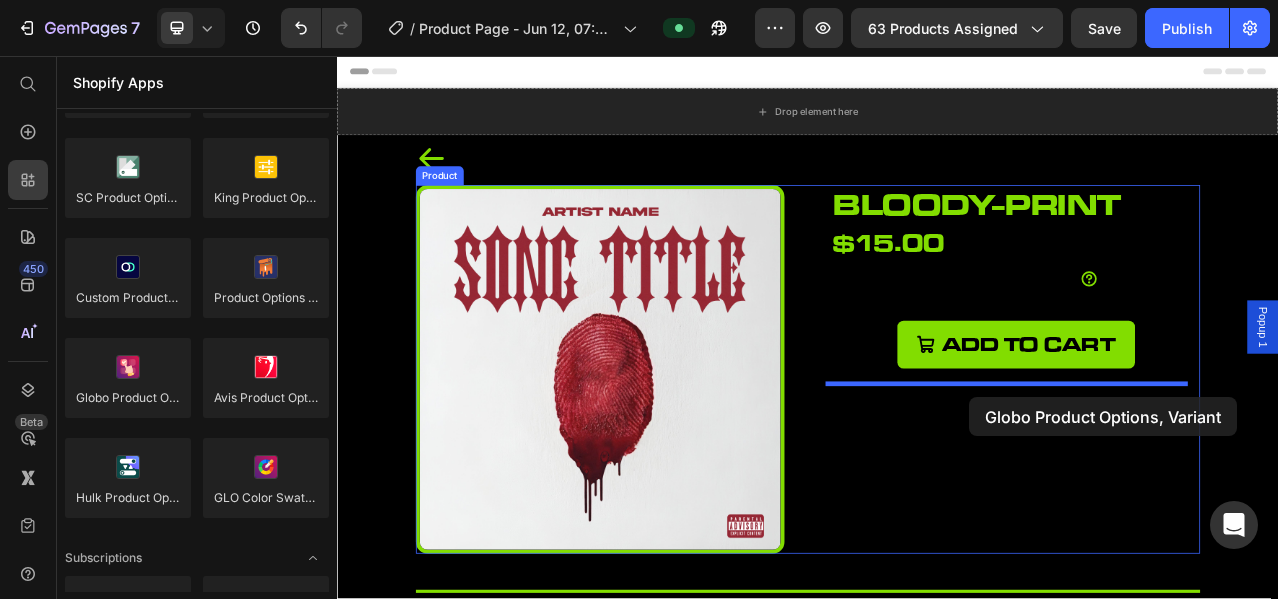 drag, startPoint x: 473, startPoint y: 437, endPoint x: 1143, endPoint y: 491, distance: 672.1726 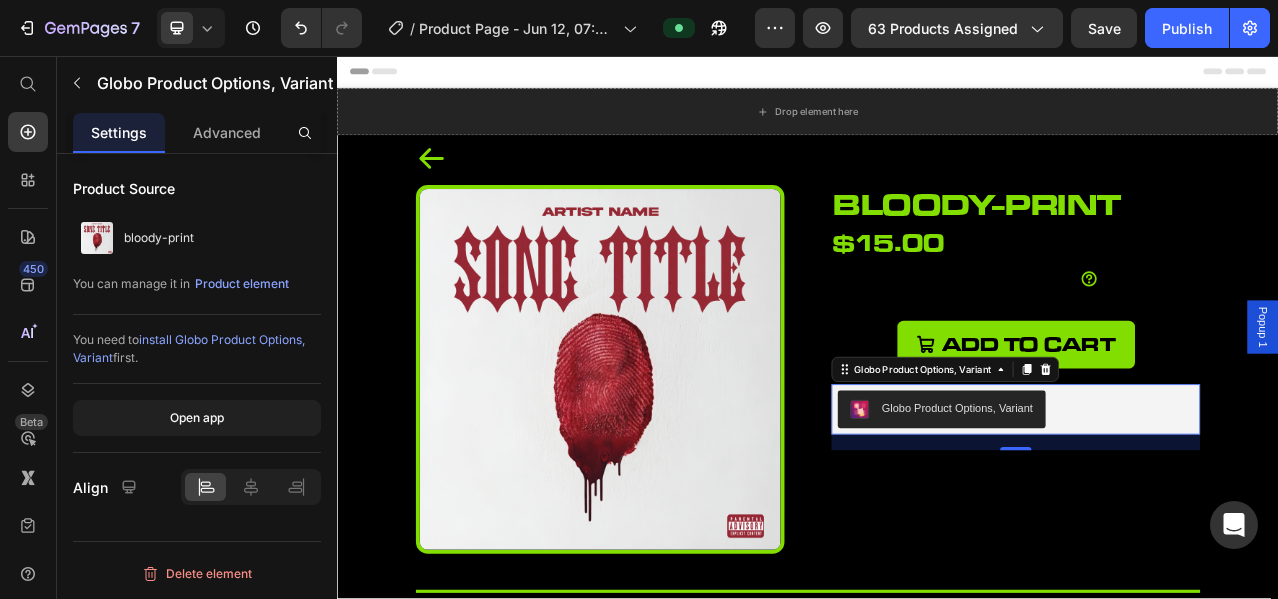 click on "Globo Product Options, Variant" at bounding box center [1127, 505] 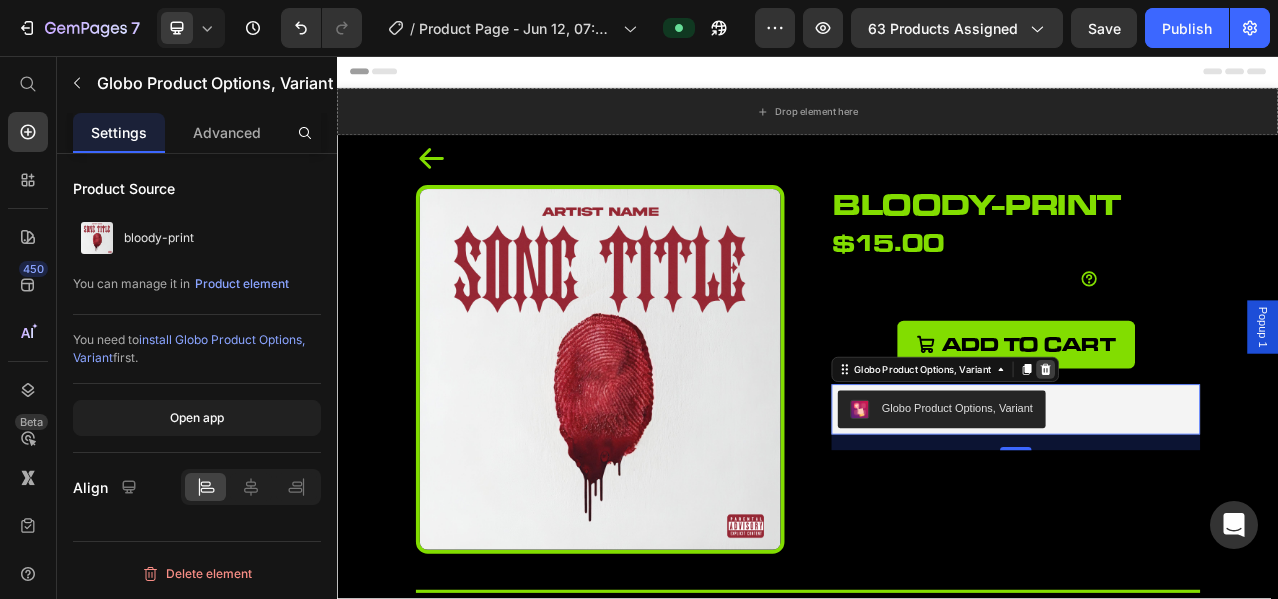 click 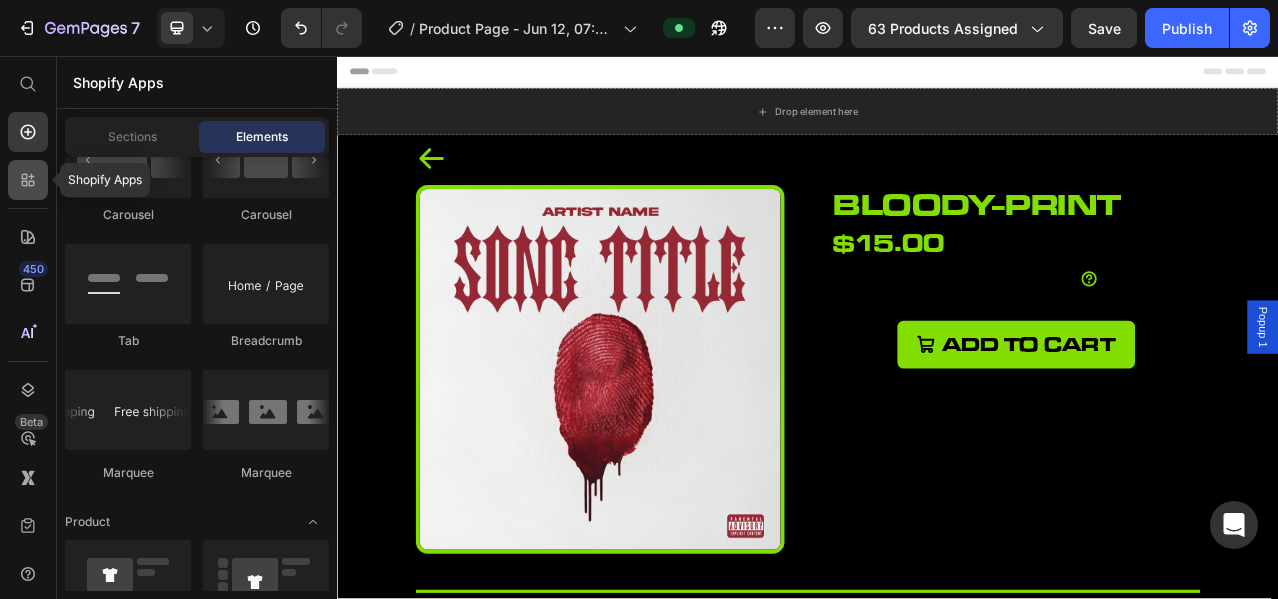 click 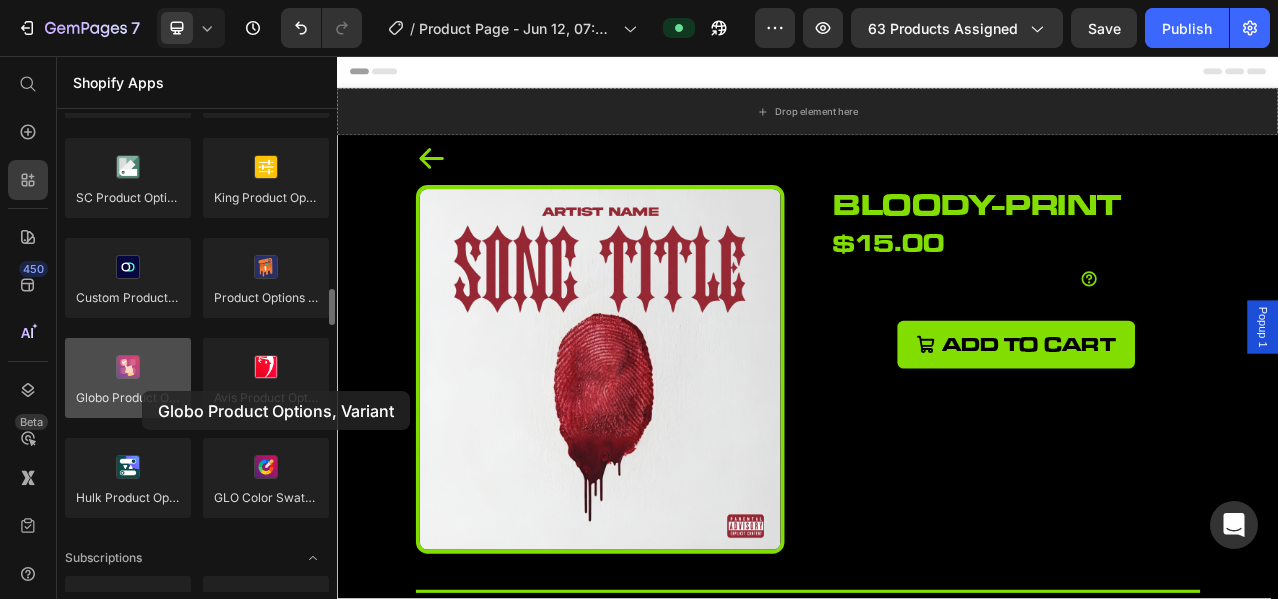click at bounding box center [128, 378] 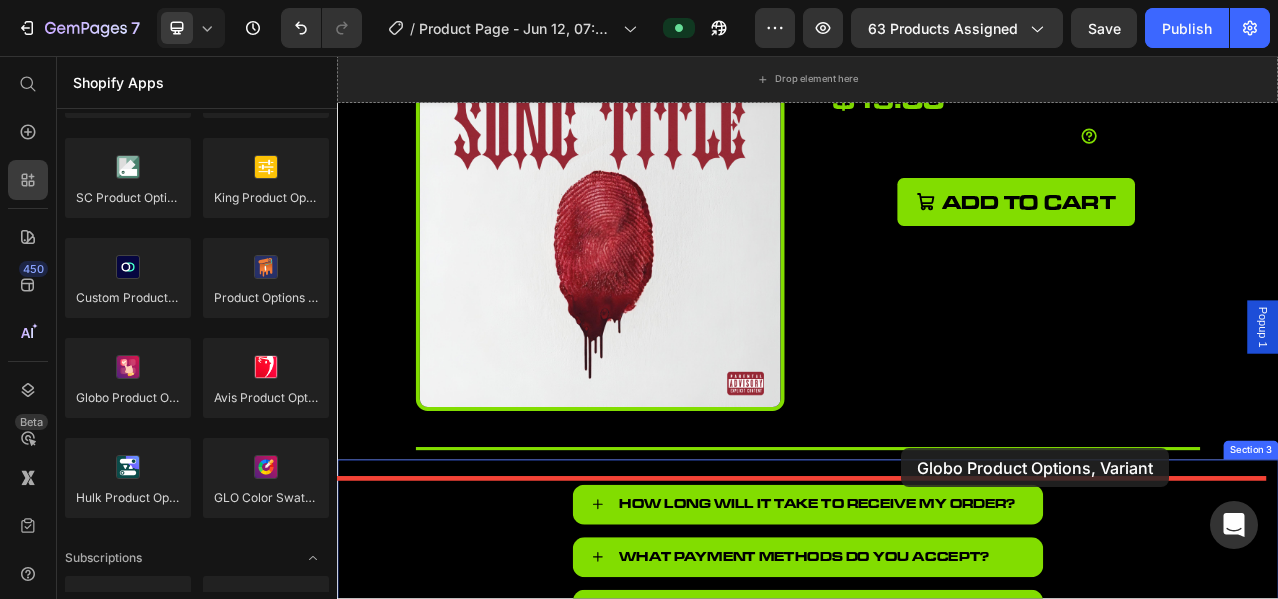 scroll, scrollTop: 227, scrollLeft: 0, axis: vertical 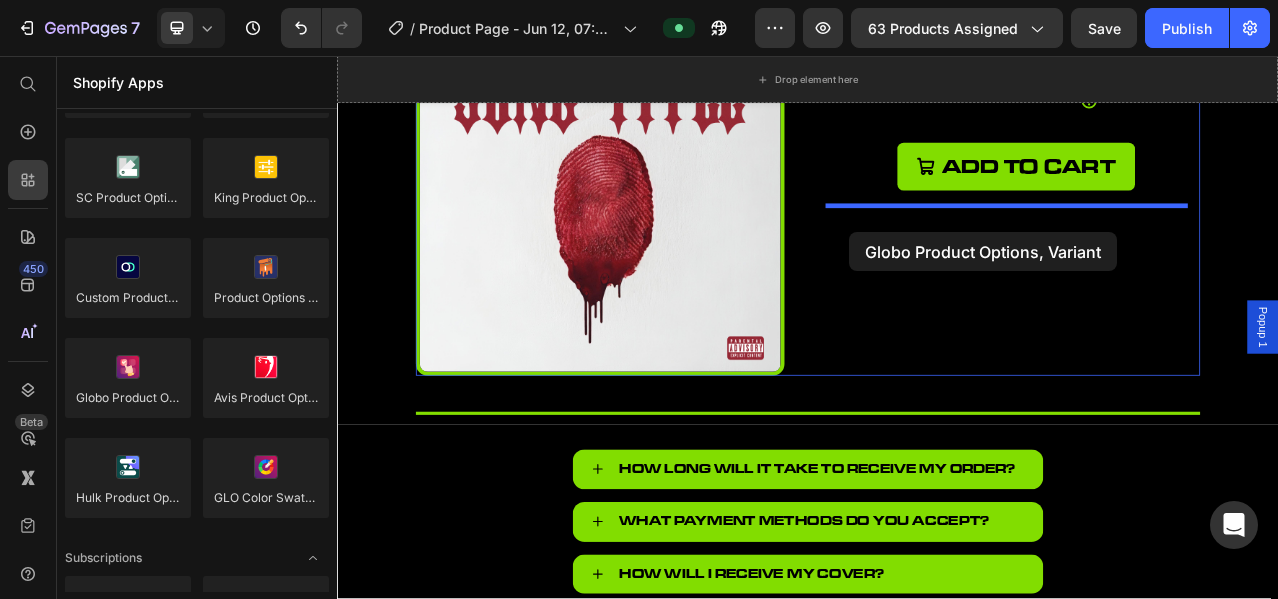 drag, startPoint x: 465, startPoint y: 432, endPoint x: 990, endPoint y: 281, distance: 546.2838 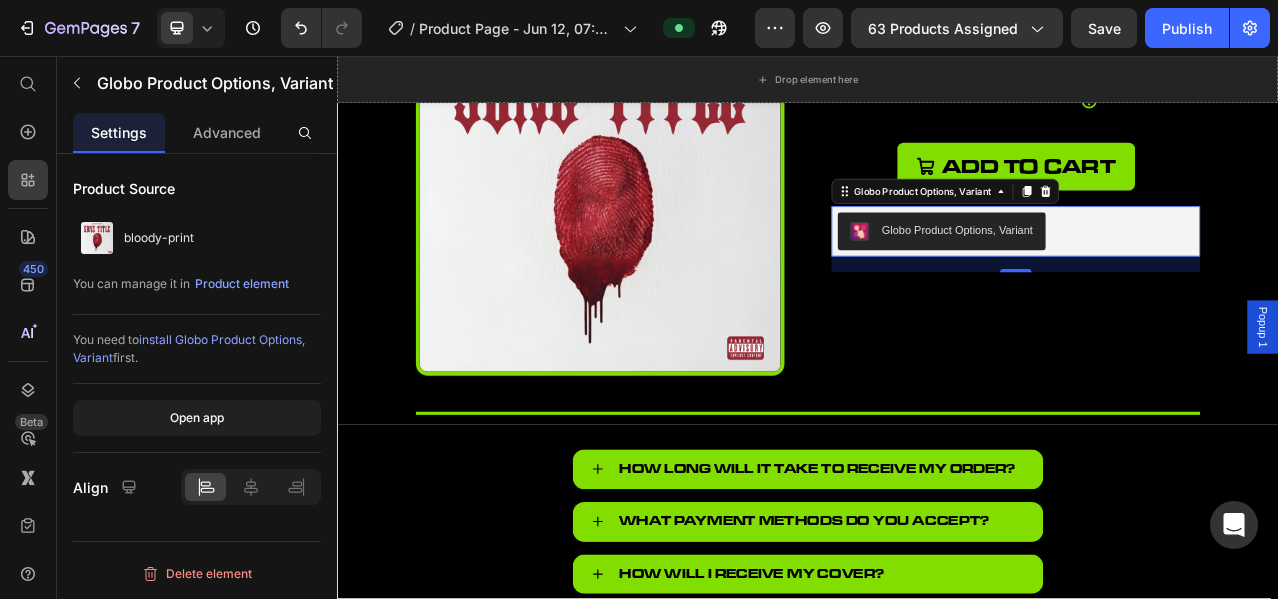 click on "Product Source bloody-print  You can manage it in   Product element   You need to  install Globo Product Options, Variant  first.   Open app  Align  Delete element" at bounding box center [197, 405] 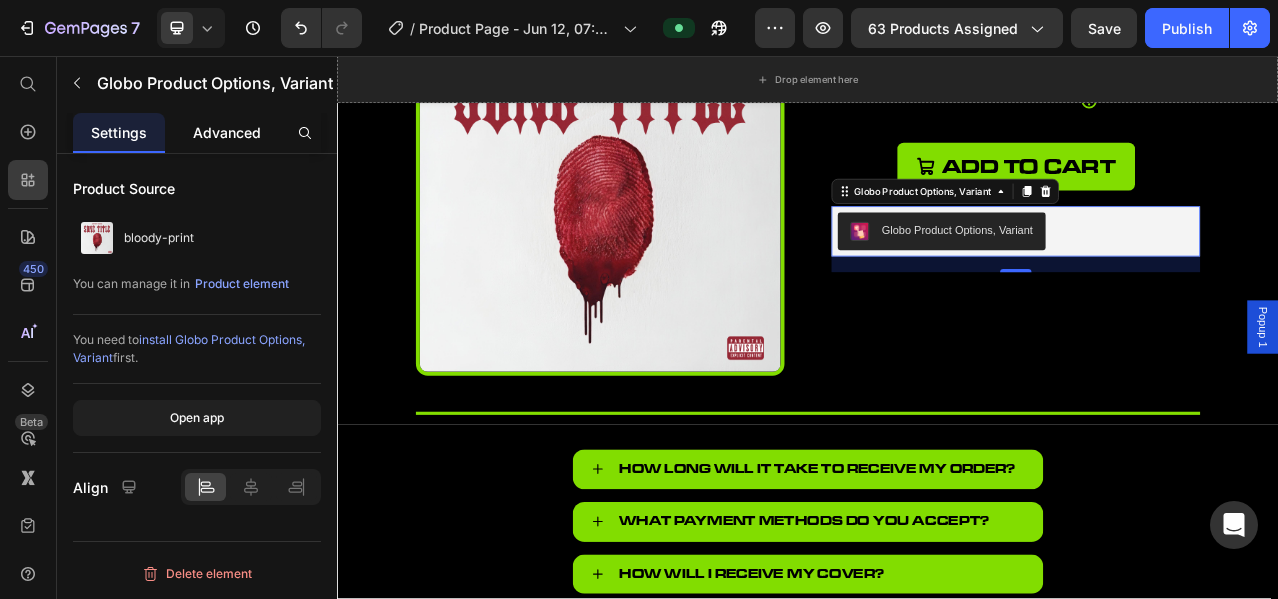 click on "Advanced" at bounding box center (227, 132) 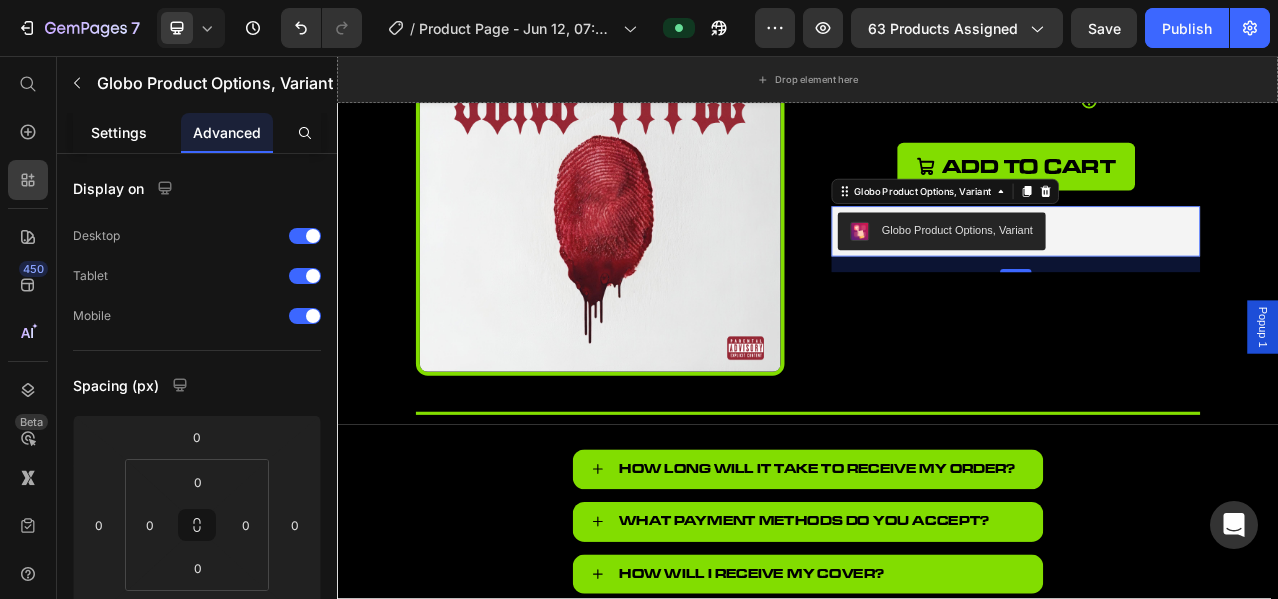 click on "Settings" at bounding box center (119, 132) 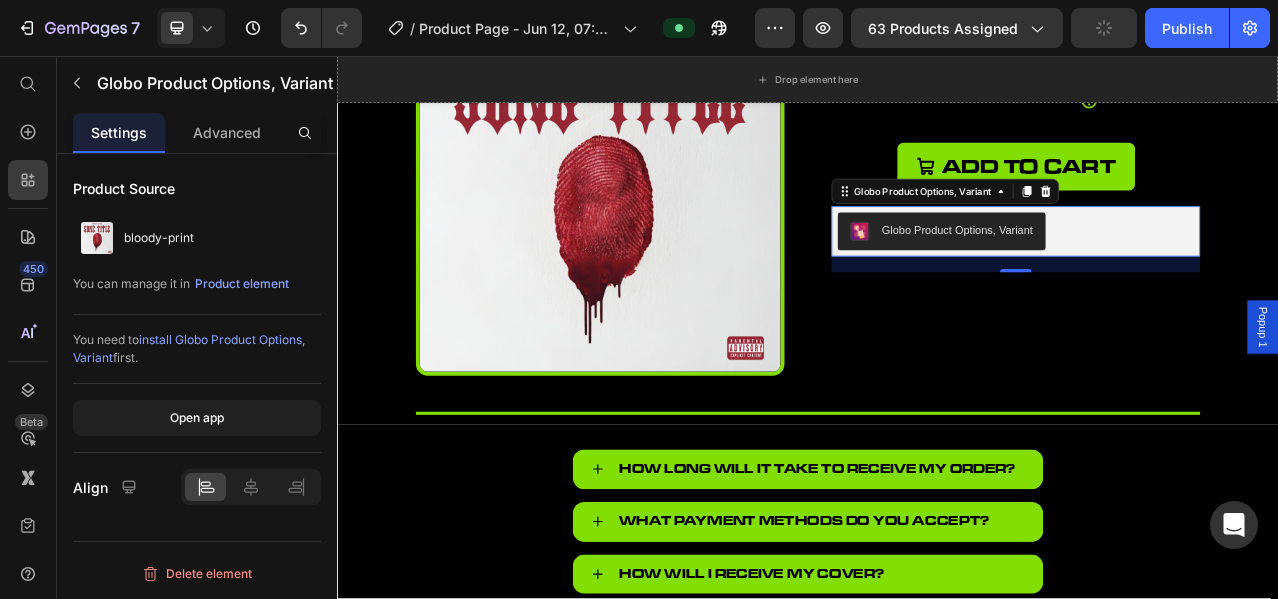 click on "install Globo Product Options, Variant" at bounding box center (189, 348) 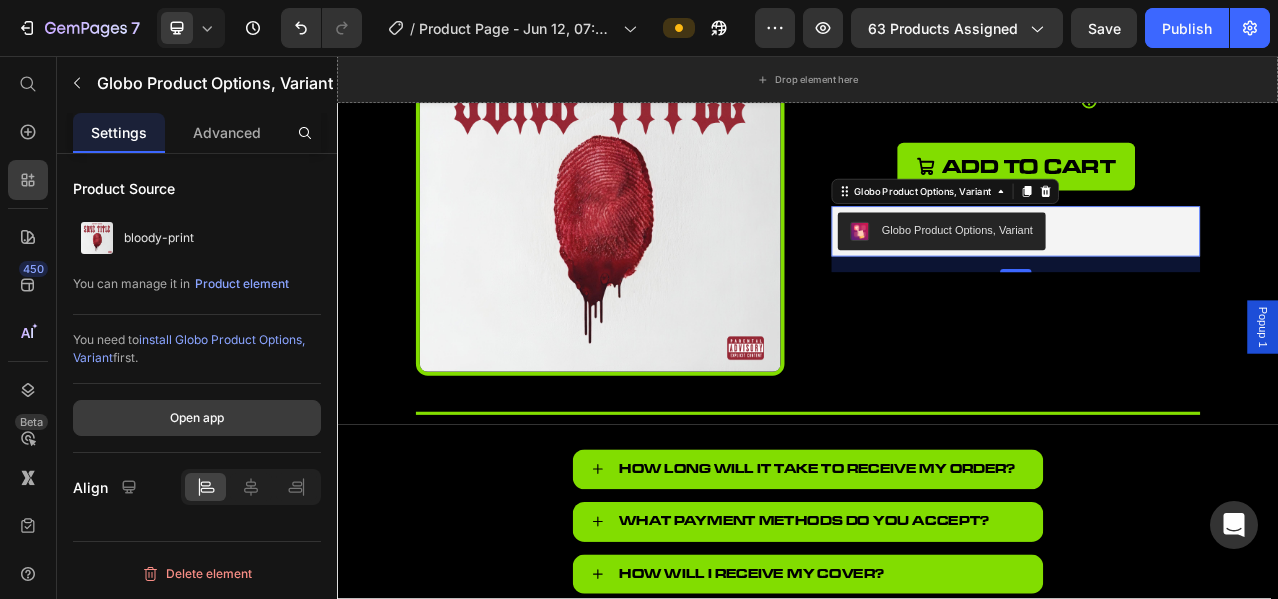 click on "Open app" at bounding box center [197, 418] 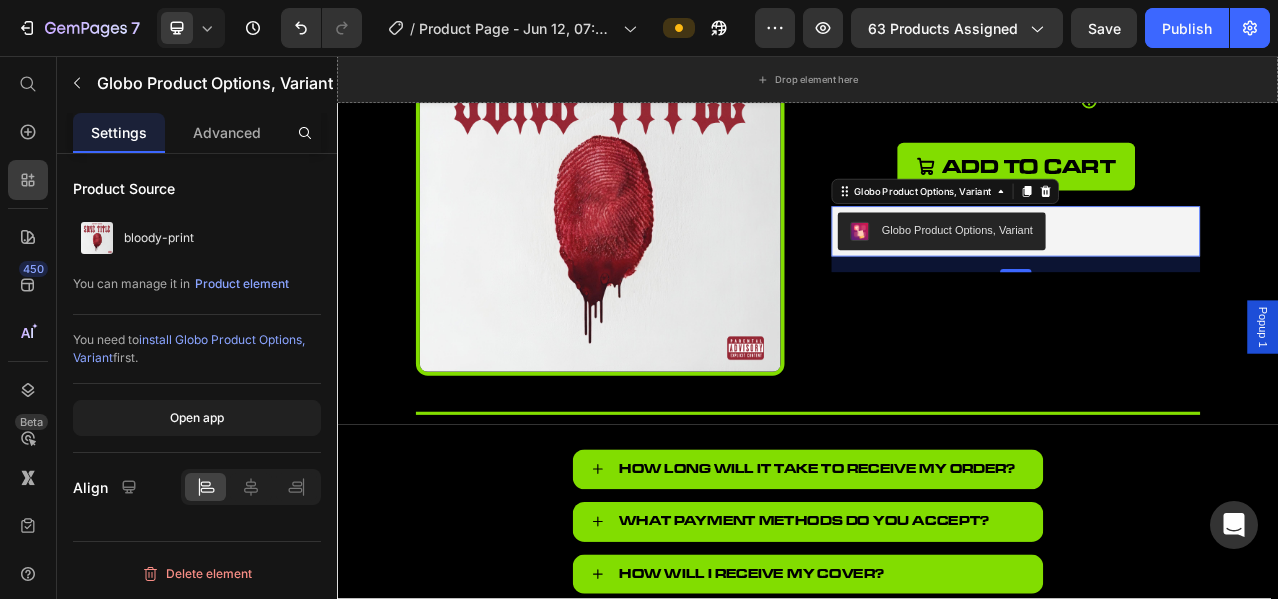click on "Product Source" at bounding box center (197, 188) 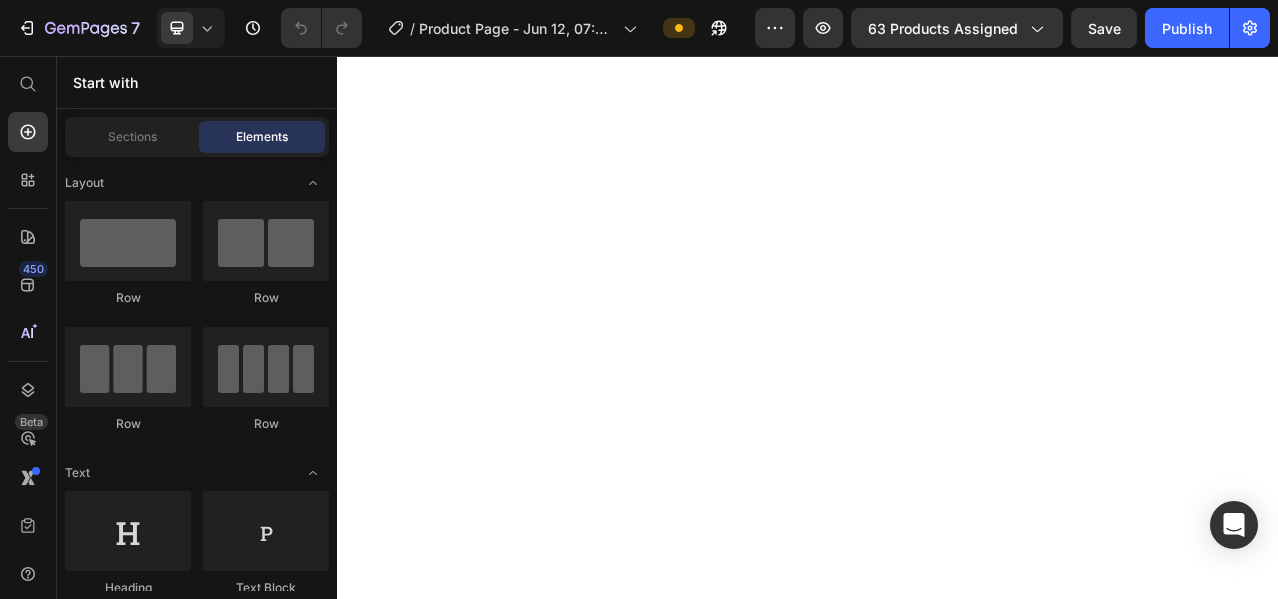 scroll, scrollTop: 0, scrollLeft: 0, axis: both 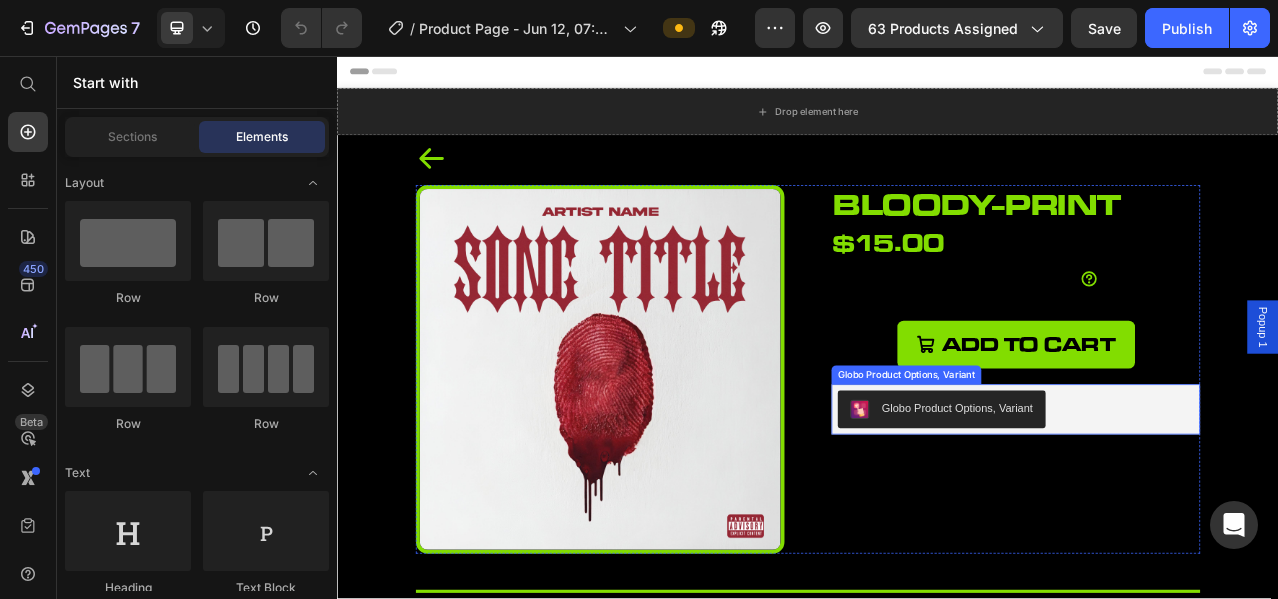 click on "Globo Product Options, Variant" at bounding box center (1127, 505) 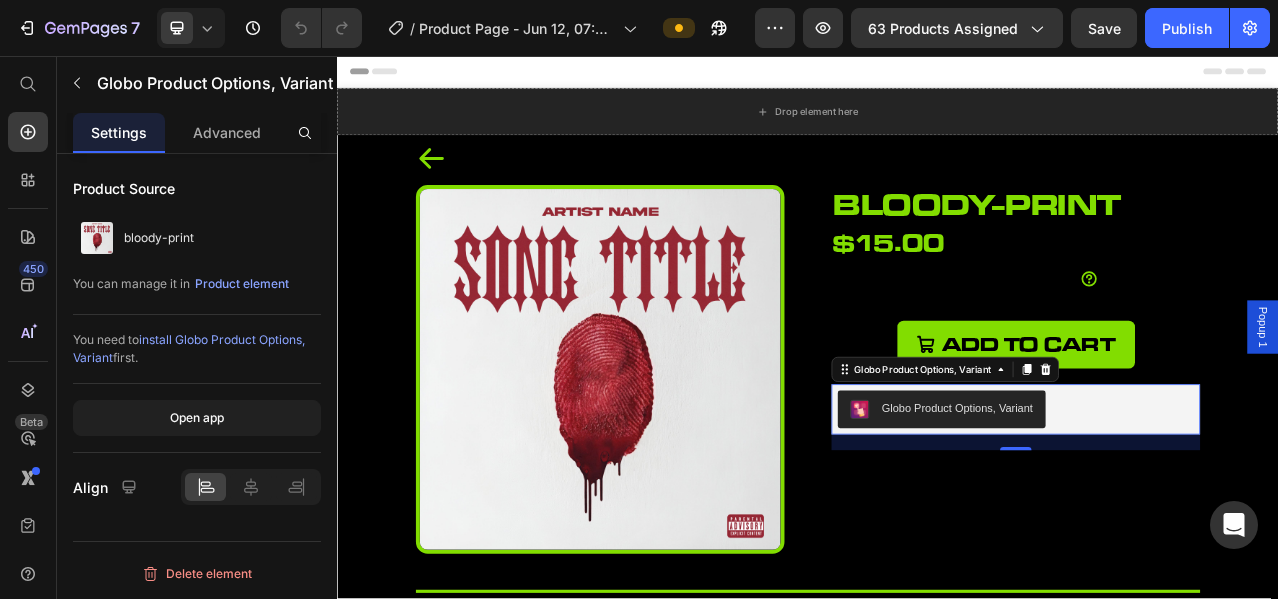 click on "Globo Product Options, Variant" at bounding box center (1127, 505) 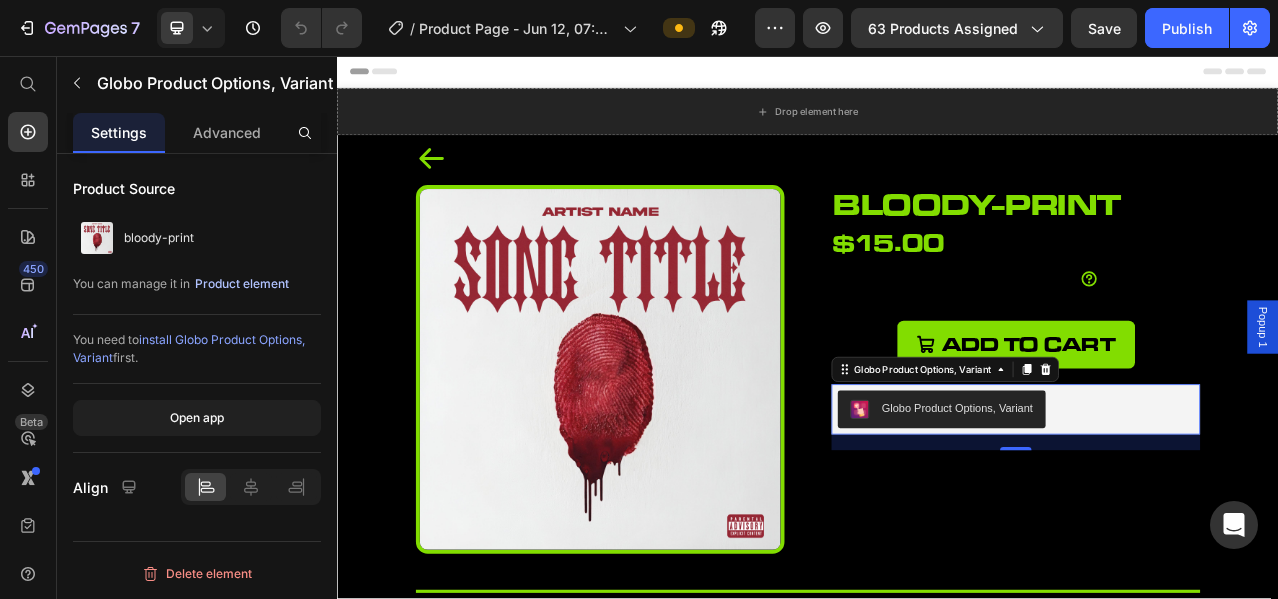 click on "Product element" at bounding box center [242, 284] 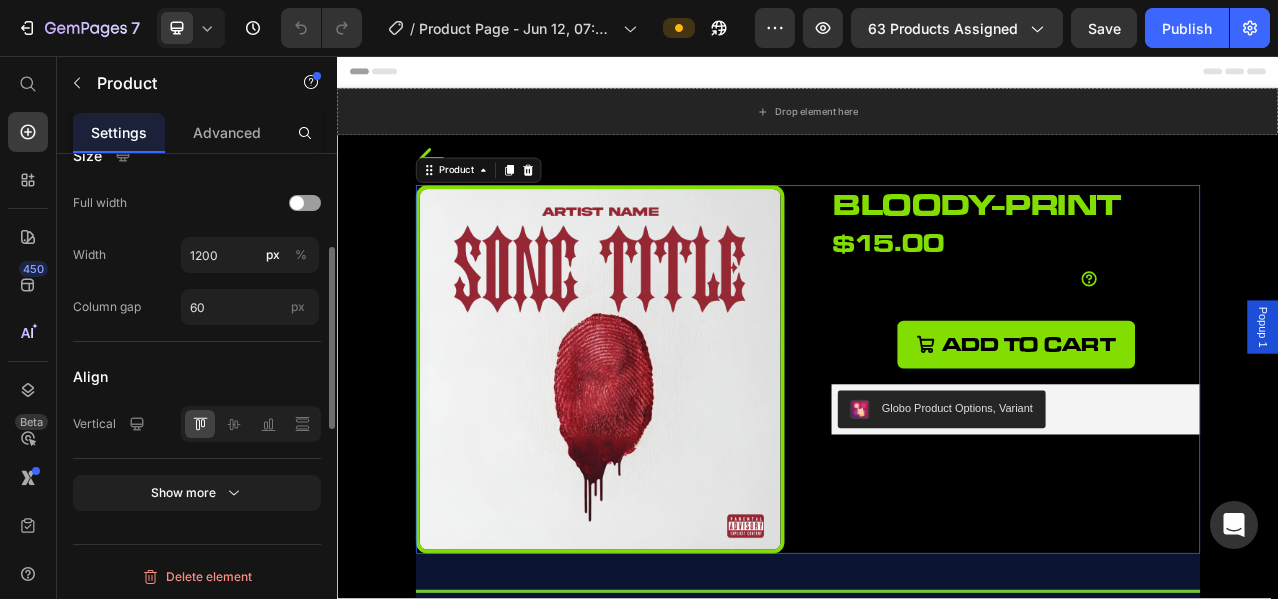 scroll, scrollTop: 52, scrollLeft: 0, axis: vertical 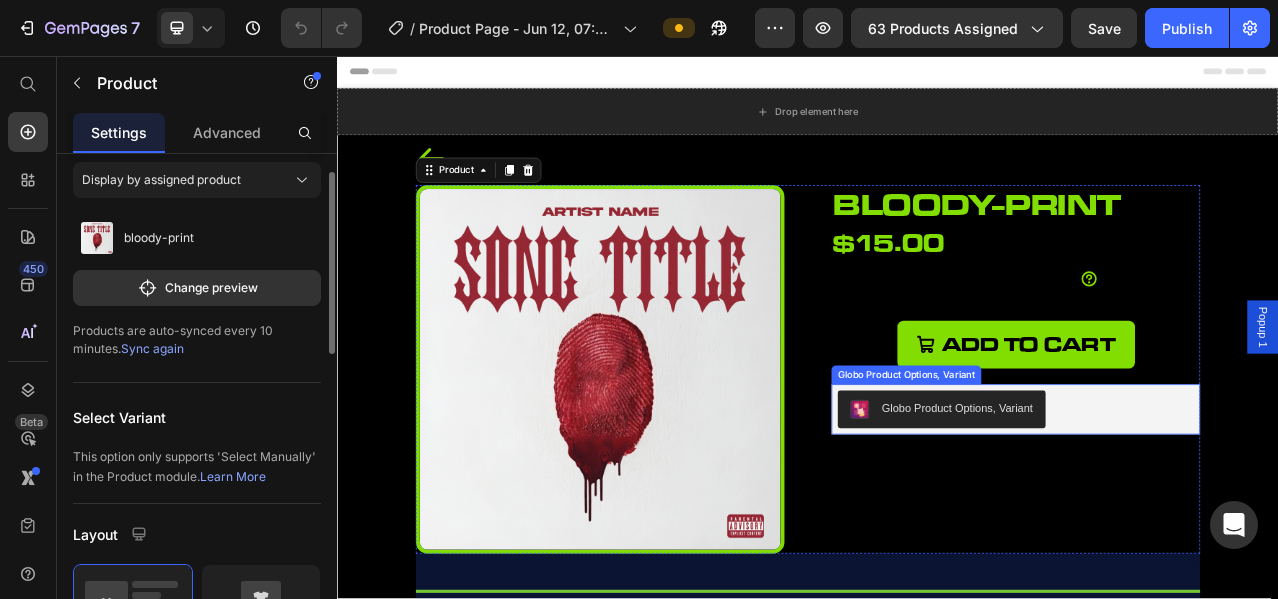click on "Globo Product Options, Variant" at bounding box center (1127, 505) 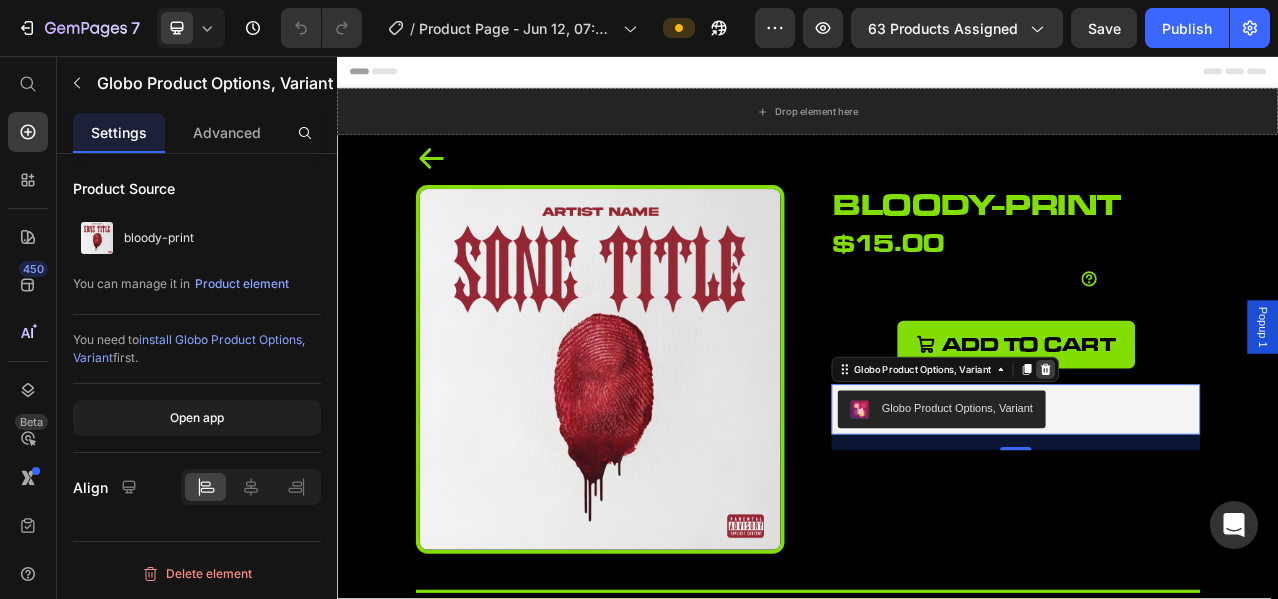 click 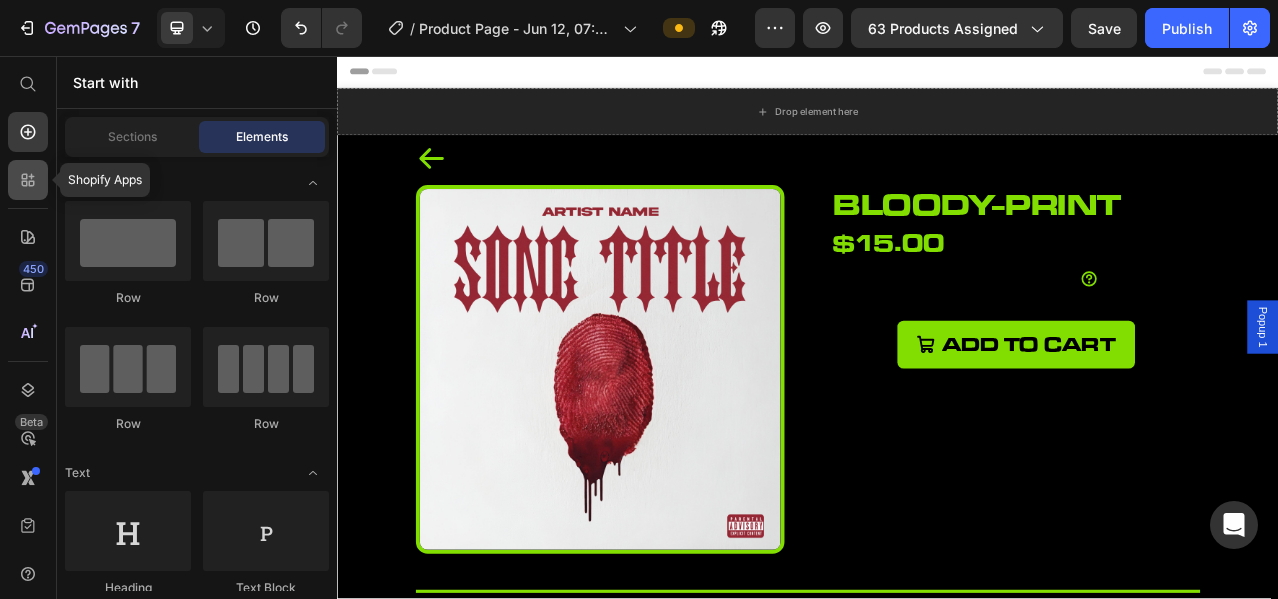 click 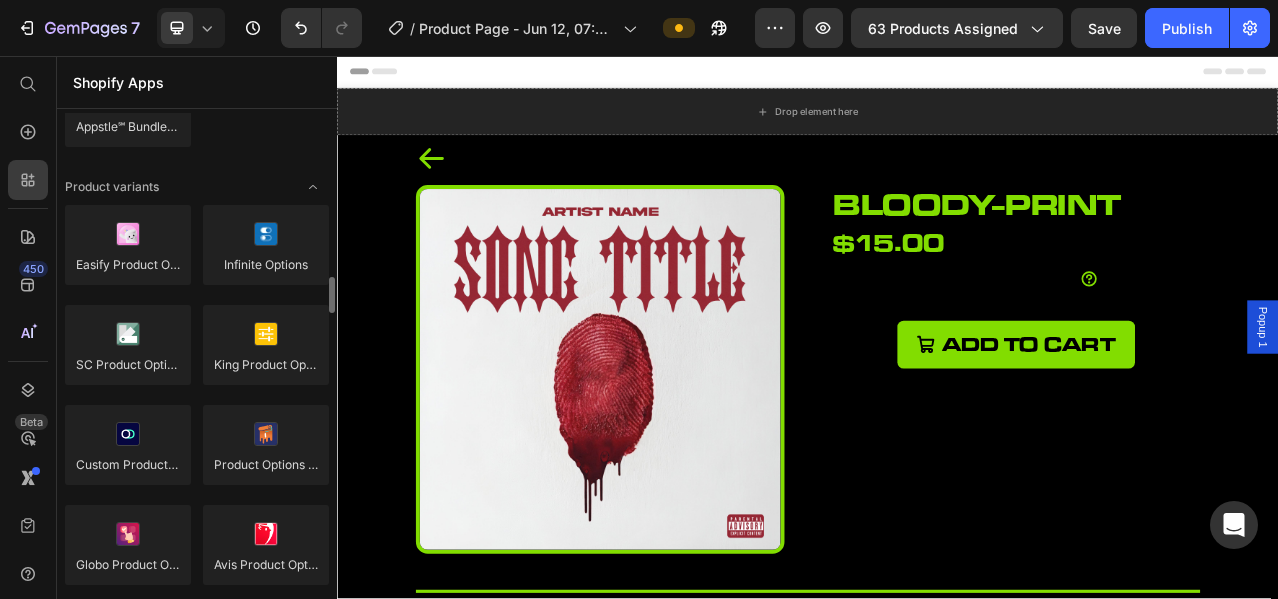 scroll, scrollTop: 2333, scrollLeft: 0, axis: vertical 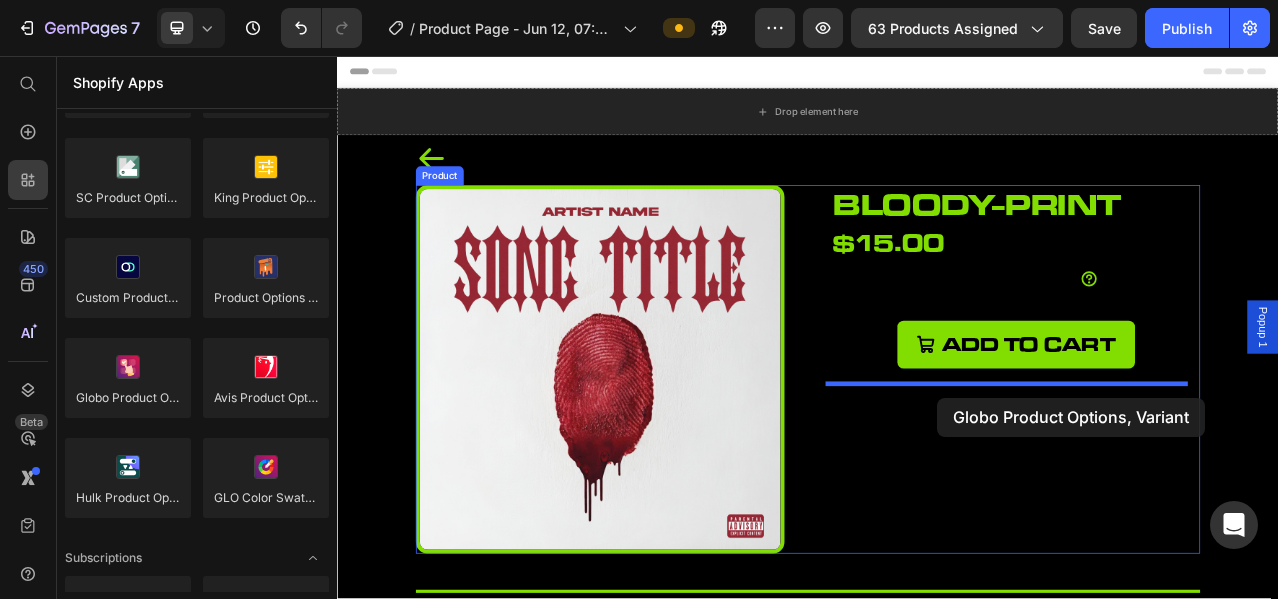 drag, startPoint x: 468, startPoint y: 427, endPoint x: 1102, endPoint y: 492, distance: 637.3233 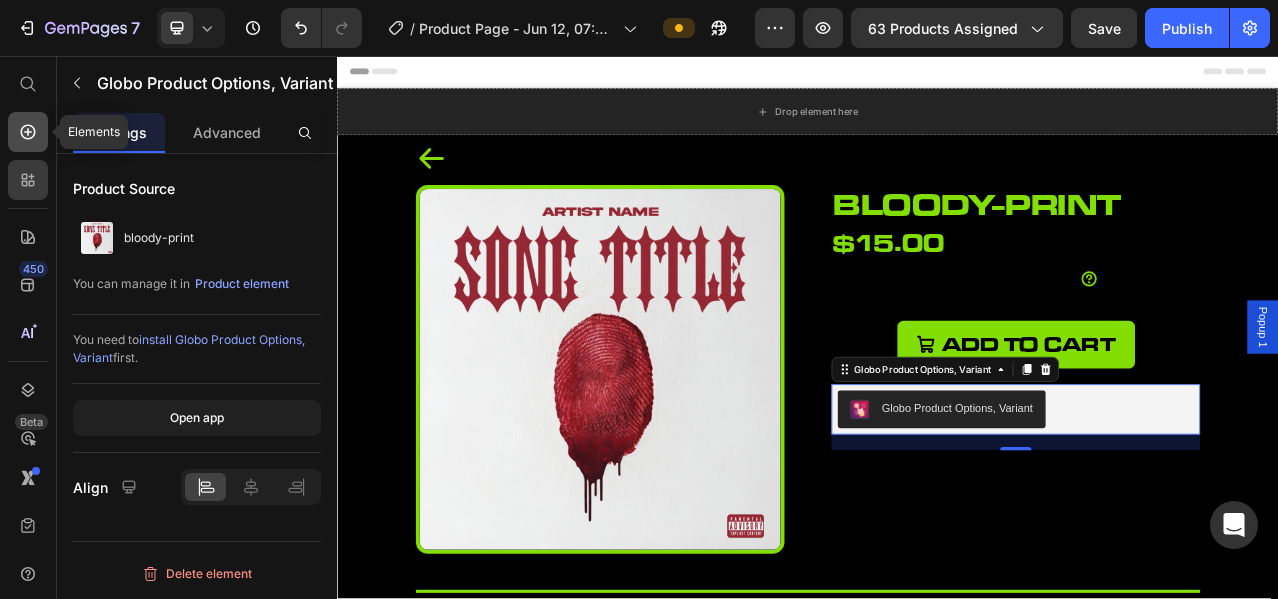 click 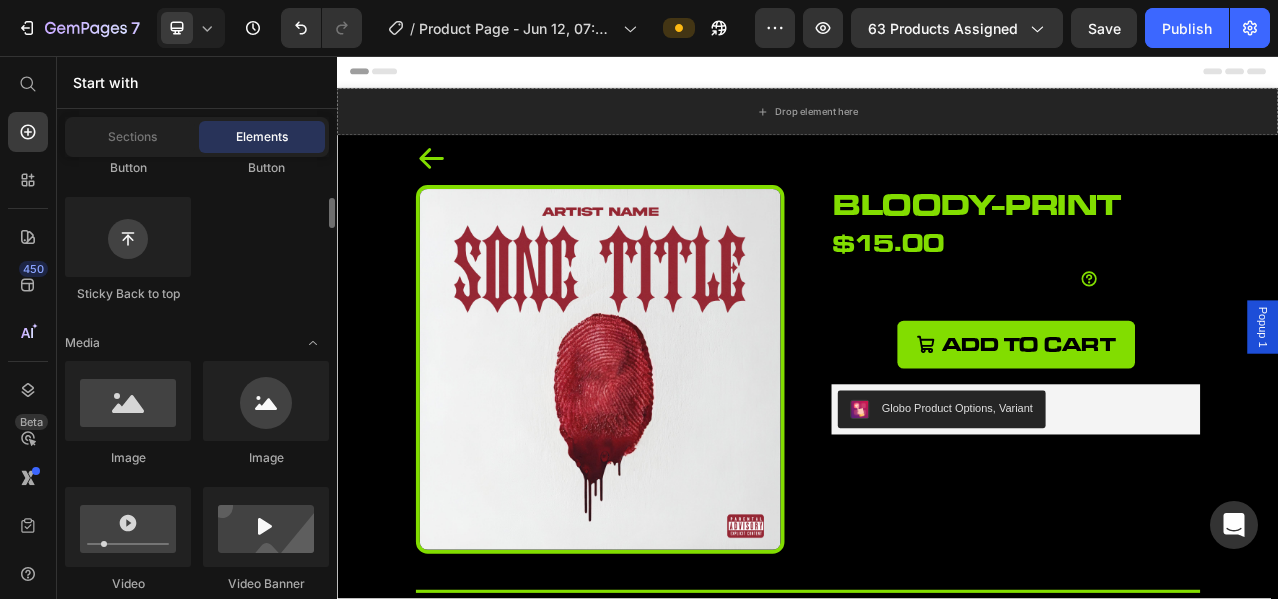 scroll, scrollTop: 0, scrollLeft: 0, axis: both 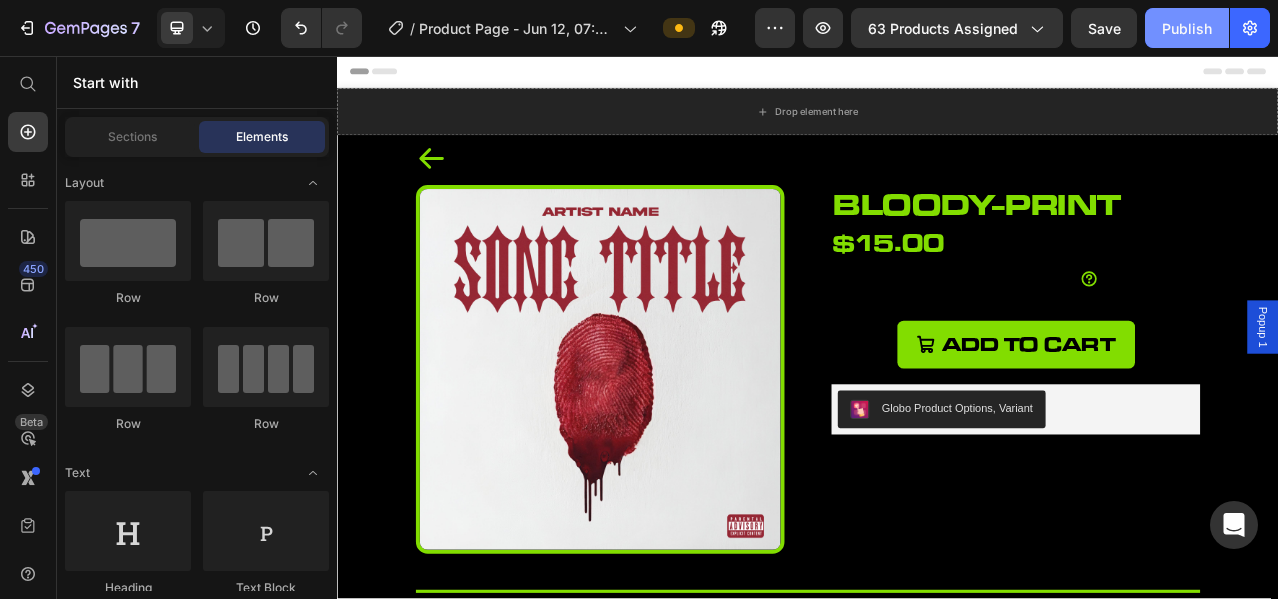 click on "Publish" at bounding box center (1187, 28) 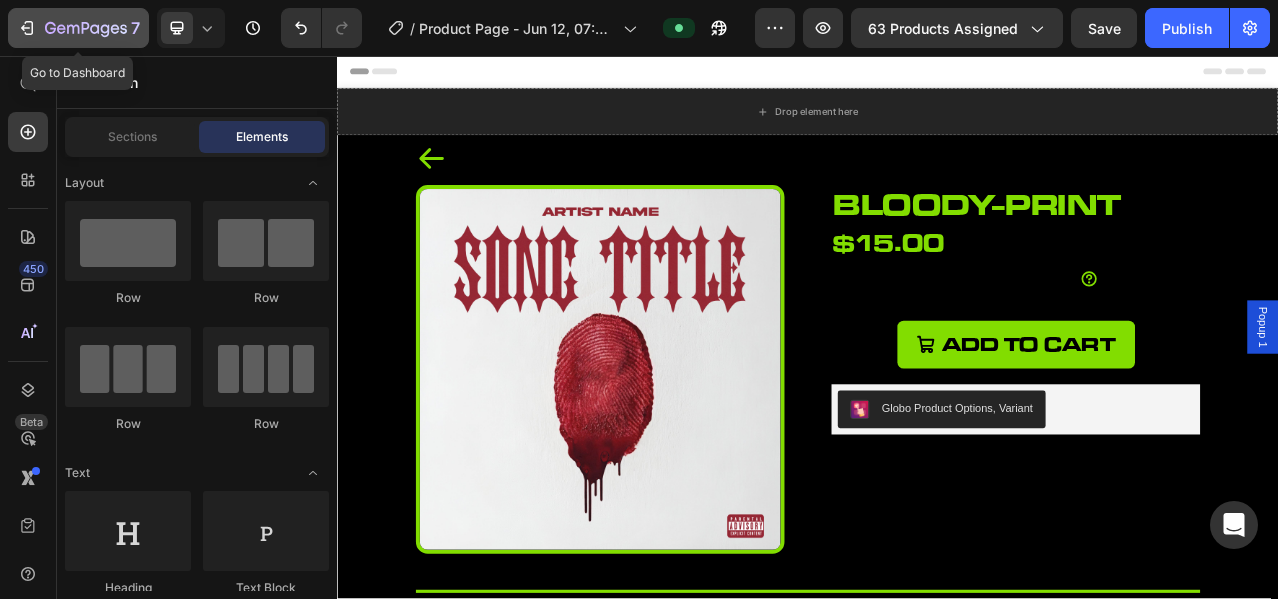 click 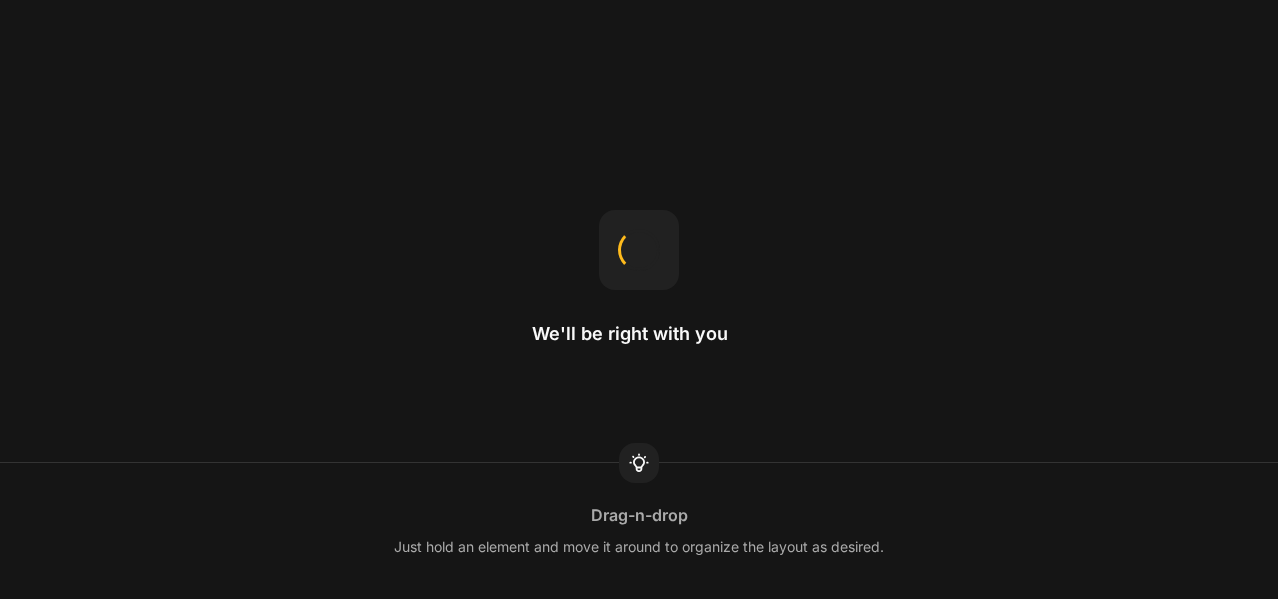scroll, scrollTop: 0, scrollLeft: 0, axis: both 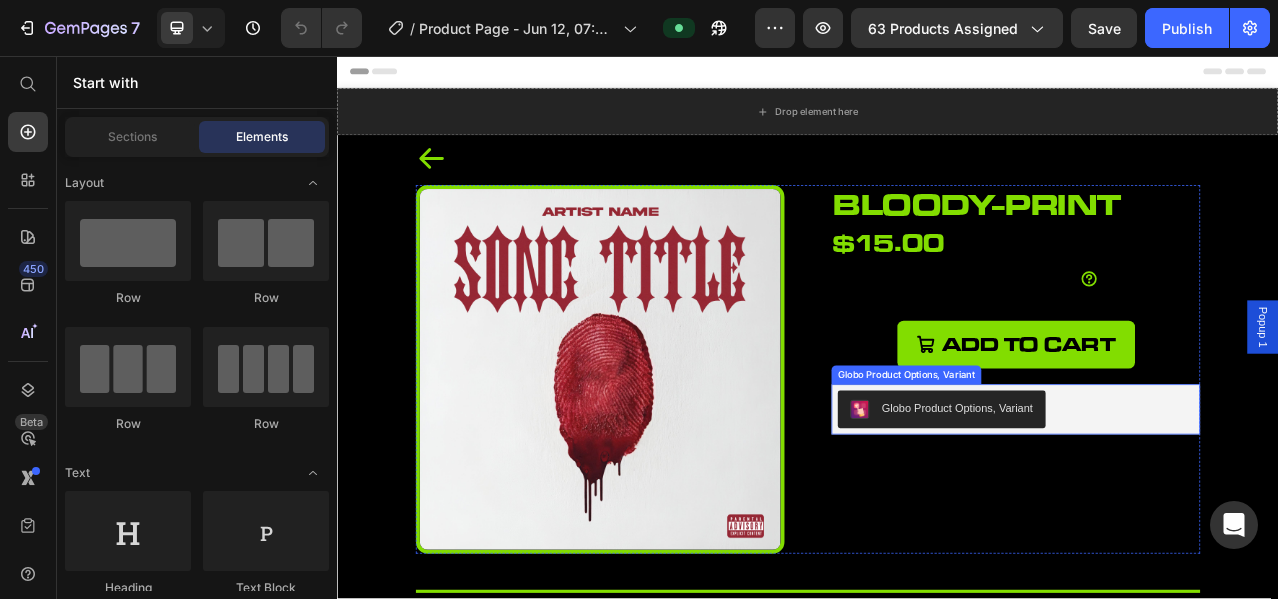 click on "Globo Product Options, Variant" at bounding box center (1127, 505) 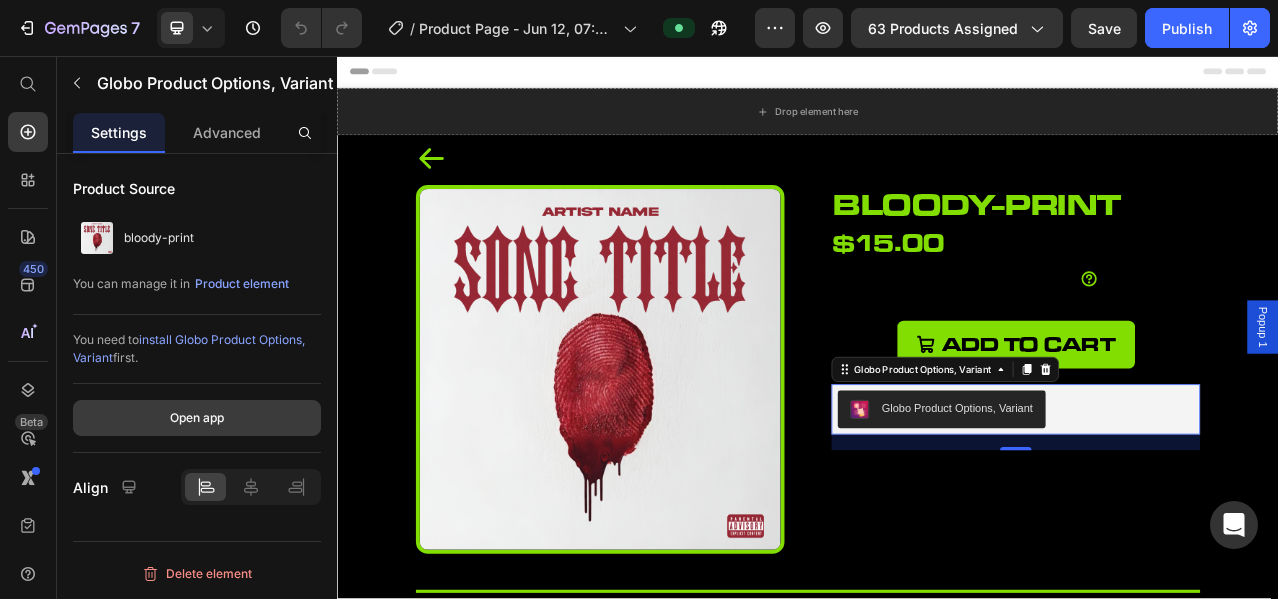 click on "Open app" at bounding box center [197, 418] 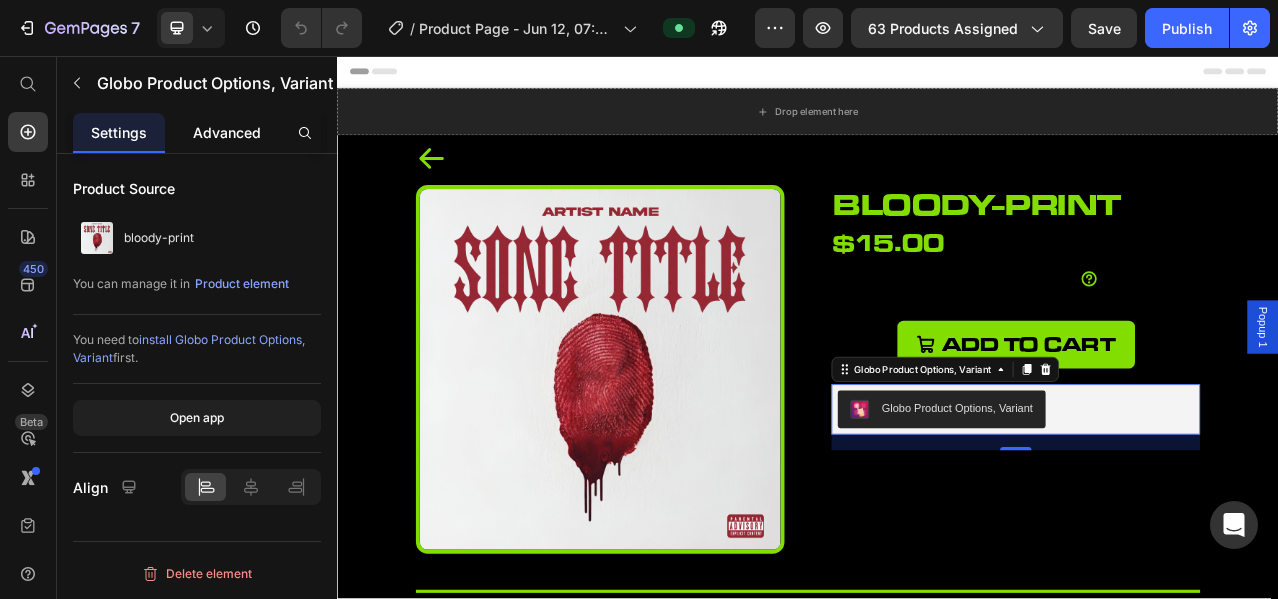 click on "Advanced" at bounding box center [227, 132] 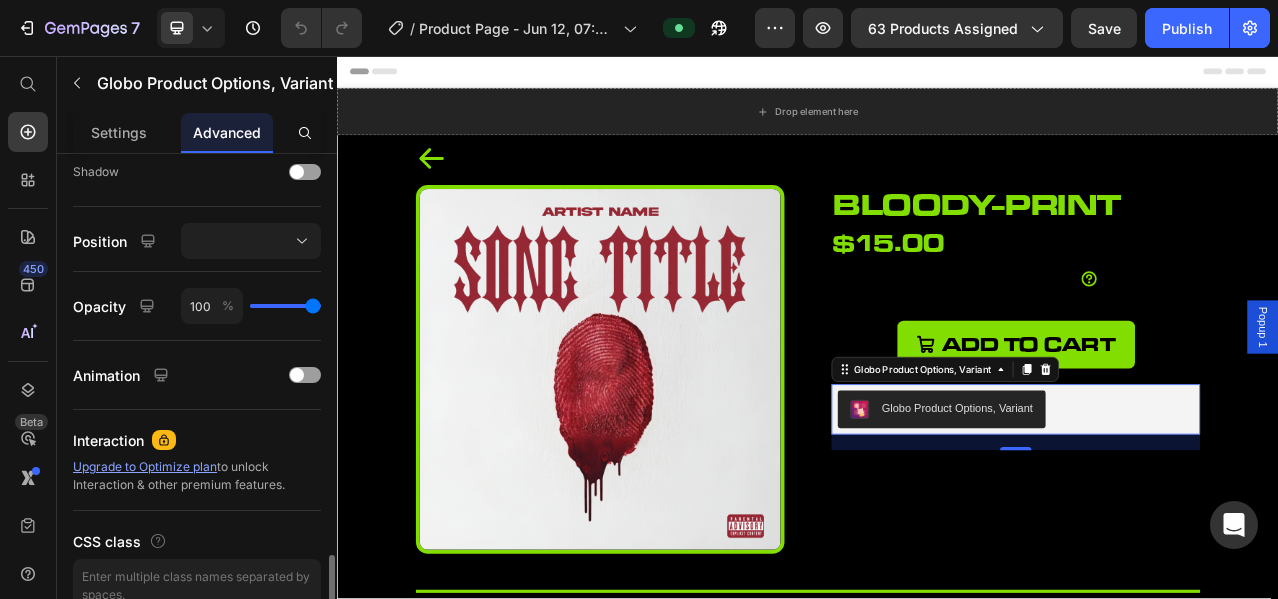scroll, scrollTop: 763, scrollLeft: 0, axis: vertical 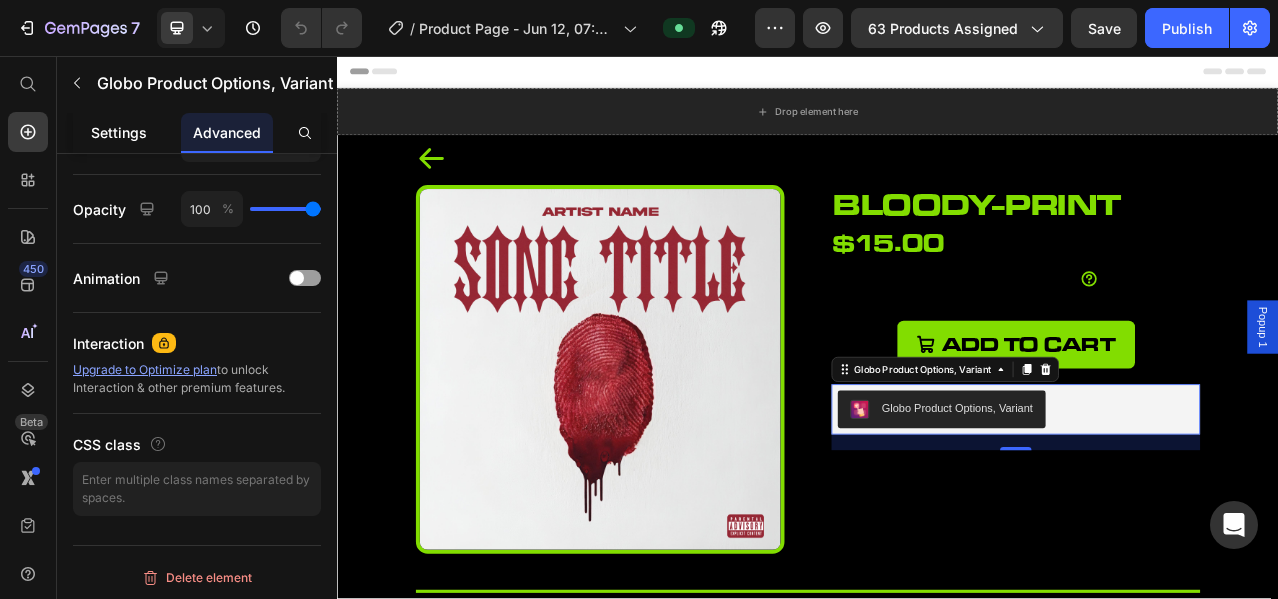 click on "Settings" at bounding box center (119, 132) 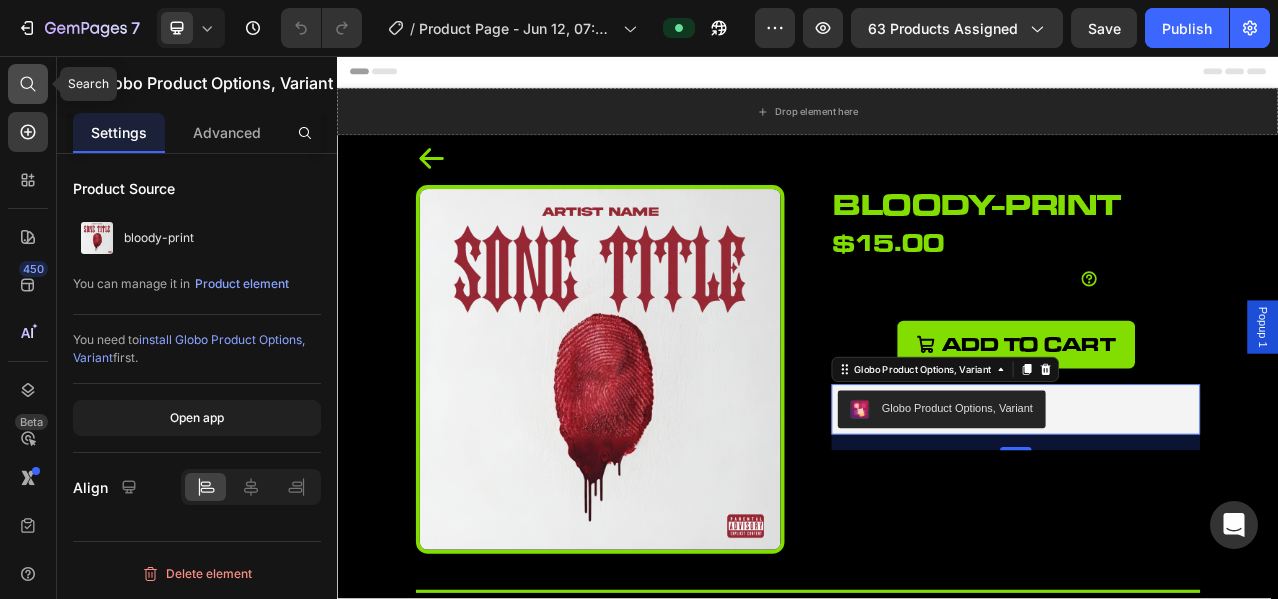click 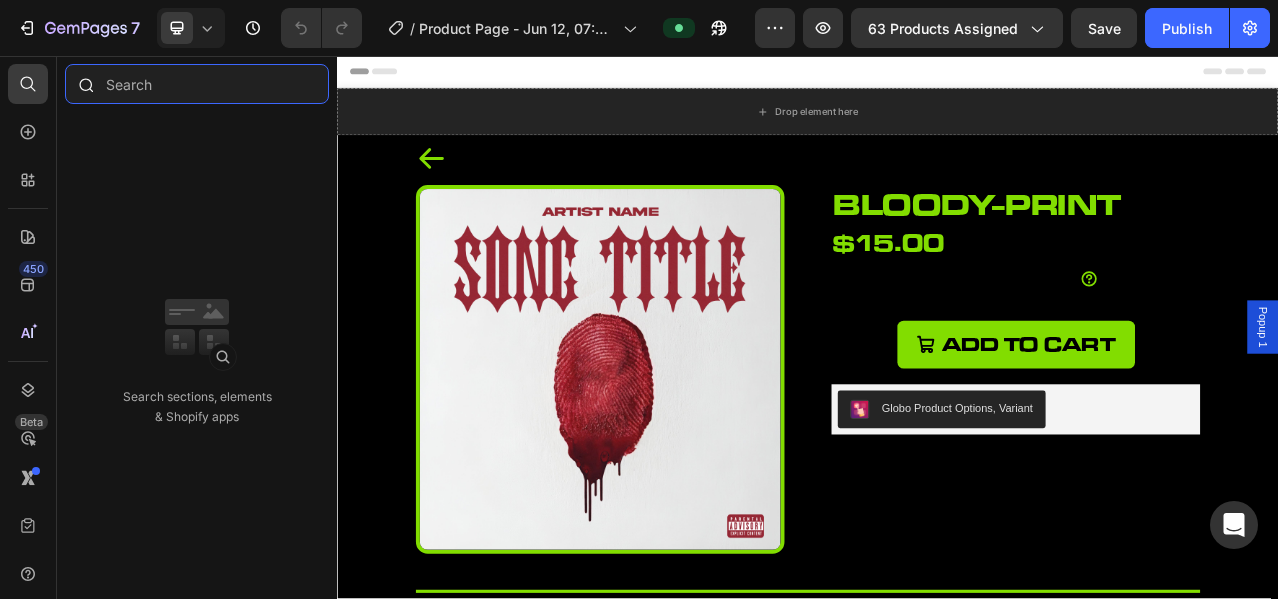 click at bounding box center (197, 84) 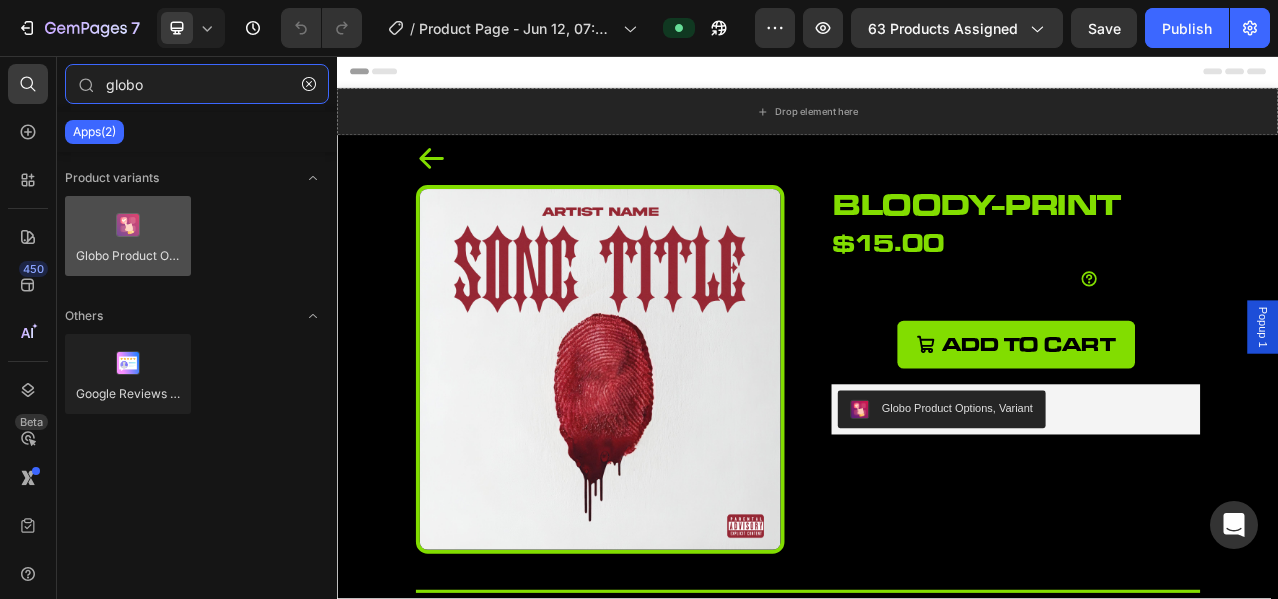 type on "globo" 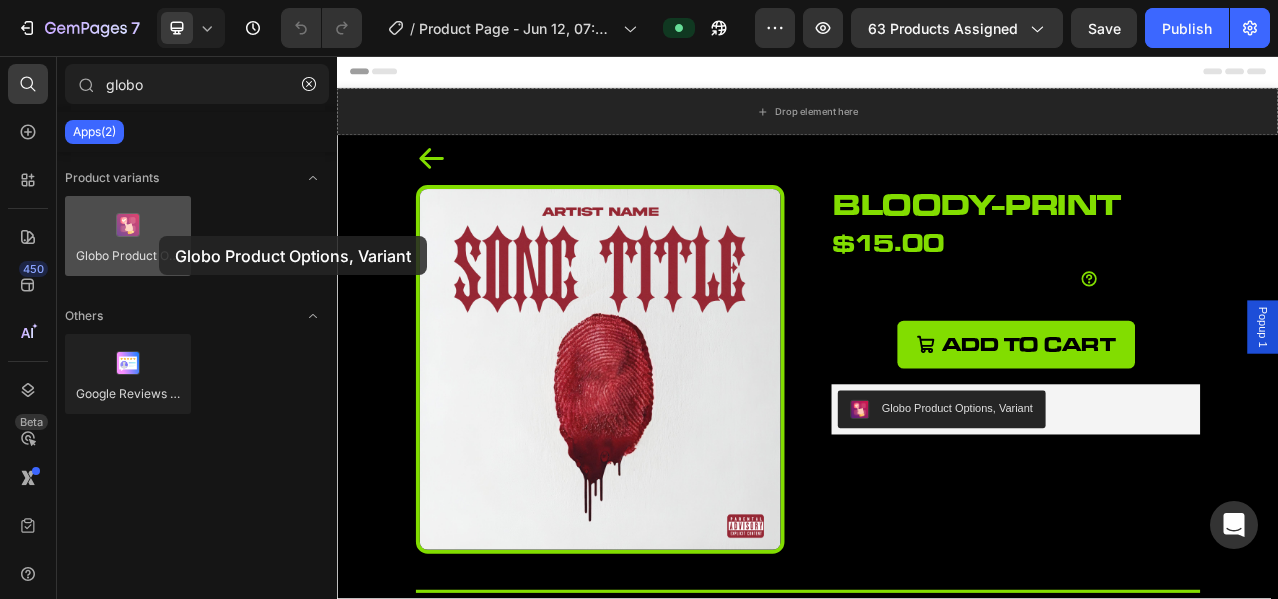 click at bounding box center [128, 236] 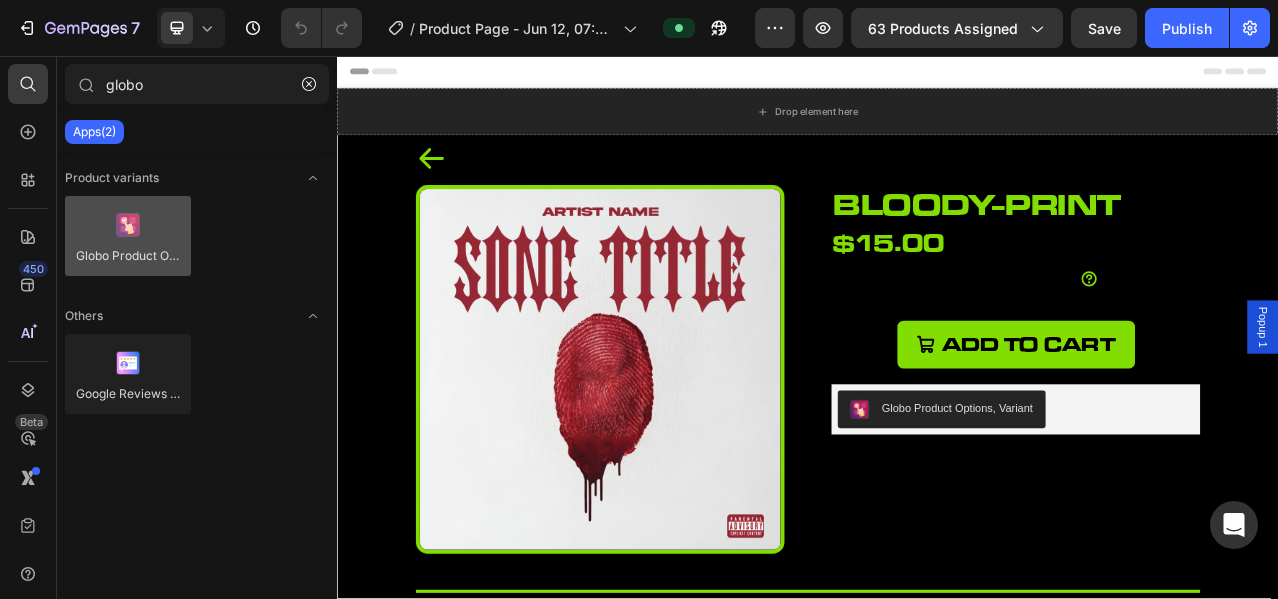 click at bounding box center [128, 236] 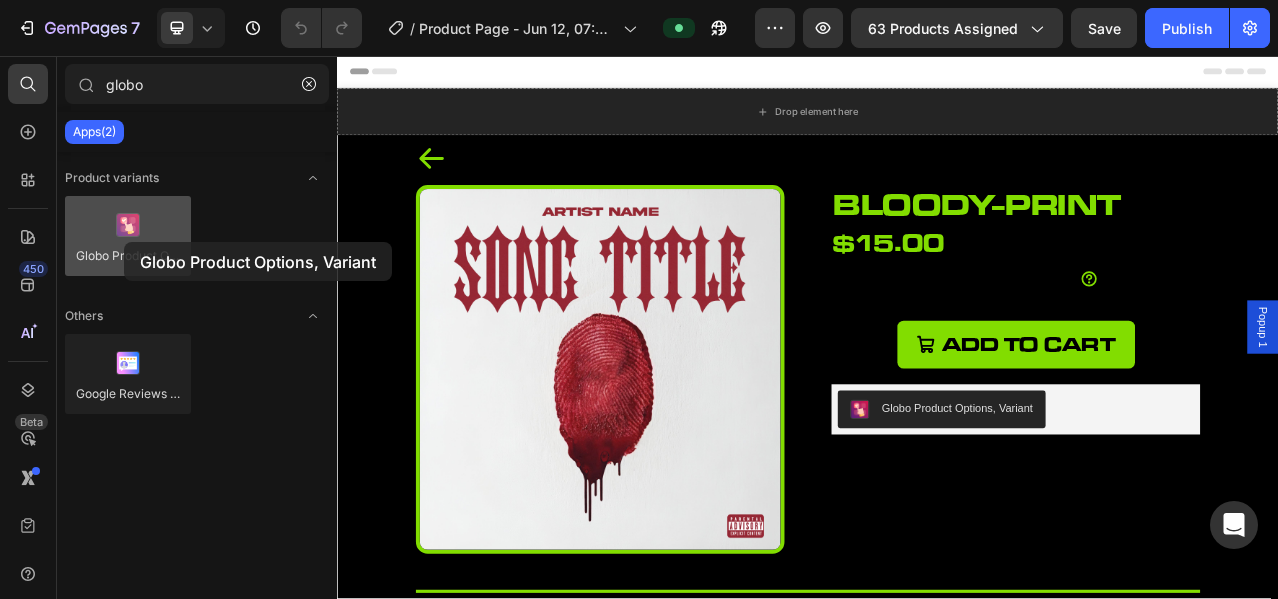 click at bounding box center (128, 236) 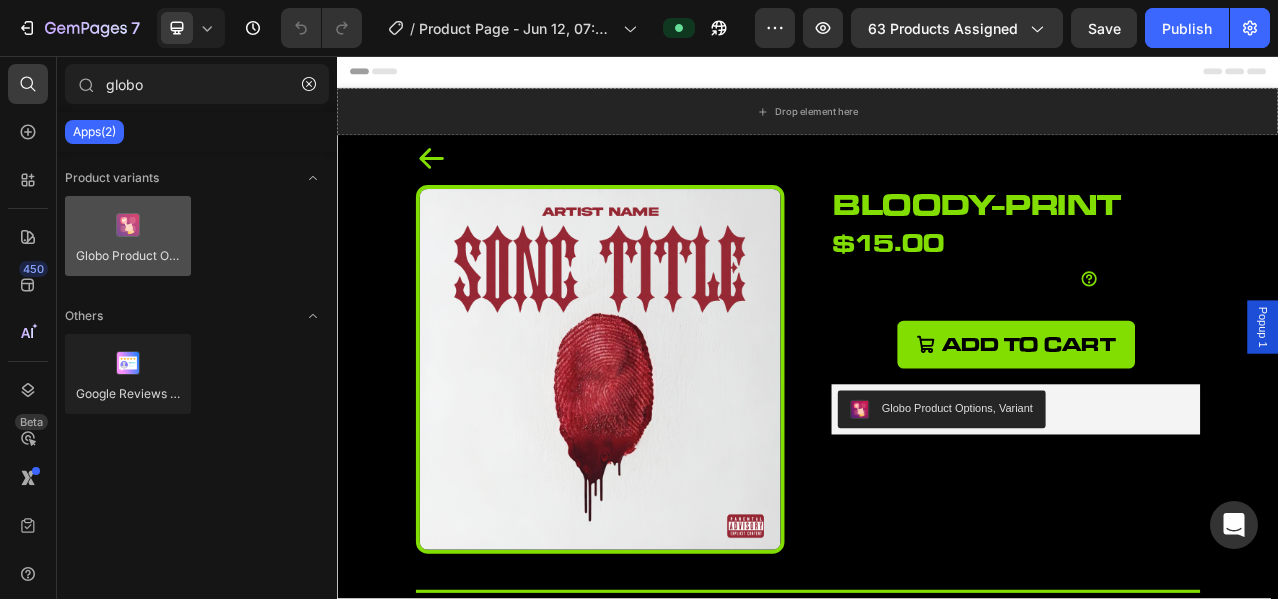 click at bounding box center (128, 236) 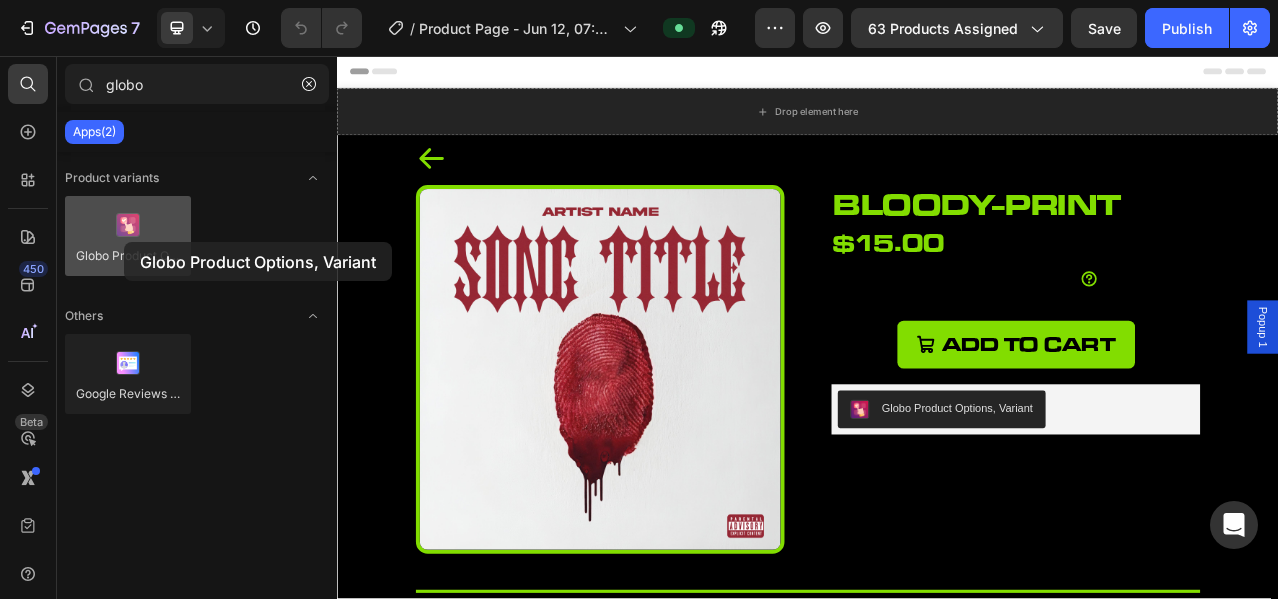click at bounding box center (128, 236) 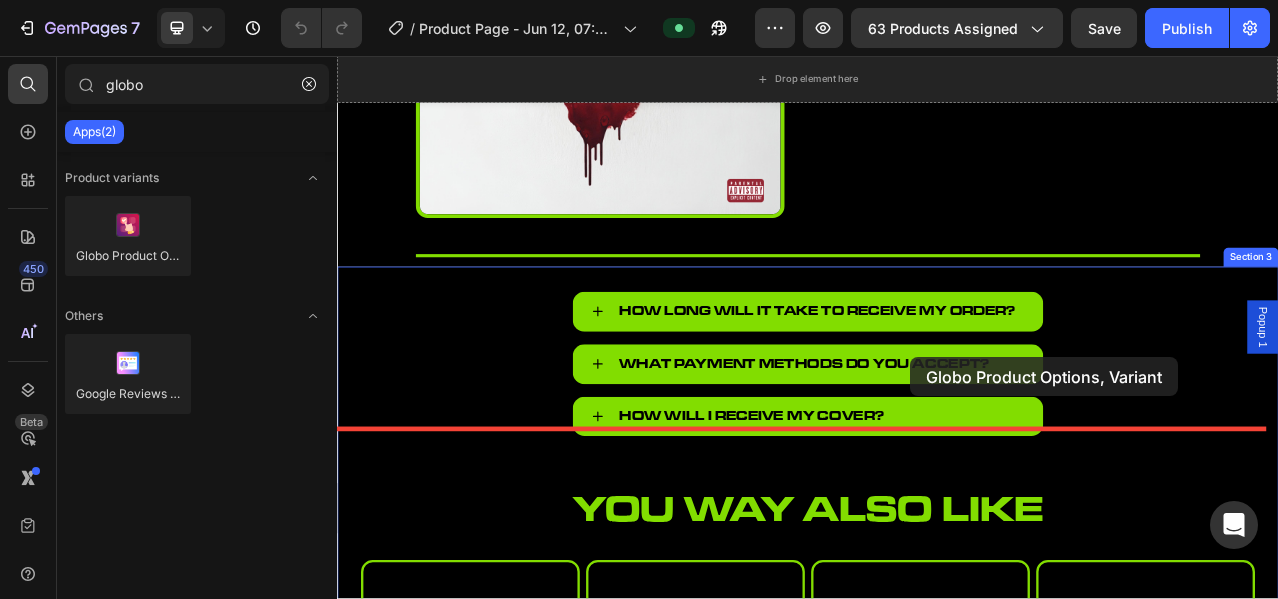 scroll, scrollTop: 437, scrollLeft: 0, axis: vertical 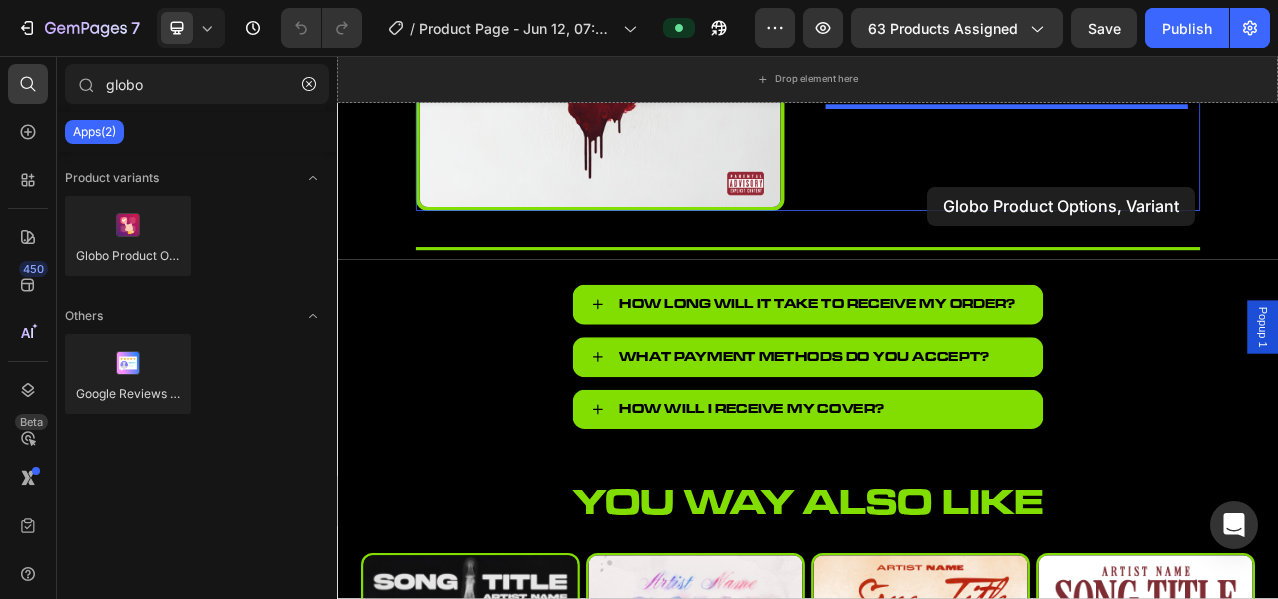 drag, startPoint x: 422, startPoint y: 496, endPoint x: 1090, endPoint y: 223, distance: 721.6322 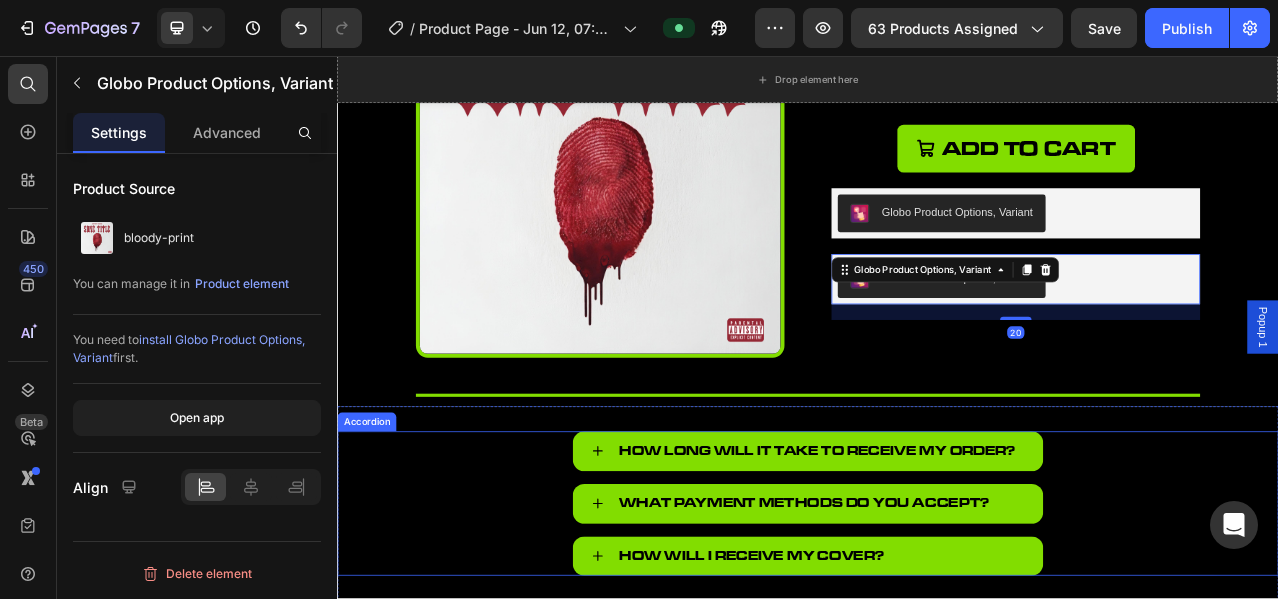 scroll, scrollTop: 104, scrollLeft: 0, axis: vertical 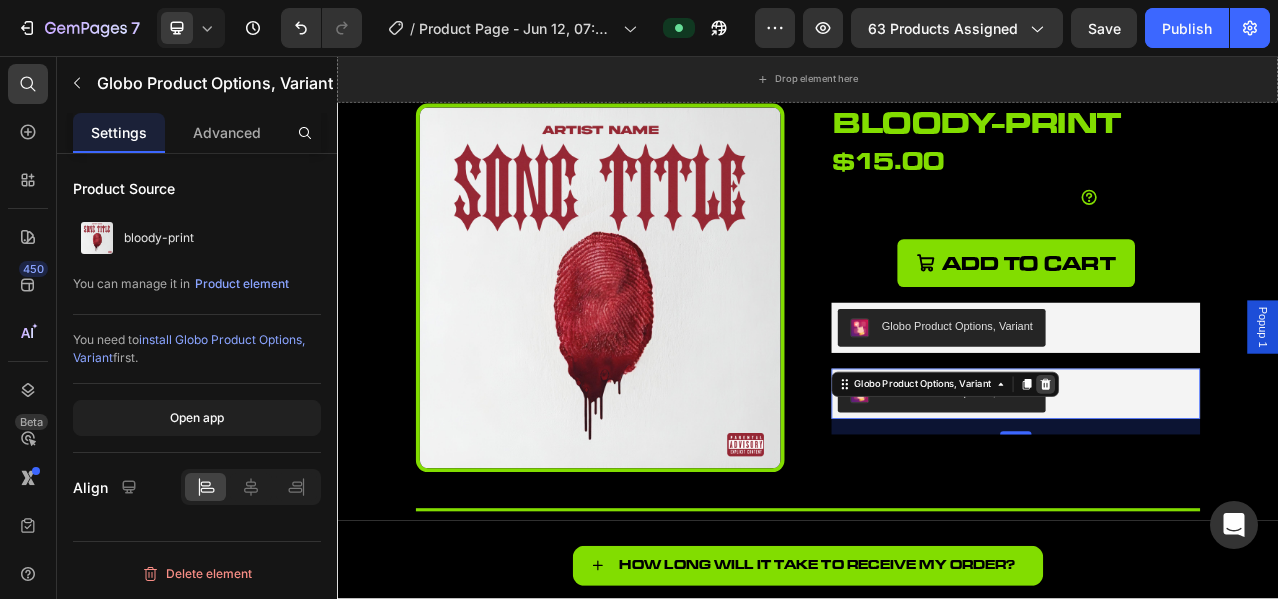 click 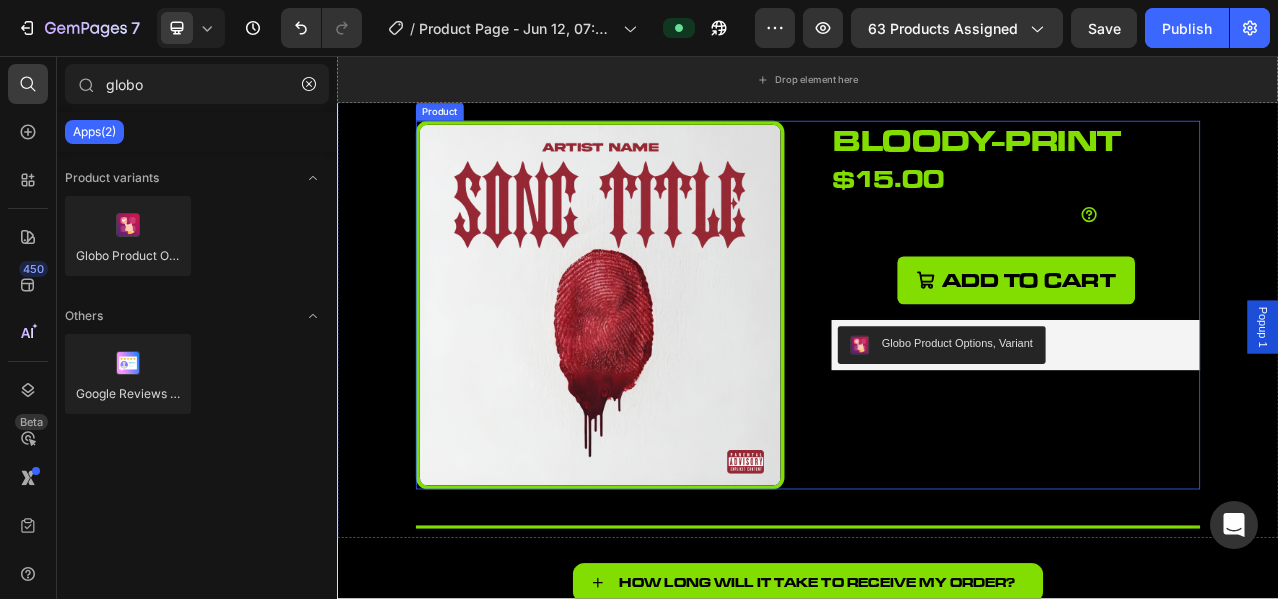 scroll, scrollTop: 0, scrollLeft: 0, axis: both 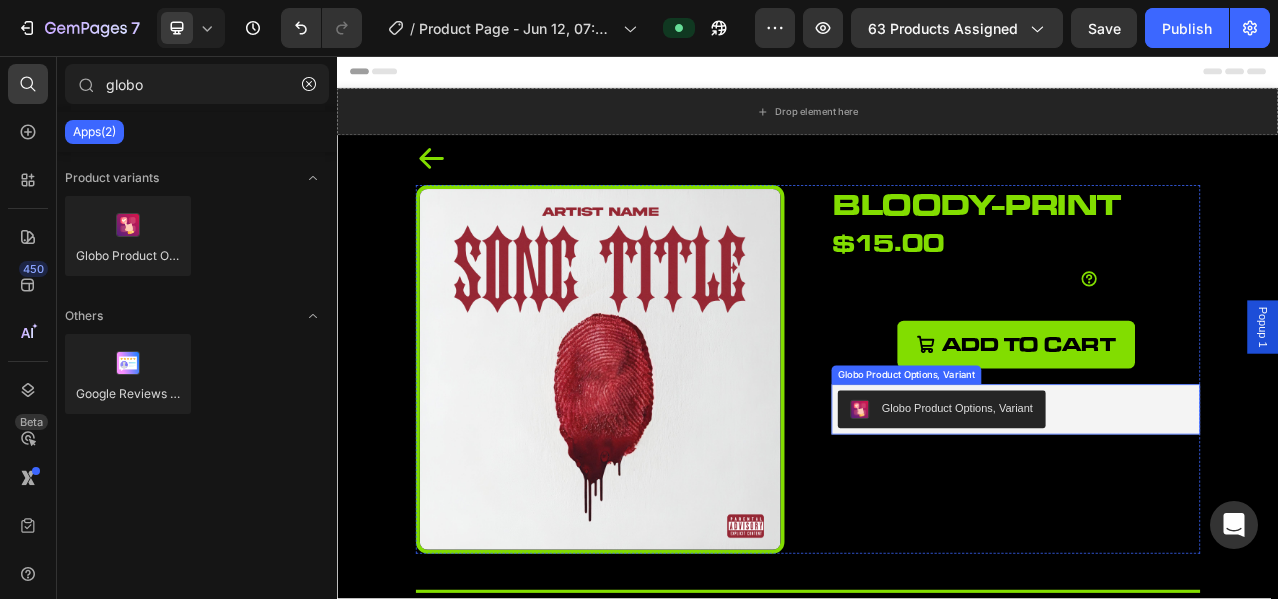 click on "Globo Product Options, Variant" at bounding box center [1127, 505] 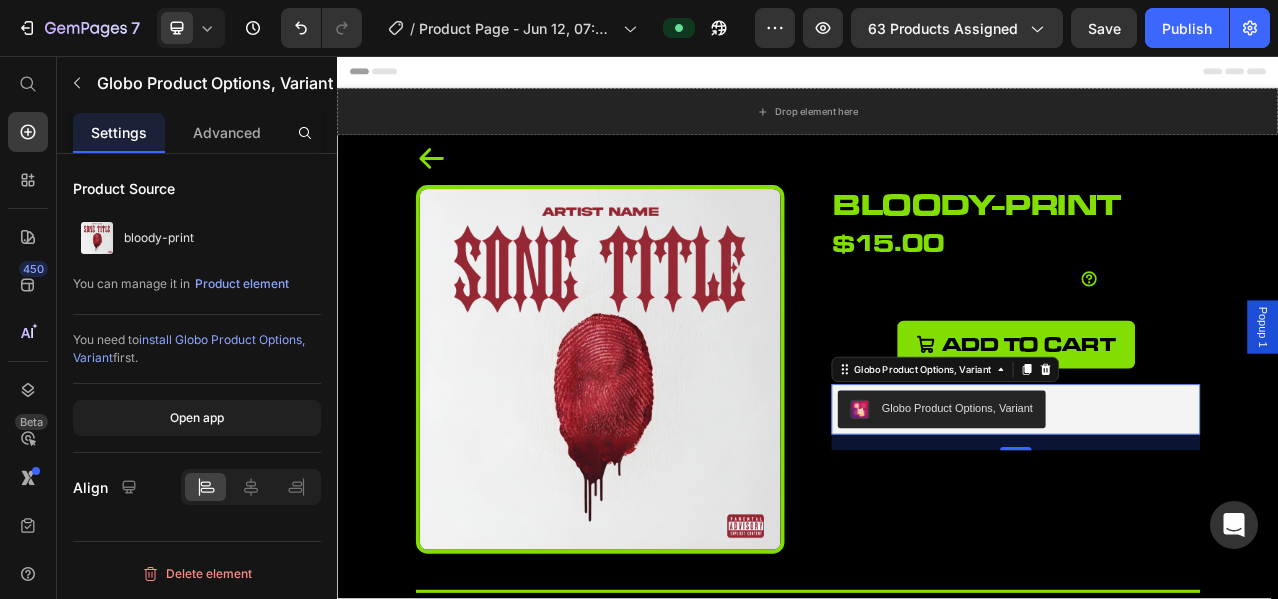 click on "Globo Product Options, Variant" at bounding box center (1127, 505) 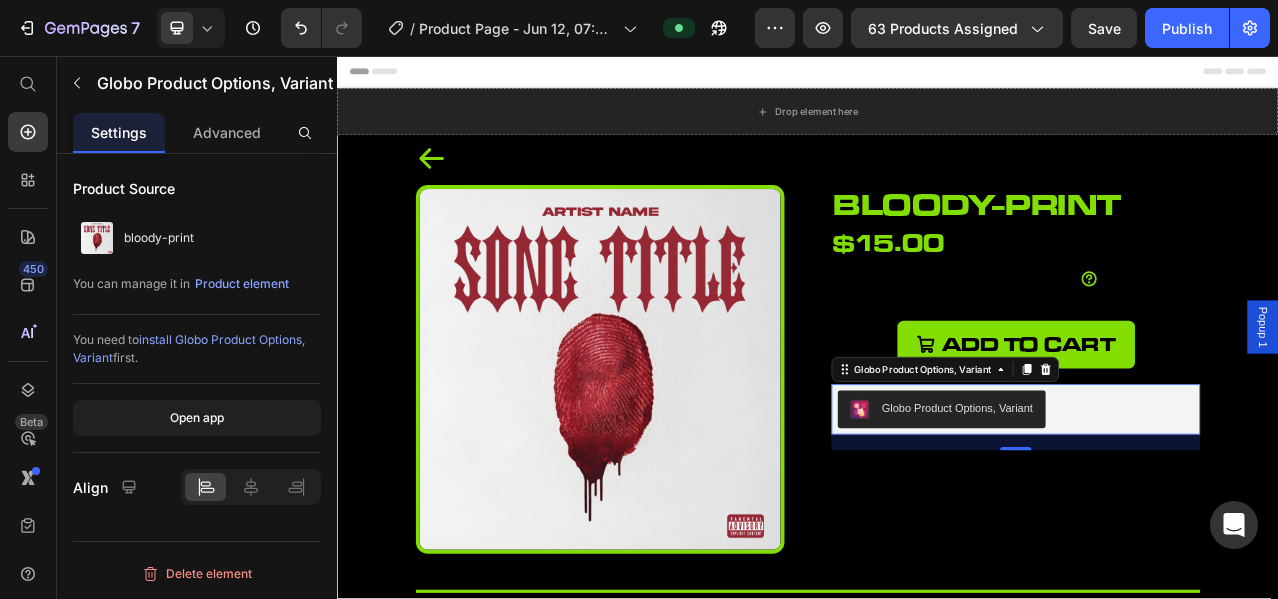 drag, startPoint x: 71, startPoint y: 335, endPoint x: 144, endPoint y: 361, distance: 77.491936 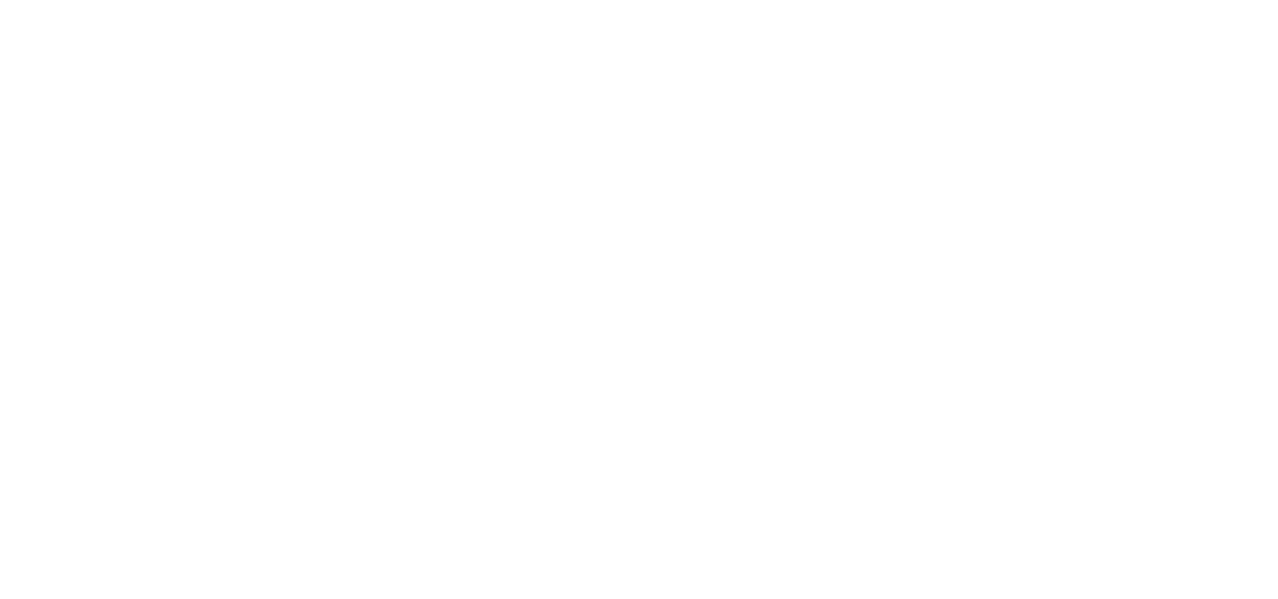 scroll, scrollTop: 0, scrollLeft: 0, axis: both 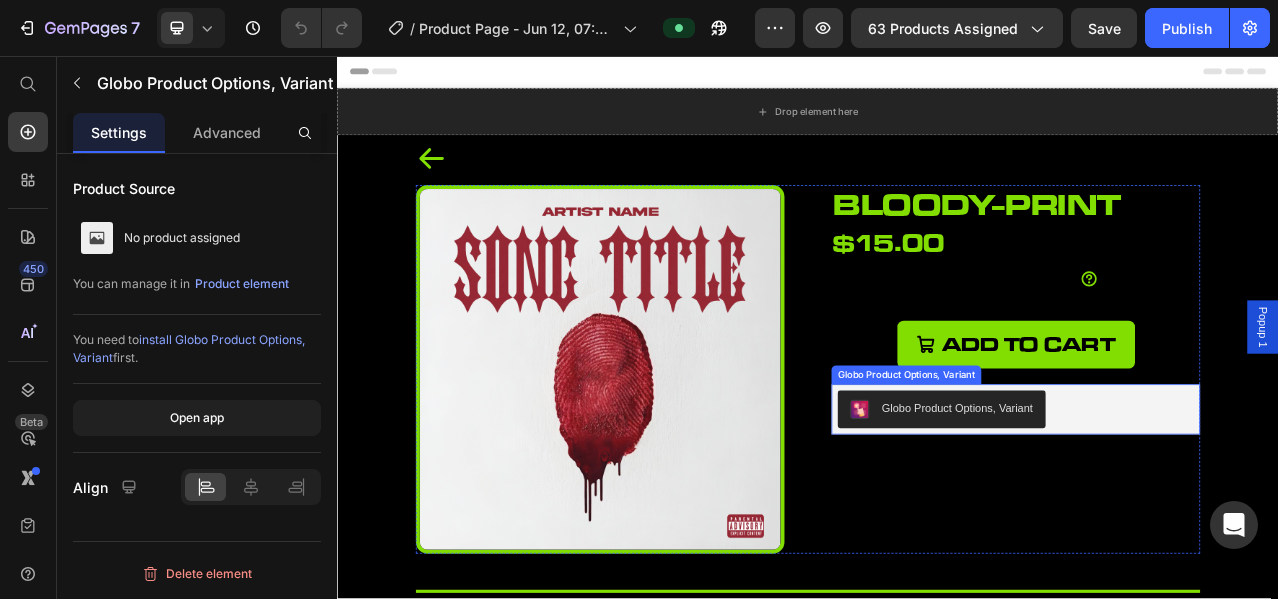 click on "Globo Product Options, Variant" at bounding box center [1127, 505] 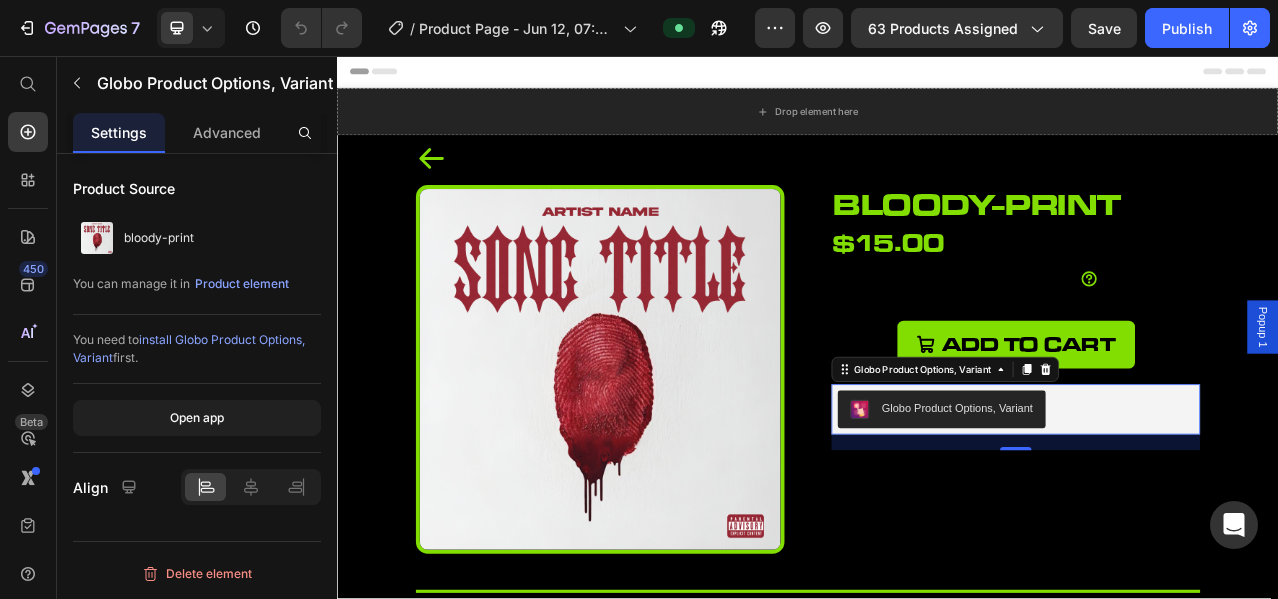 click on "[NUMBER] Version history / Product Page - [MONTH] [DAY], [TIME] Preview [NUMBER] products assigned Save Publish" 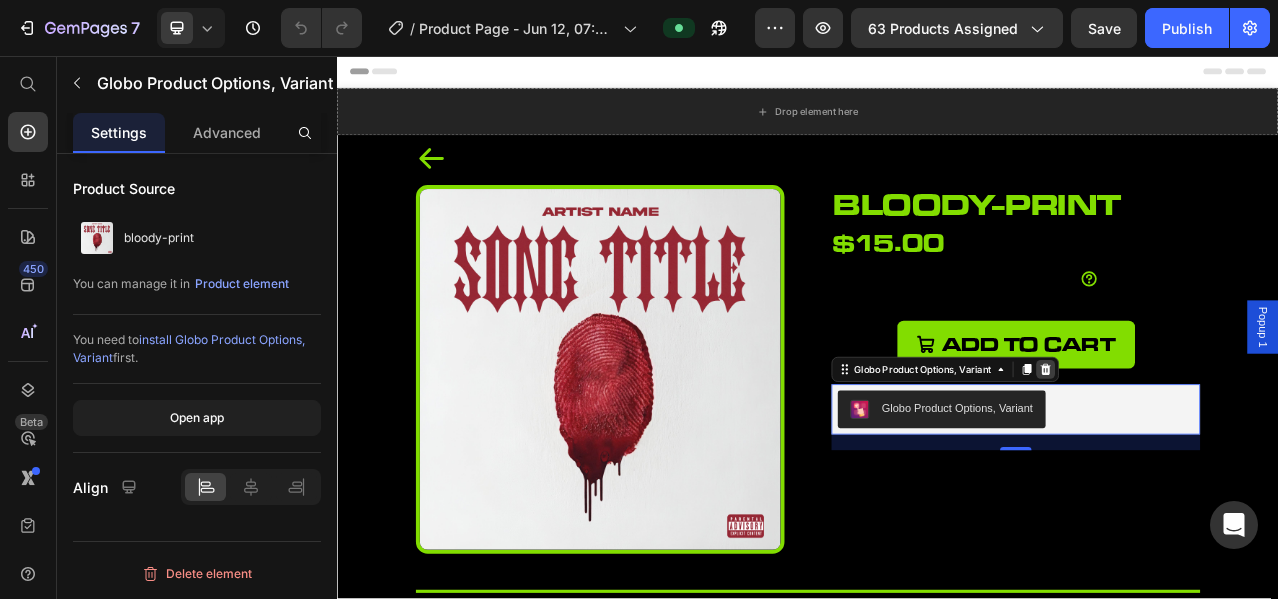 click at bounding box center [1240, 456] 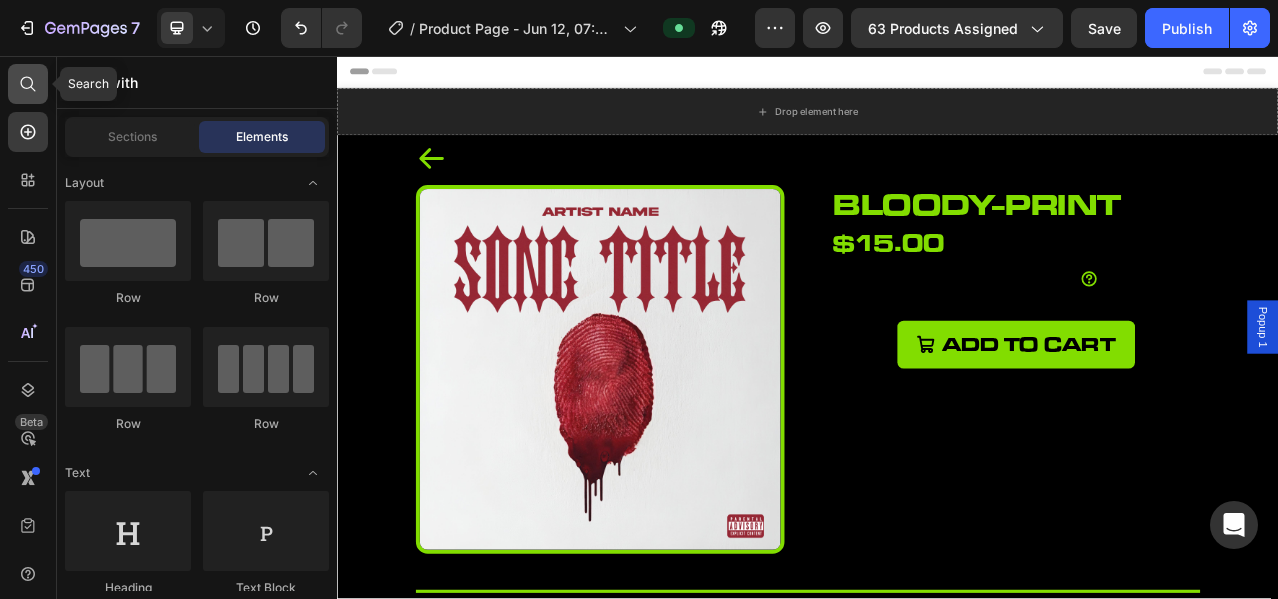 click 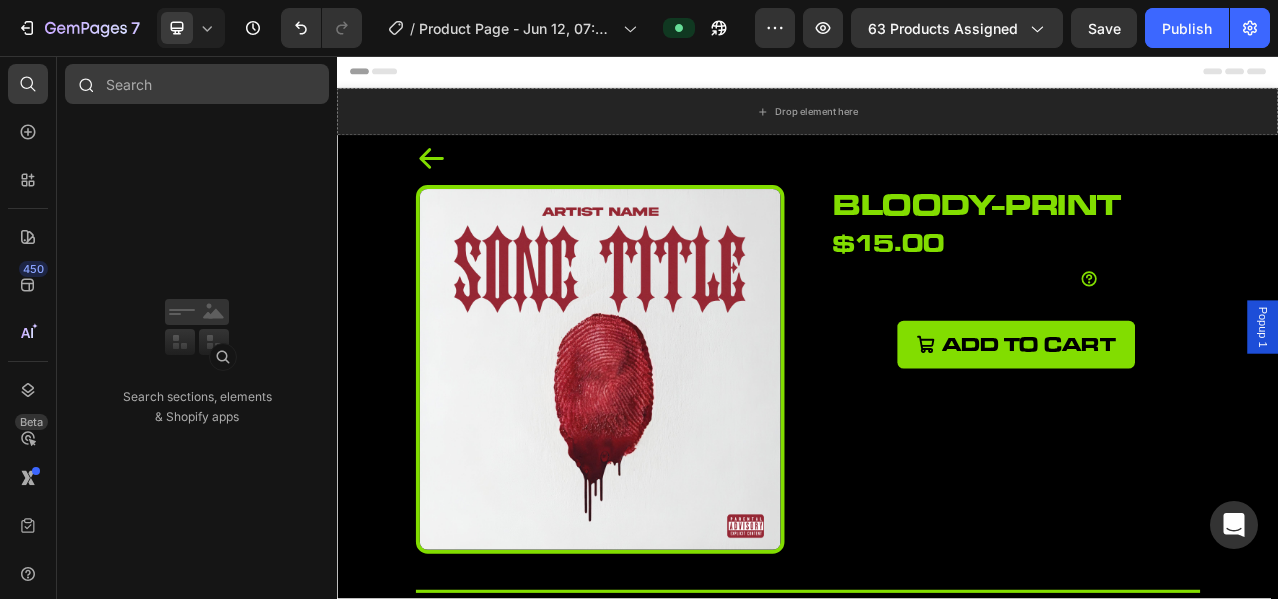 click at bounding box center (197, 84) 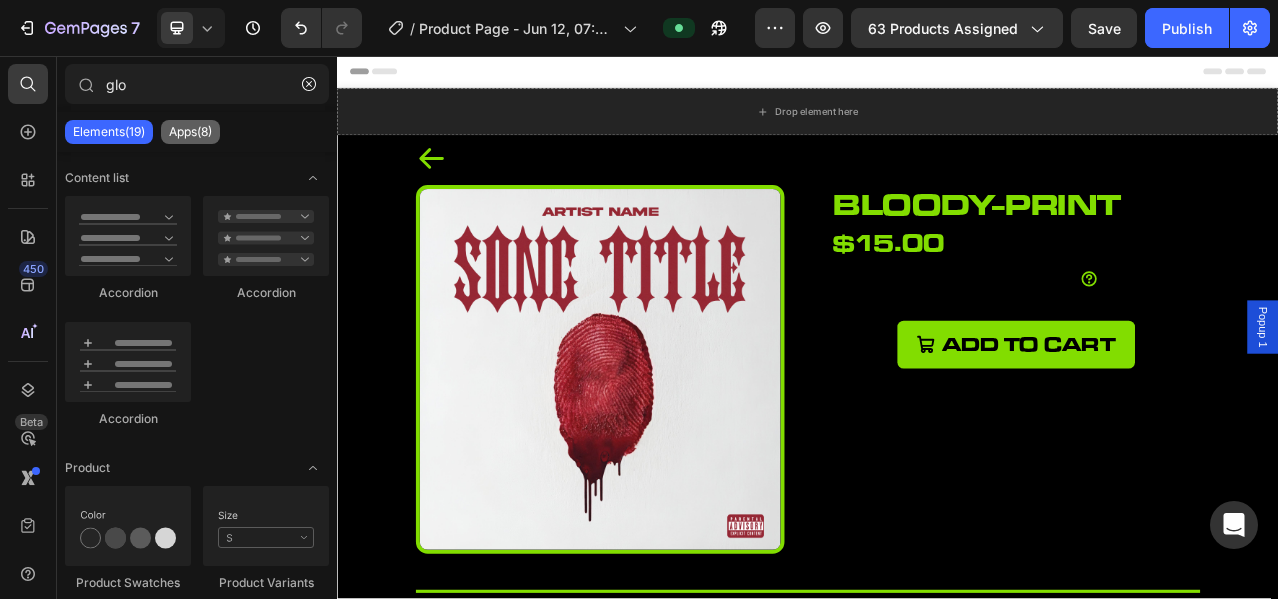 type on "glo" 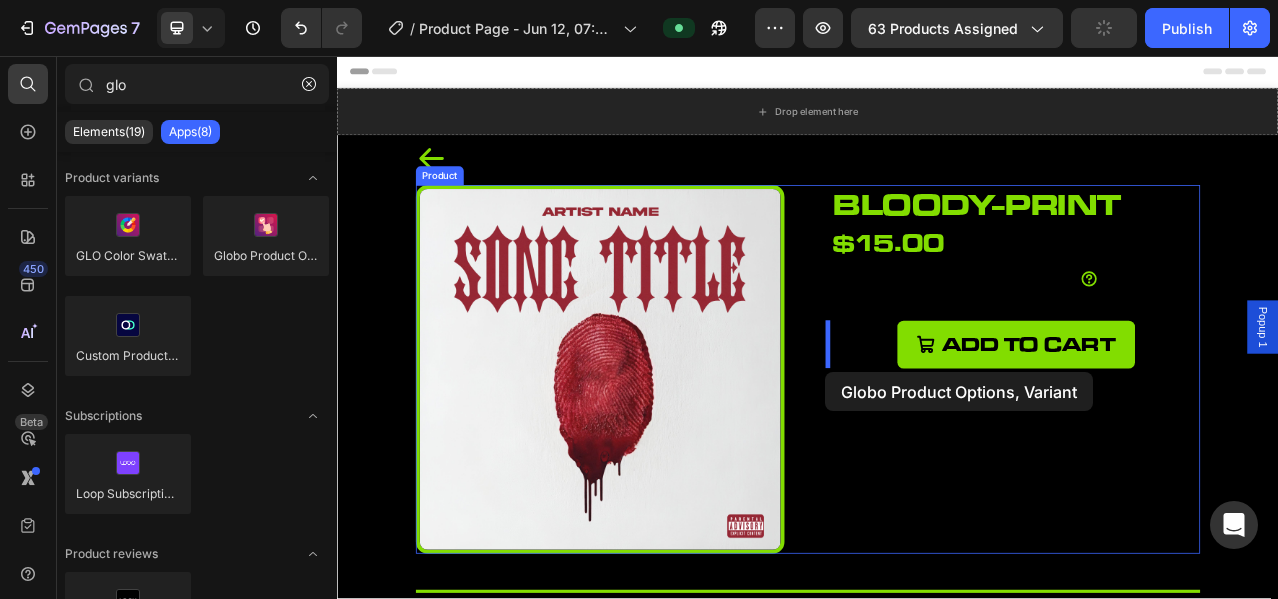 drag, startPoint x: 601, startPoint y: 285, endPoint x: 959, endPoint y: 459, distance: 398.04523 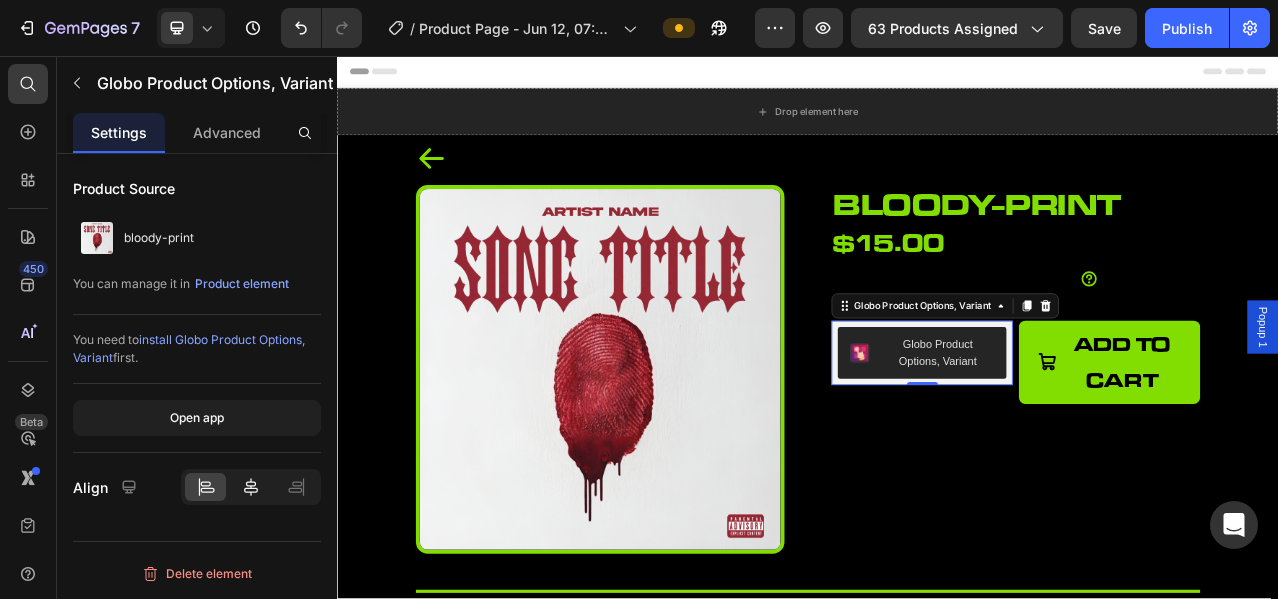 click 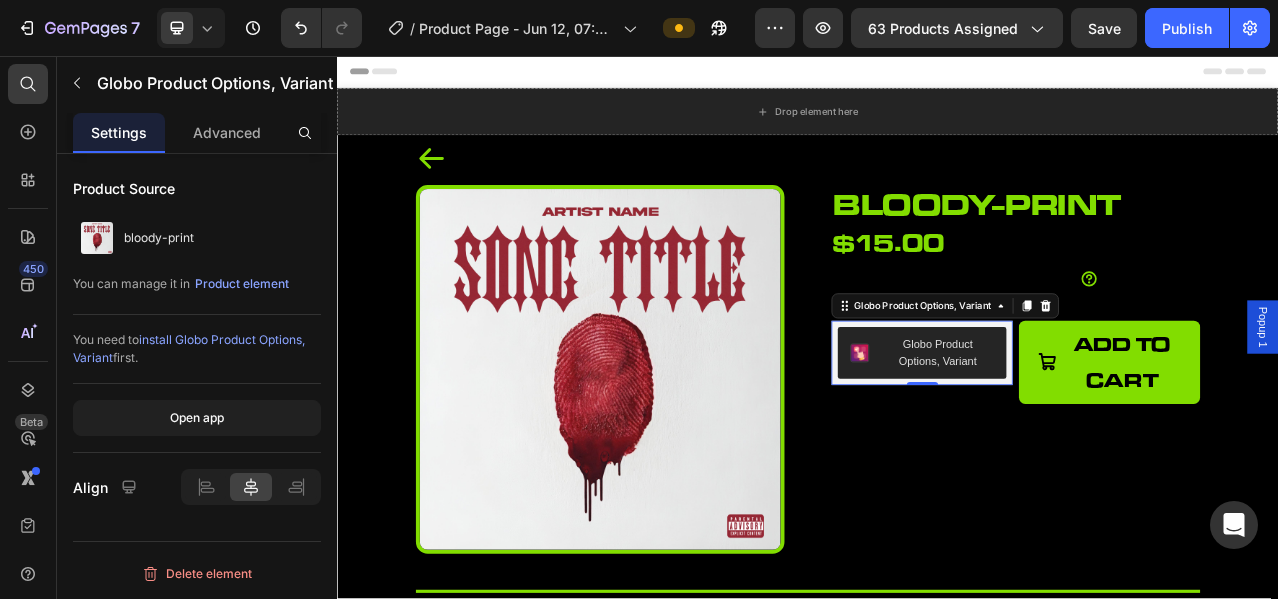click on "Product Source bloody-print  You can manage it in   Product element   You need to  install Globo Product Options, Variant  first.   Open app  Align" at bounding box center (197, 354) 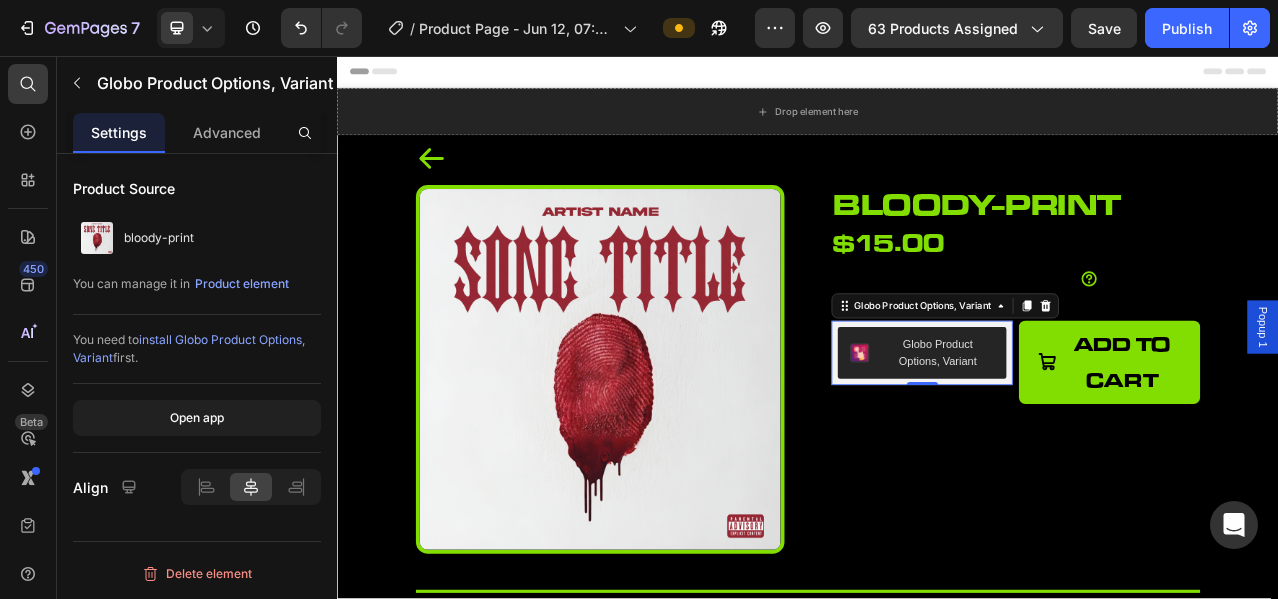 click on "[NUMBER] Version history / Product Page - [MONTH] [DAY], [TIME] Preview [NUMBER] products assigned Save Publish" 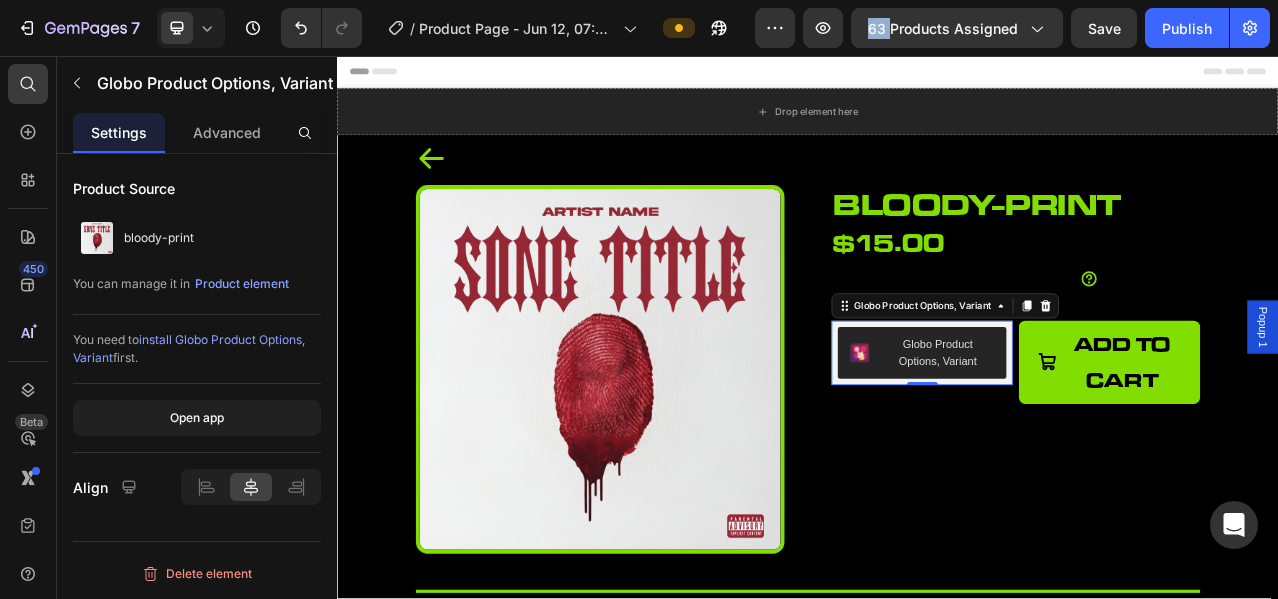click on "[NUMBER] Version history / Product Page - [MONTH] [DAY], [TIME] Preview [NUMBER] products assigned Save Publish" 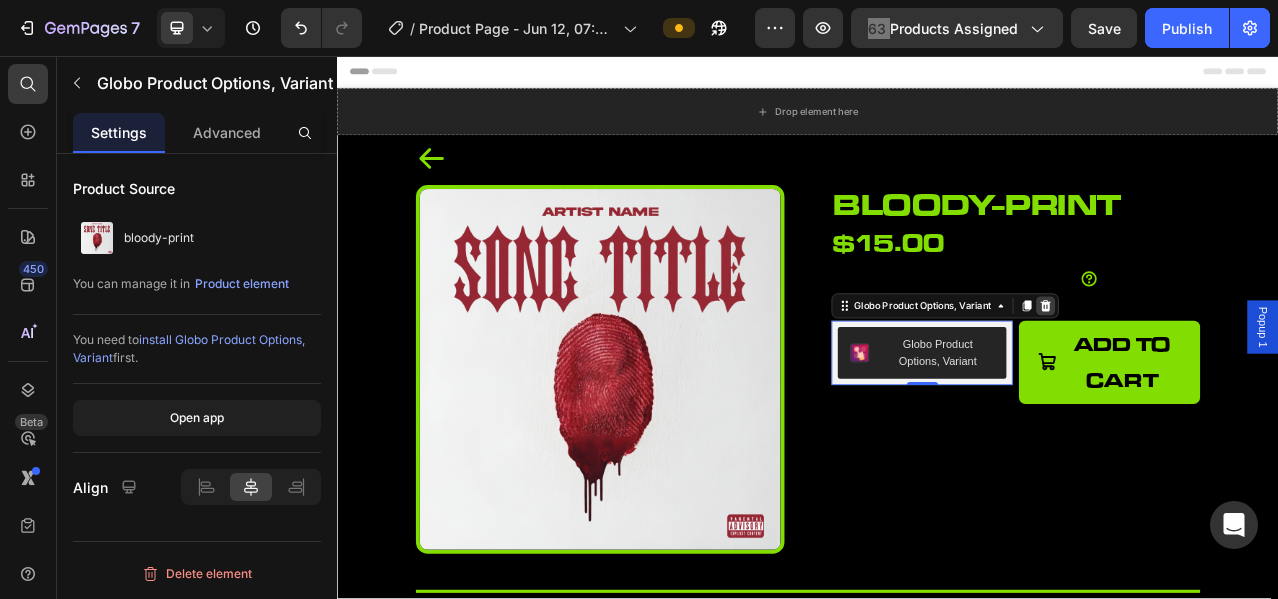 click 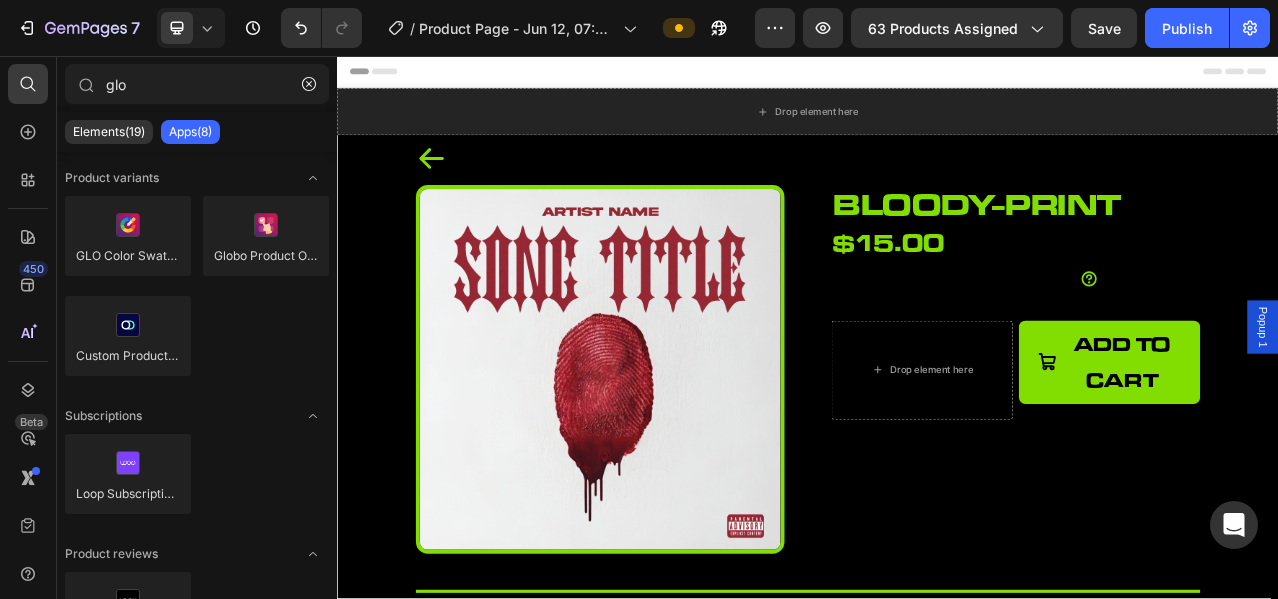 click on "GLO Color Swatch,Variant Image
Globo Product Options, Variant
Custom Product Options Variant" 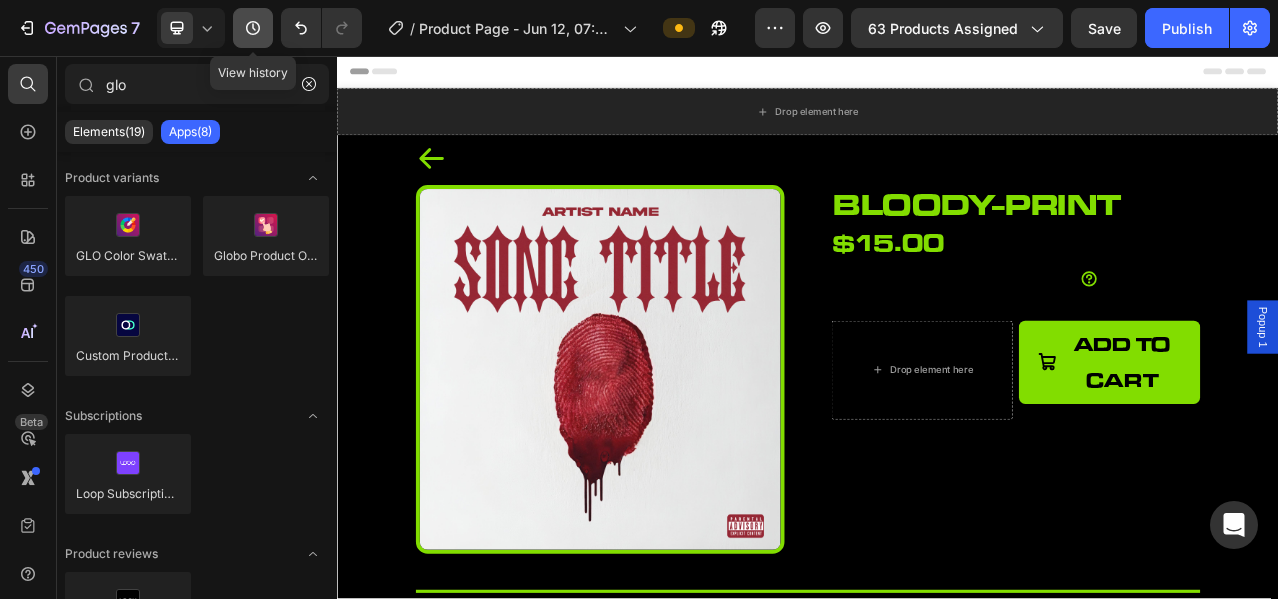 click 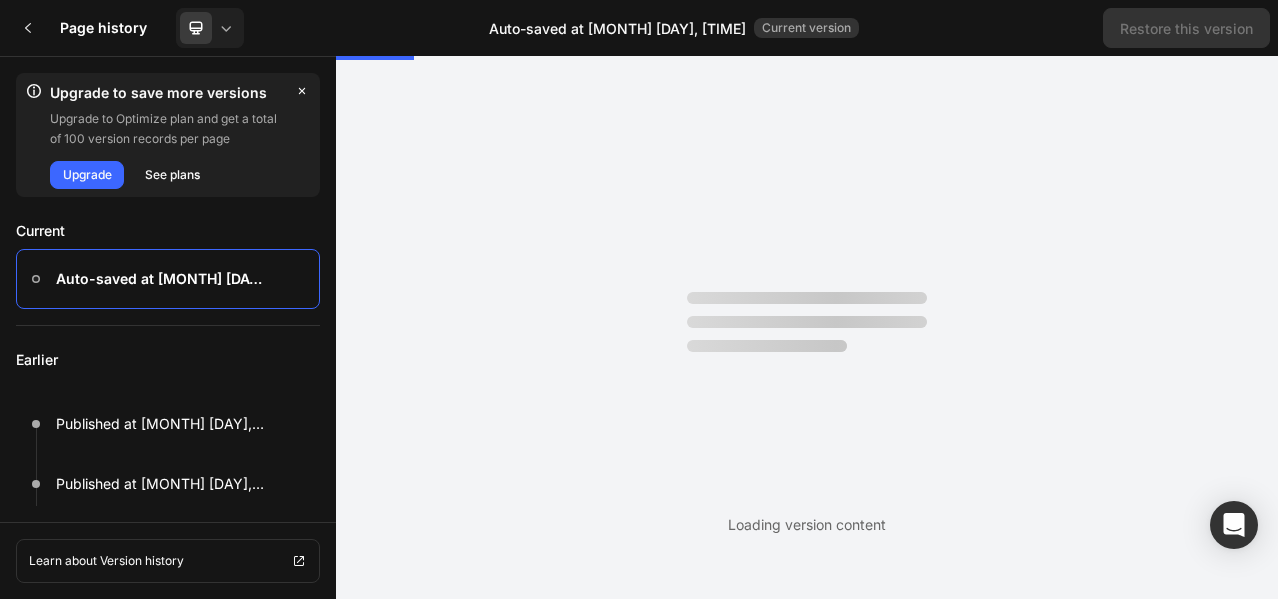 scroll, scrollTop: 0, scrollLeft: 0, axis: both 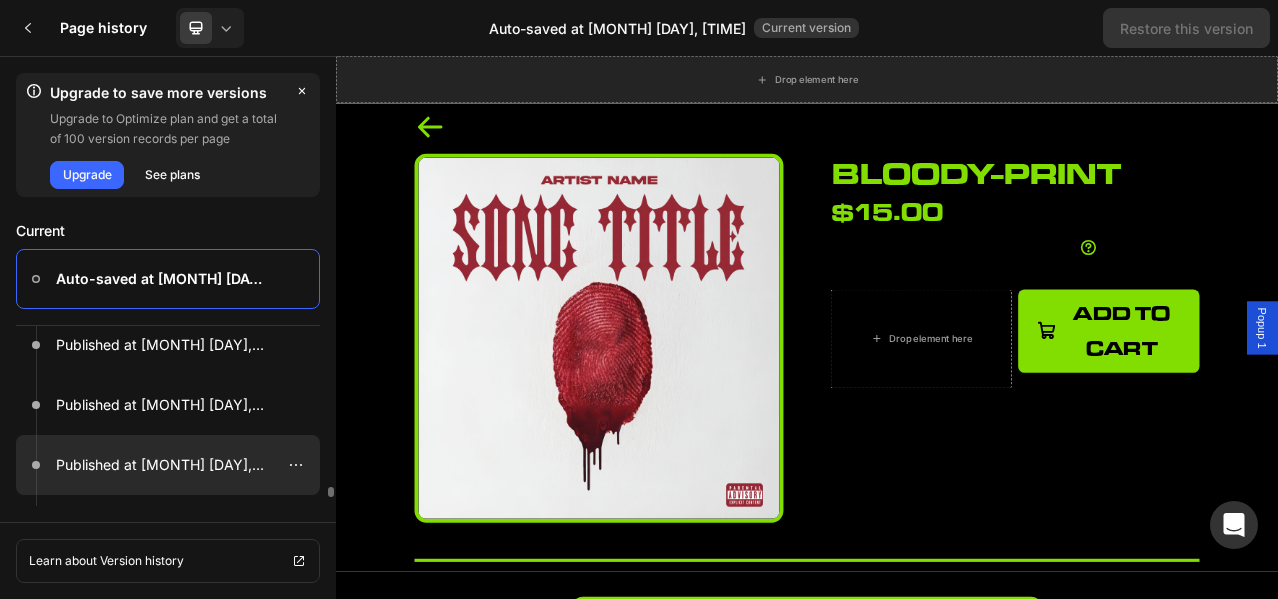 click on "Published at Jul 09, 15:56:47" at bounding box center [162, 465] 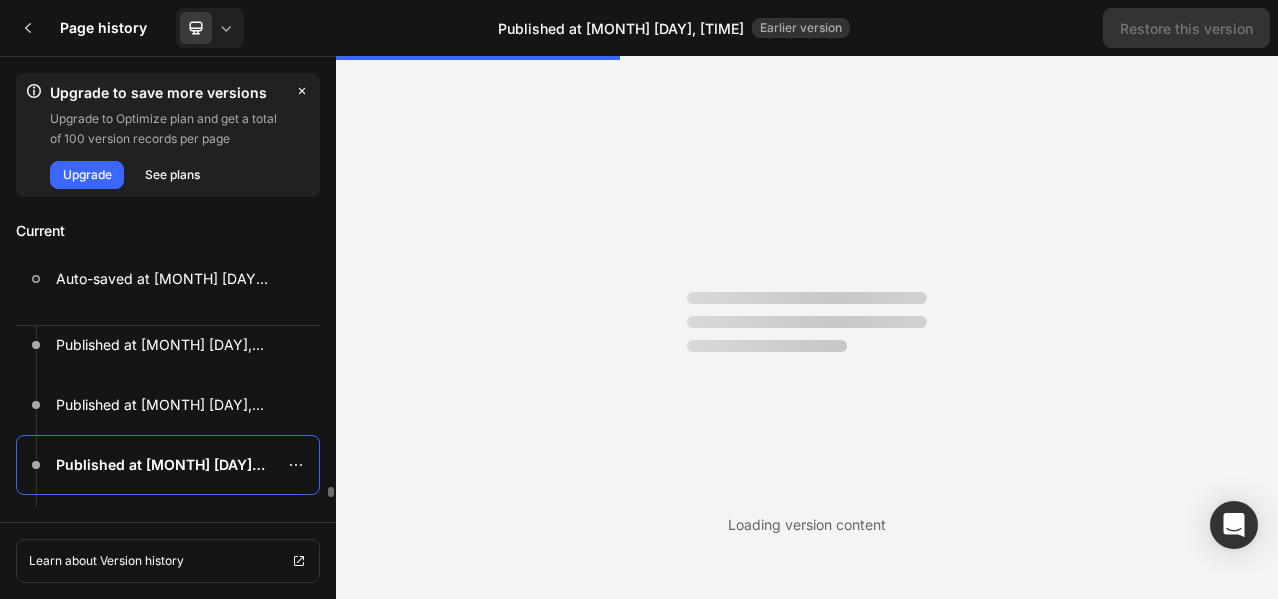 scroll, scrollTop: 0, scrollLeft: 0, axis: both 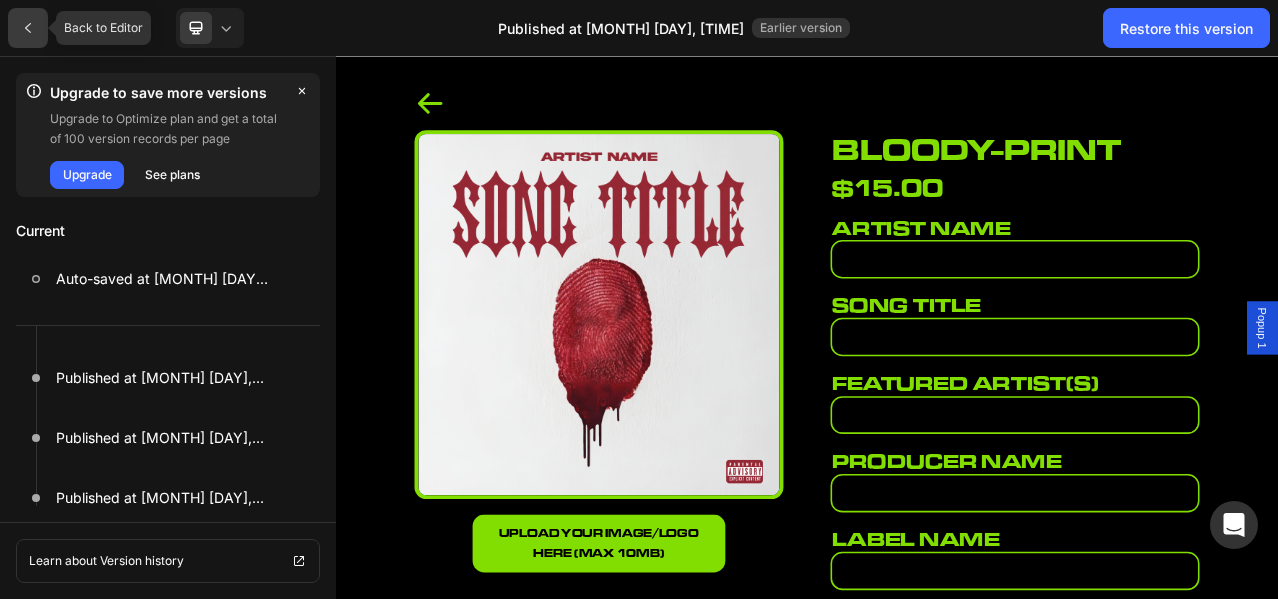 click 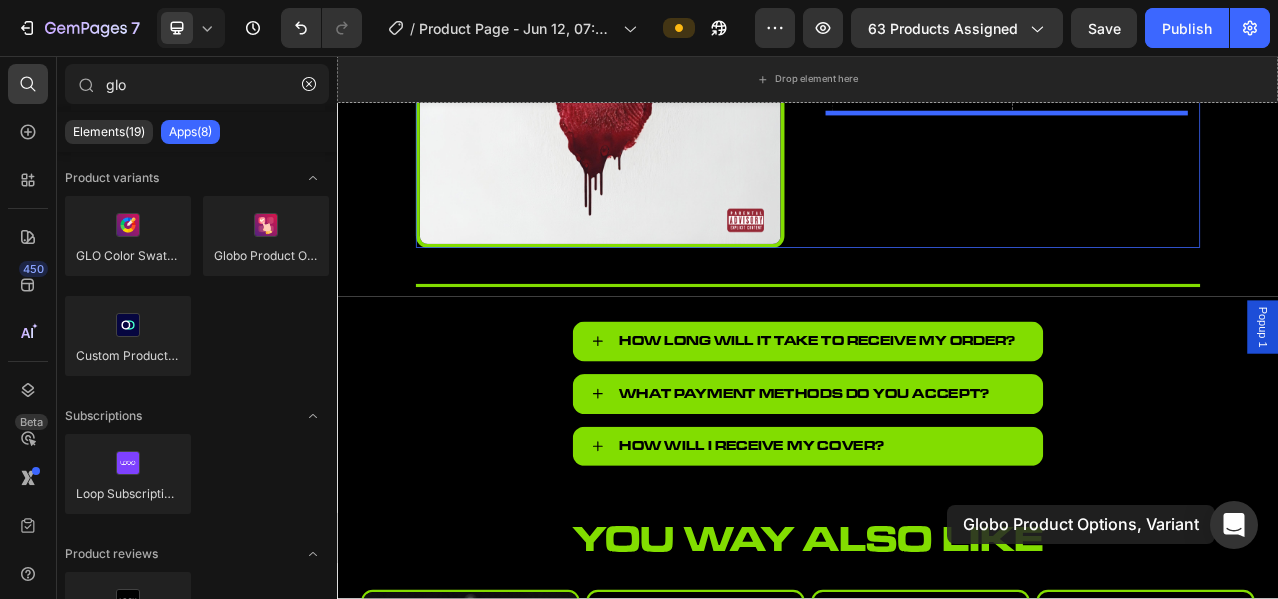 scroll, scrollTop: 488, scrollLeft: 0, axis: vertical 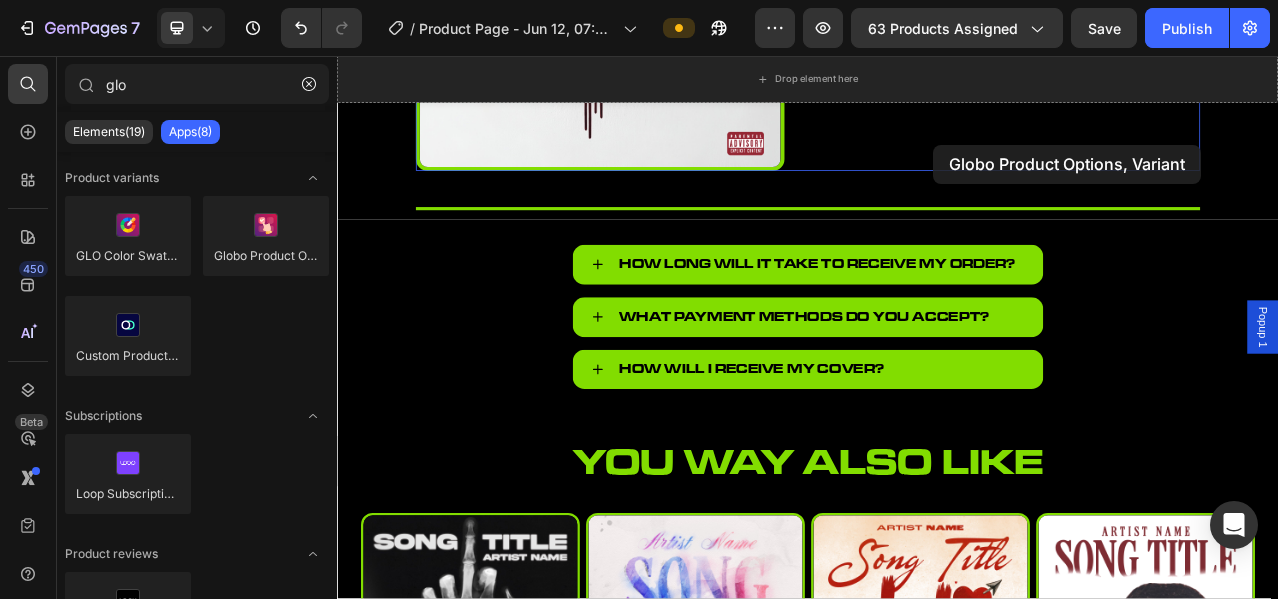 drag, startPoint x: 598, startPoint y: 303, endPoint x: 1097, endPoint y: 171, distance: 516.16376 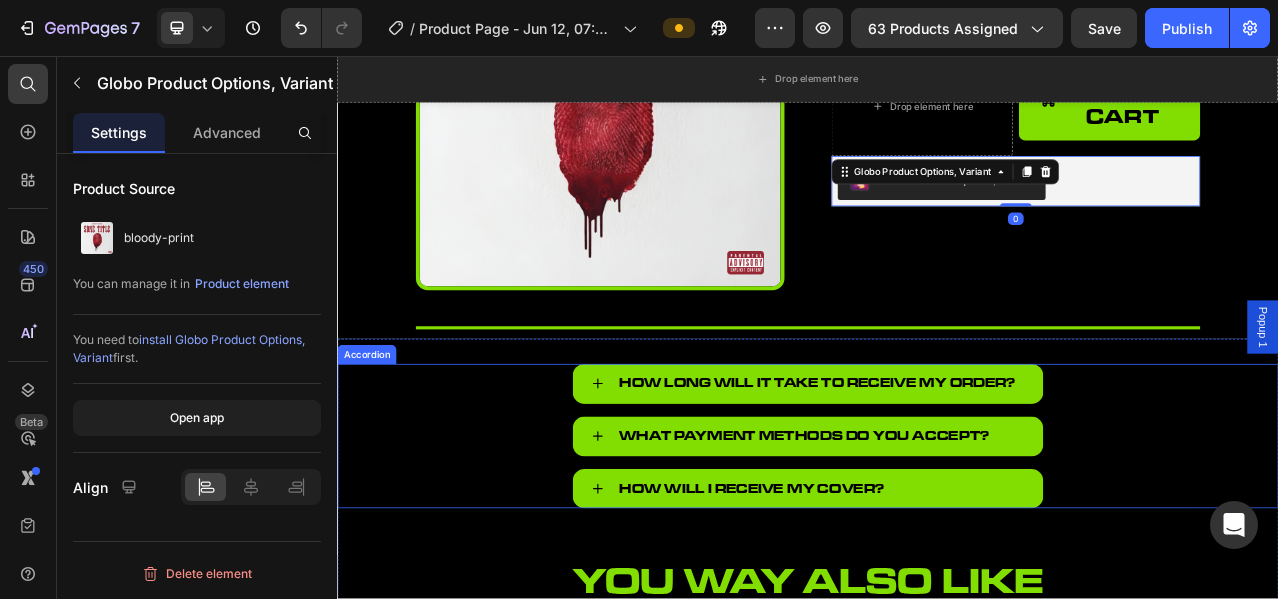 scroll, scrollTop: 154, scrollLeft: 0, axis: vertical 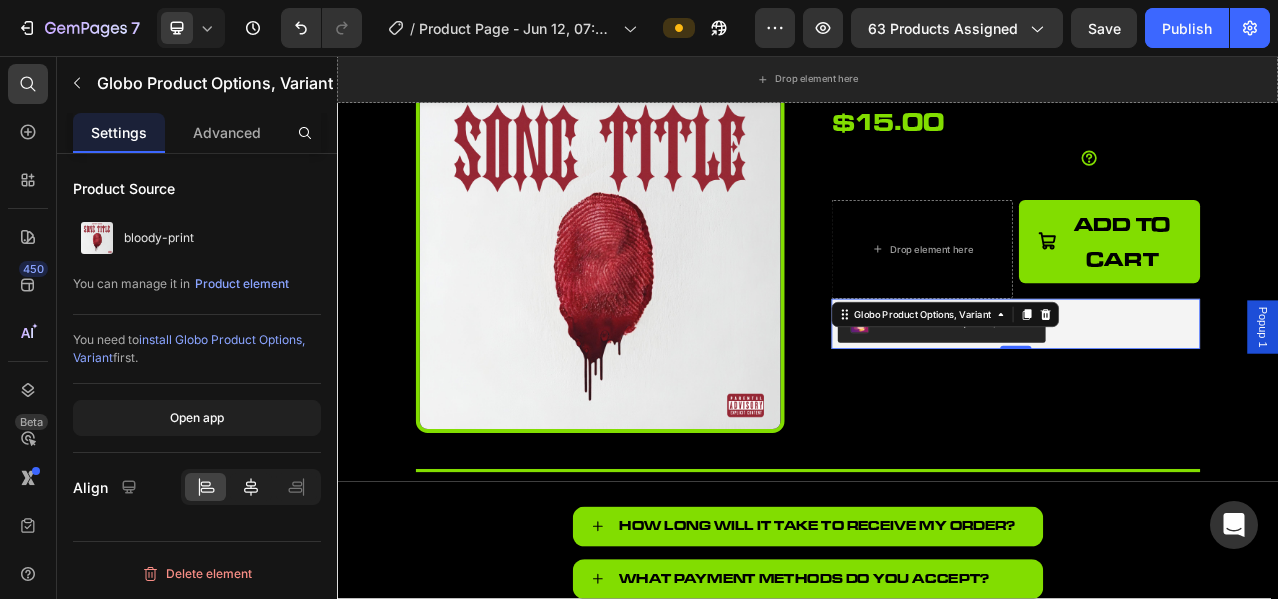 click 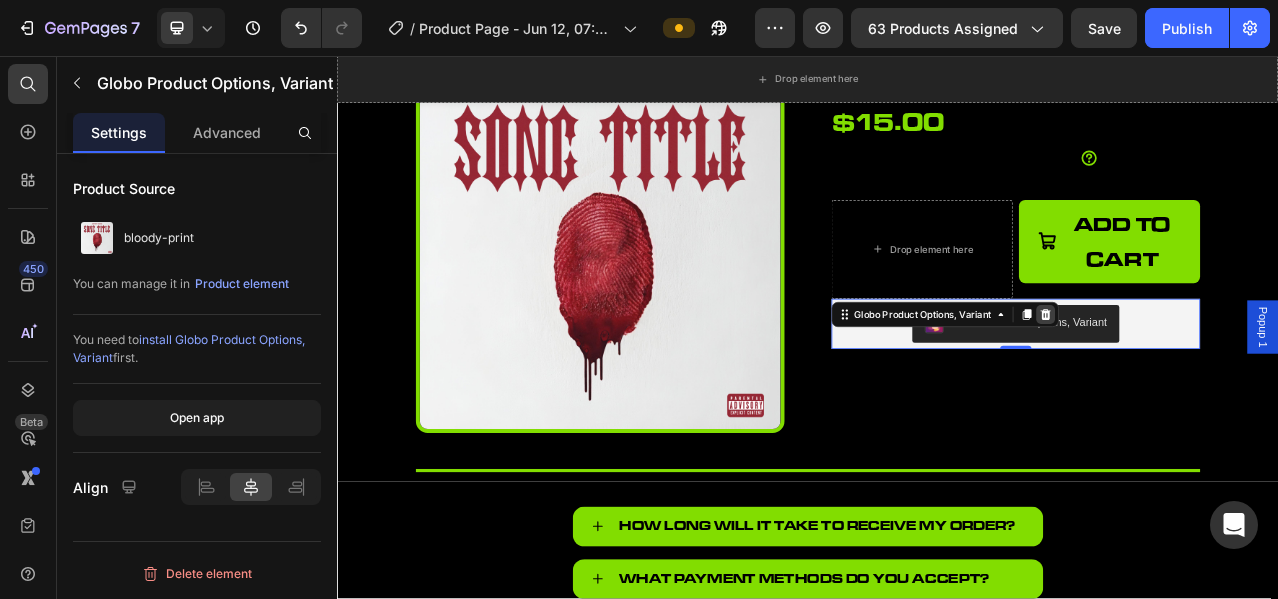 click 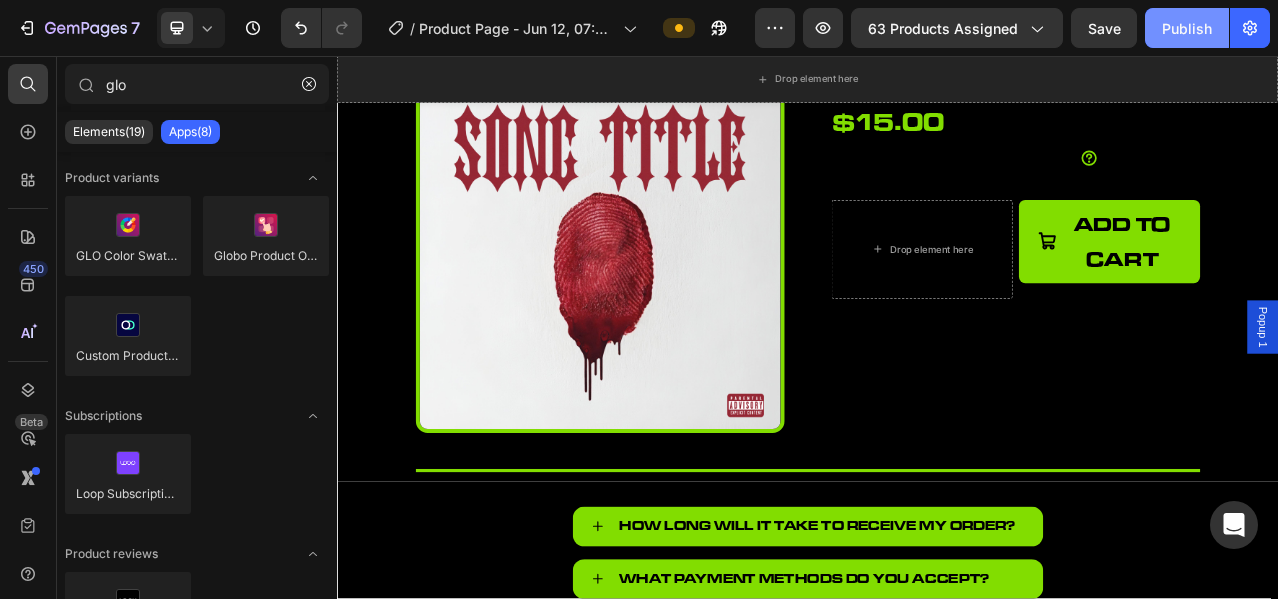click on "Publish" at bounding box center (1187, 28) 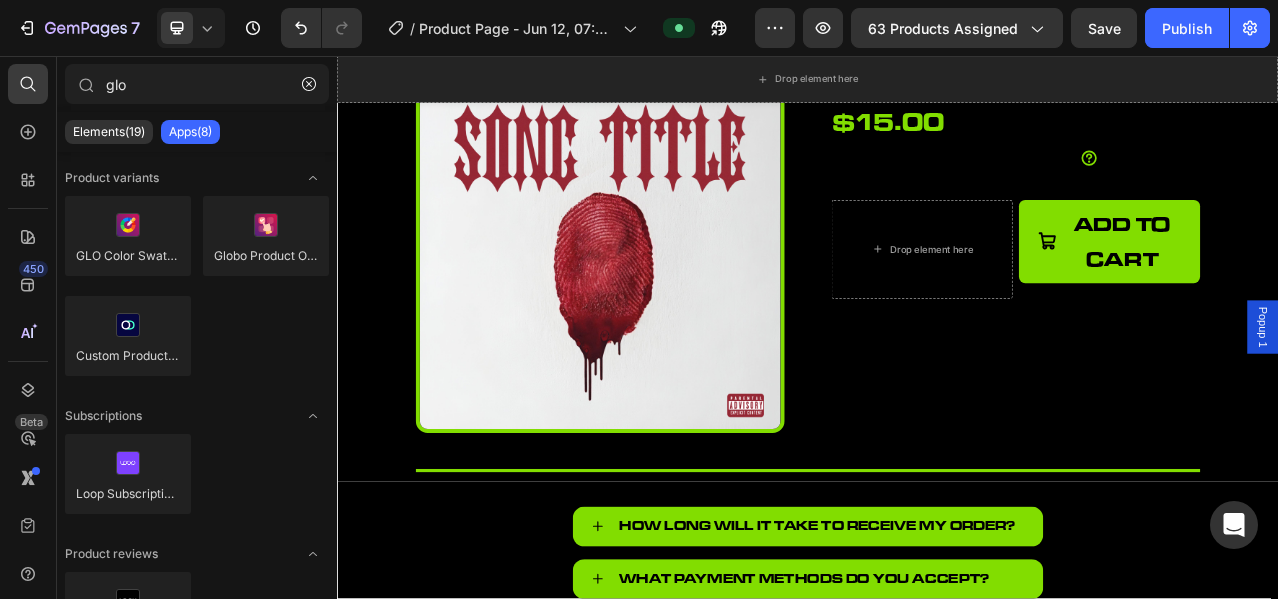 type 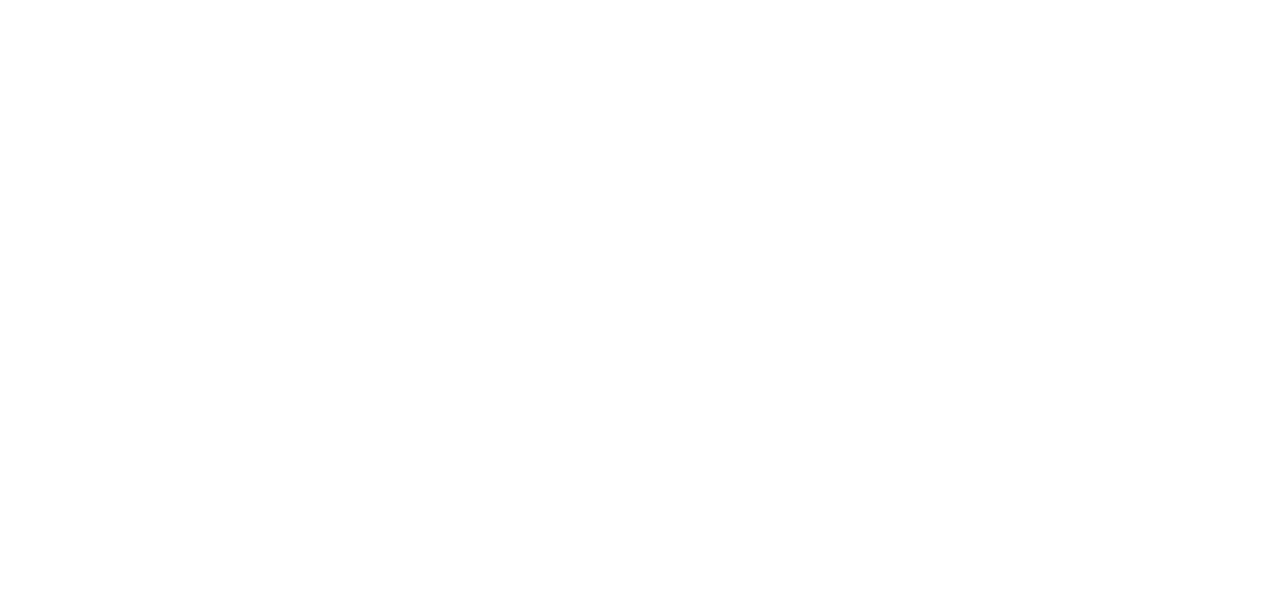 scroll, scrollTop: 0, scrollLeft: 0, axis: both 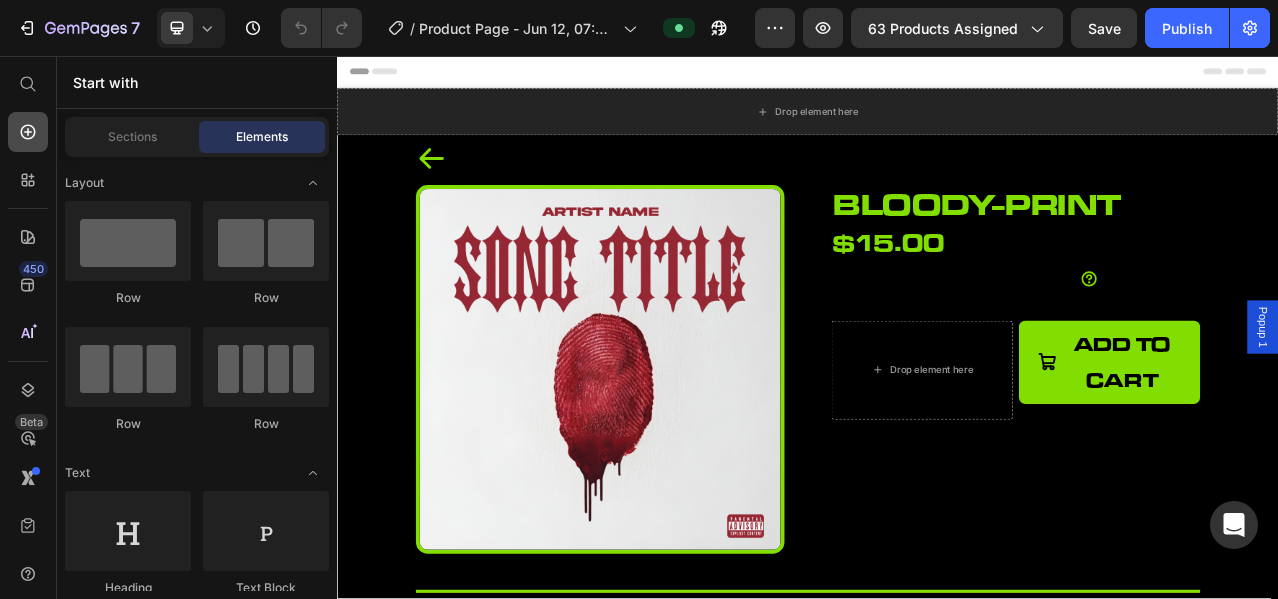 click 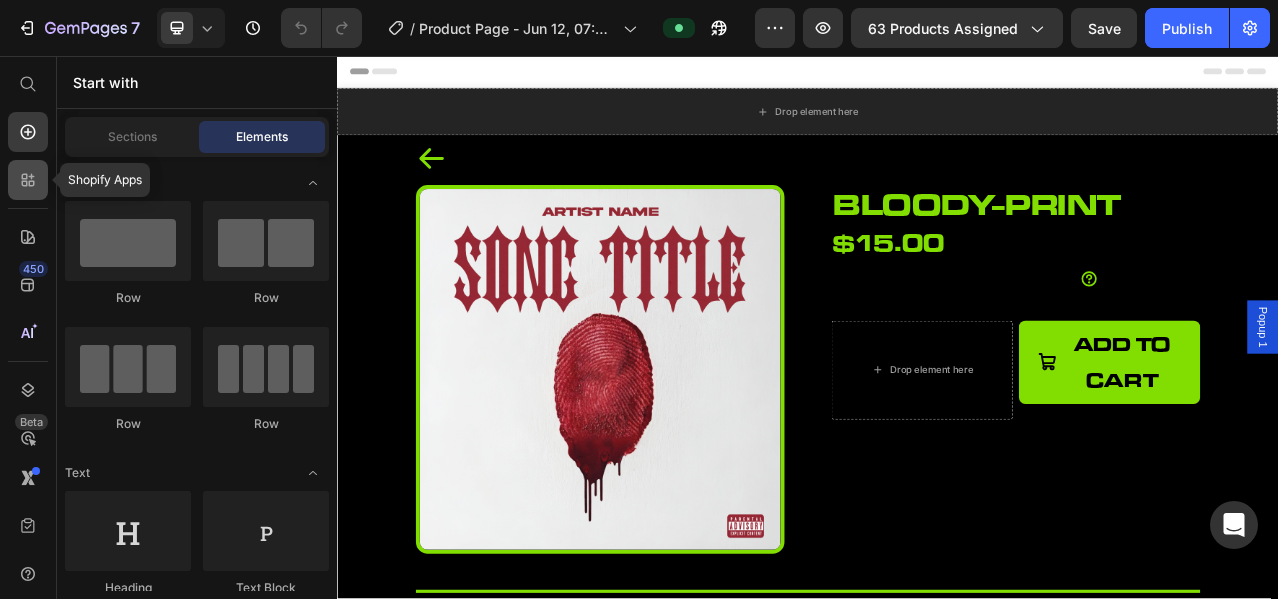 click 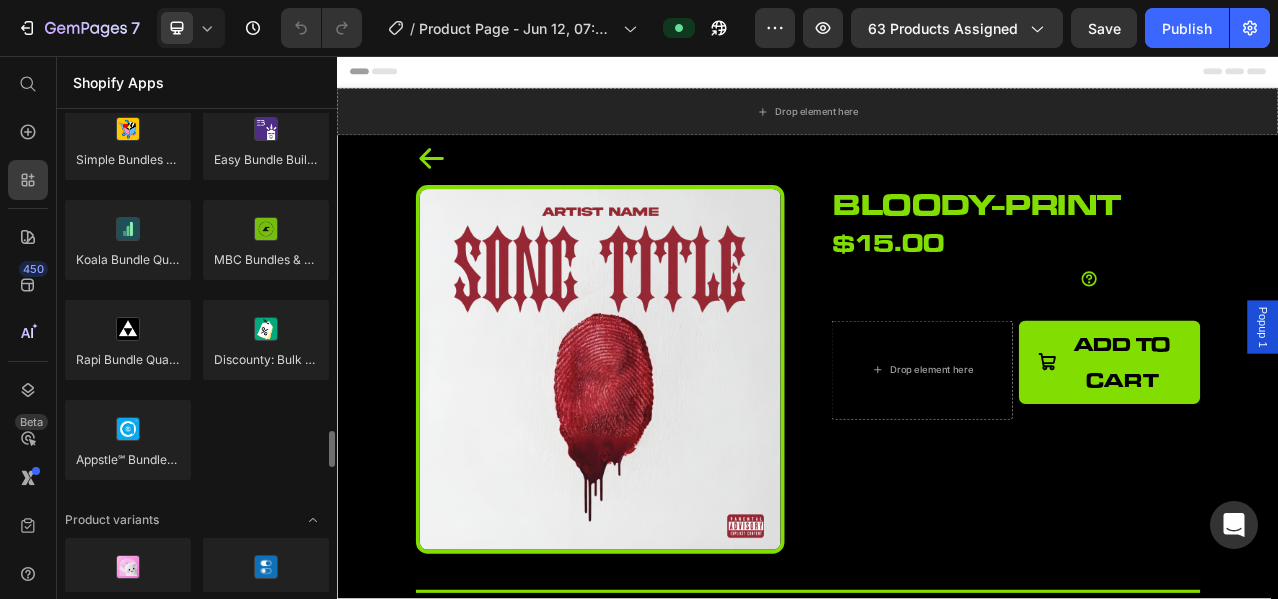 scroll, scrollTop: 2166, scrollLeft: 0, axis: vertical 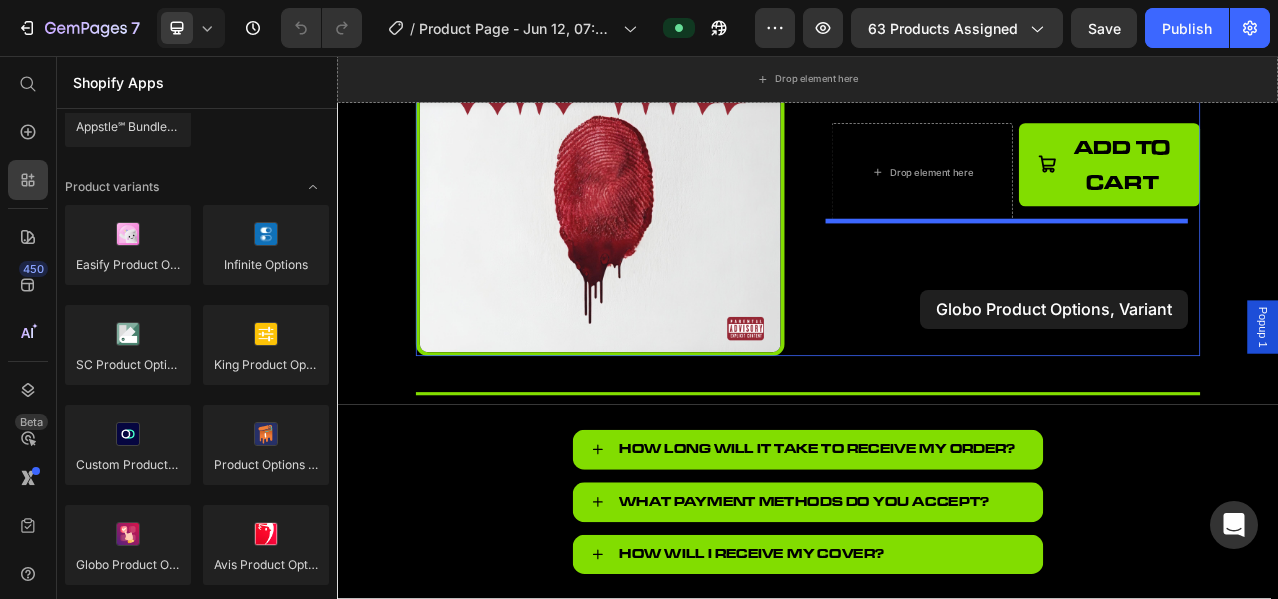drag, startPoint x: 474, startPoint y: 599, endPoint x: 1080, endPoint y: 354, distance: 653.65204 